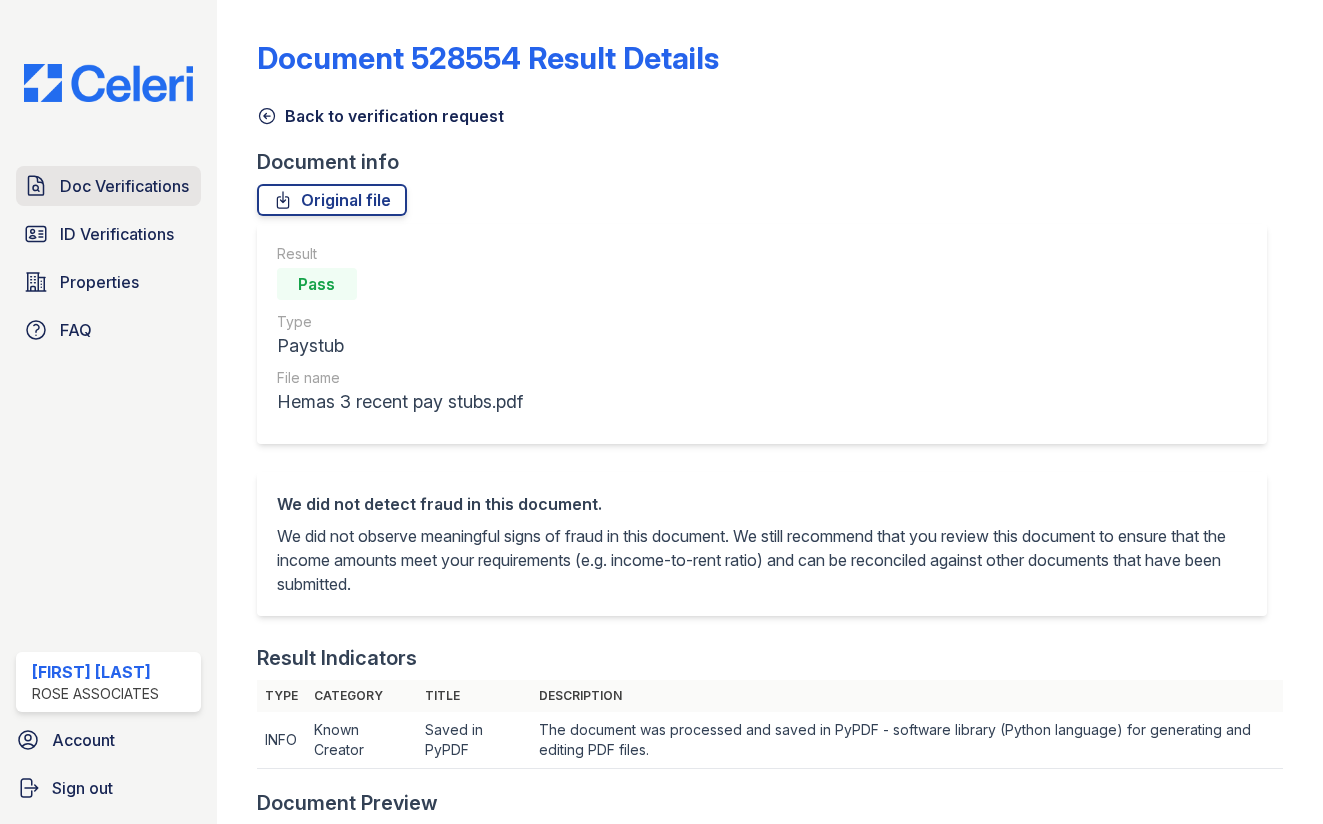 scroll, scrollTop: 0, scrollLeft: 0, axis: both 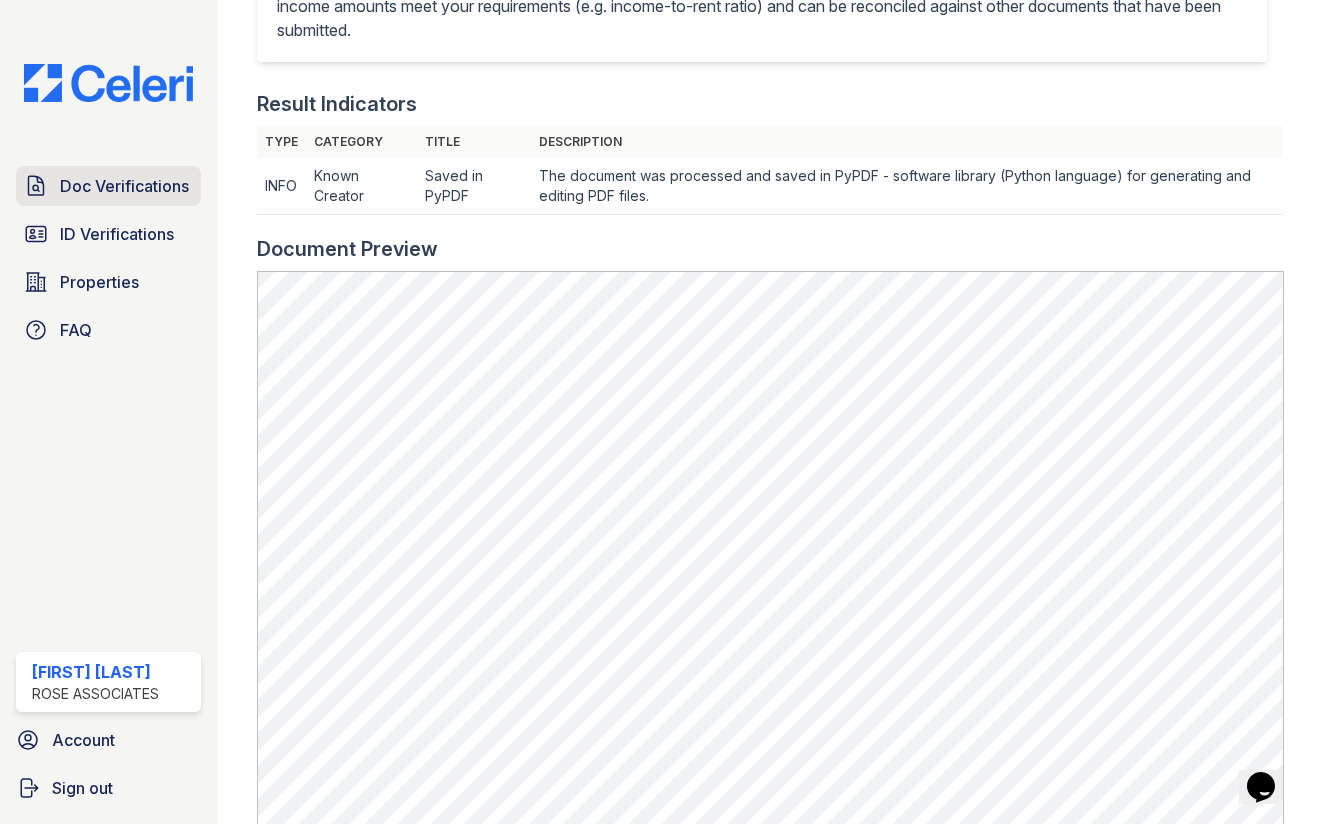 click on "Doc Verifications" at bounding box center [124, 186] 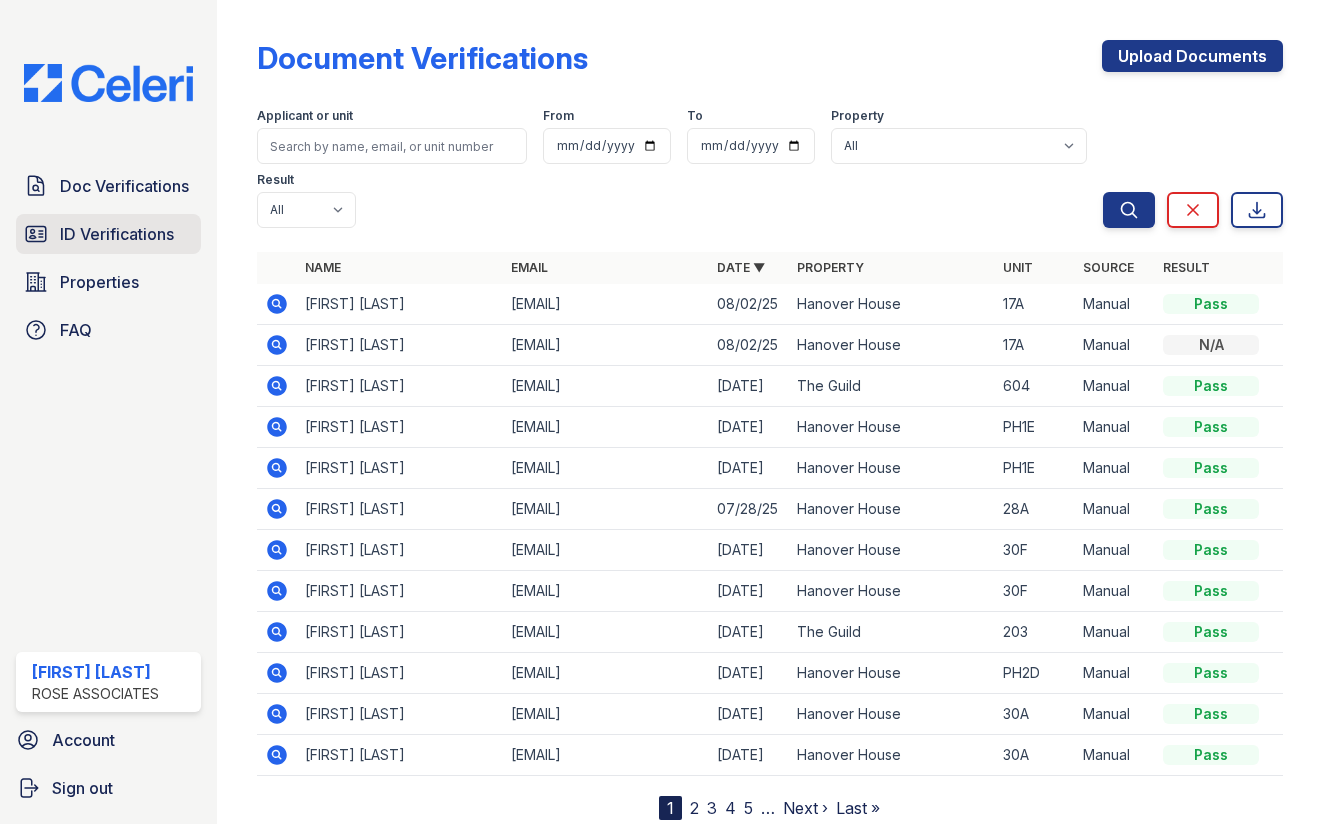 click on "ID Verifications" at bounding box center [117, 234] 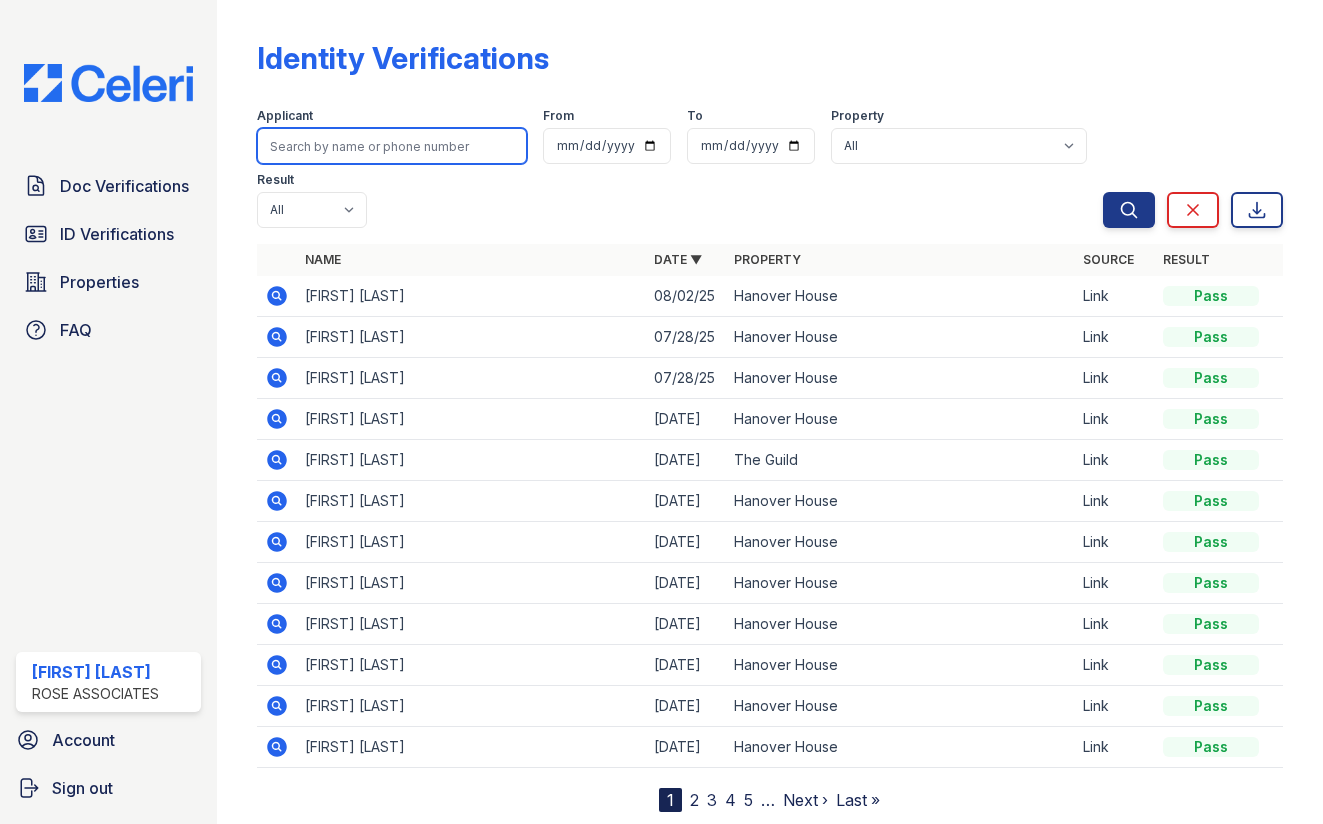 click at bounding box center [392, 146] 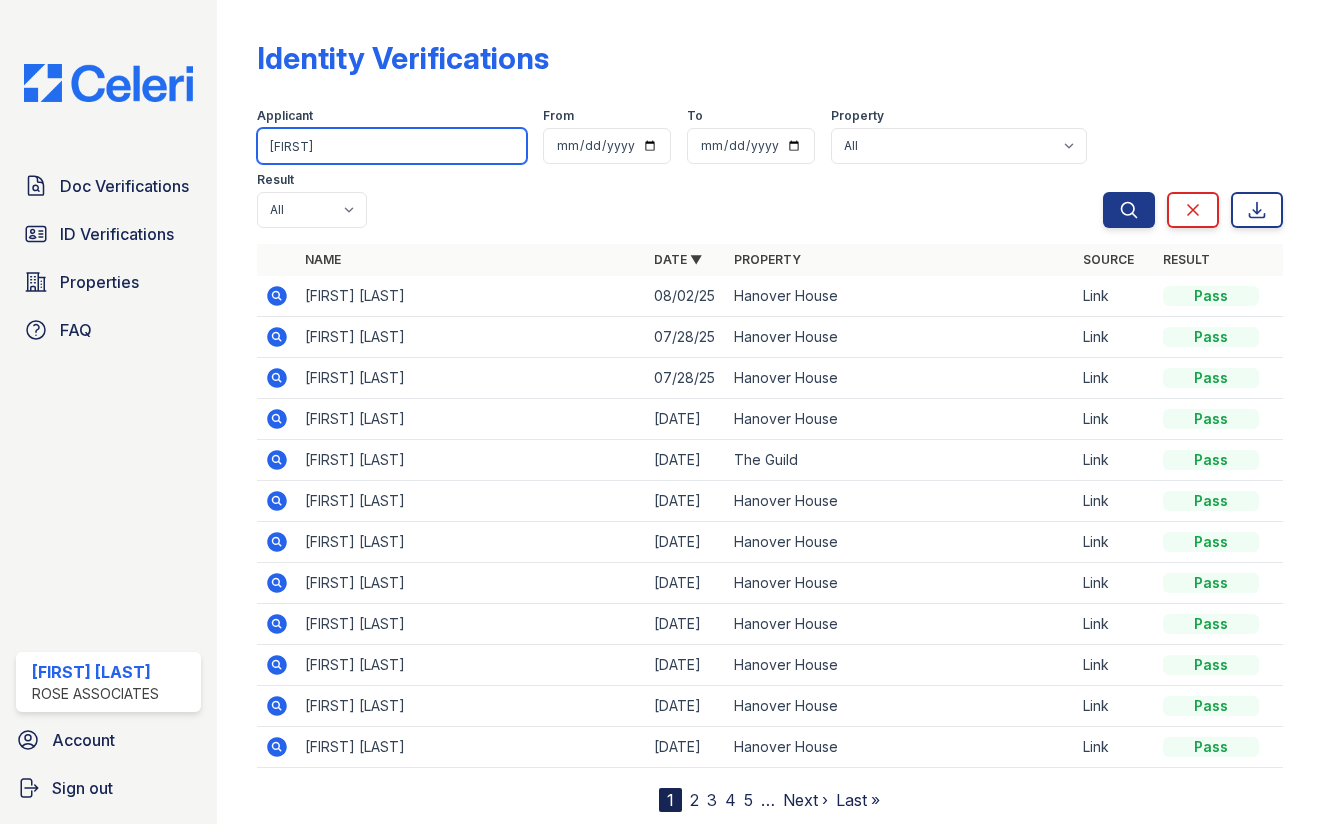 type on "hema" 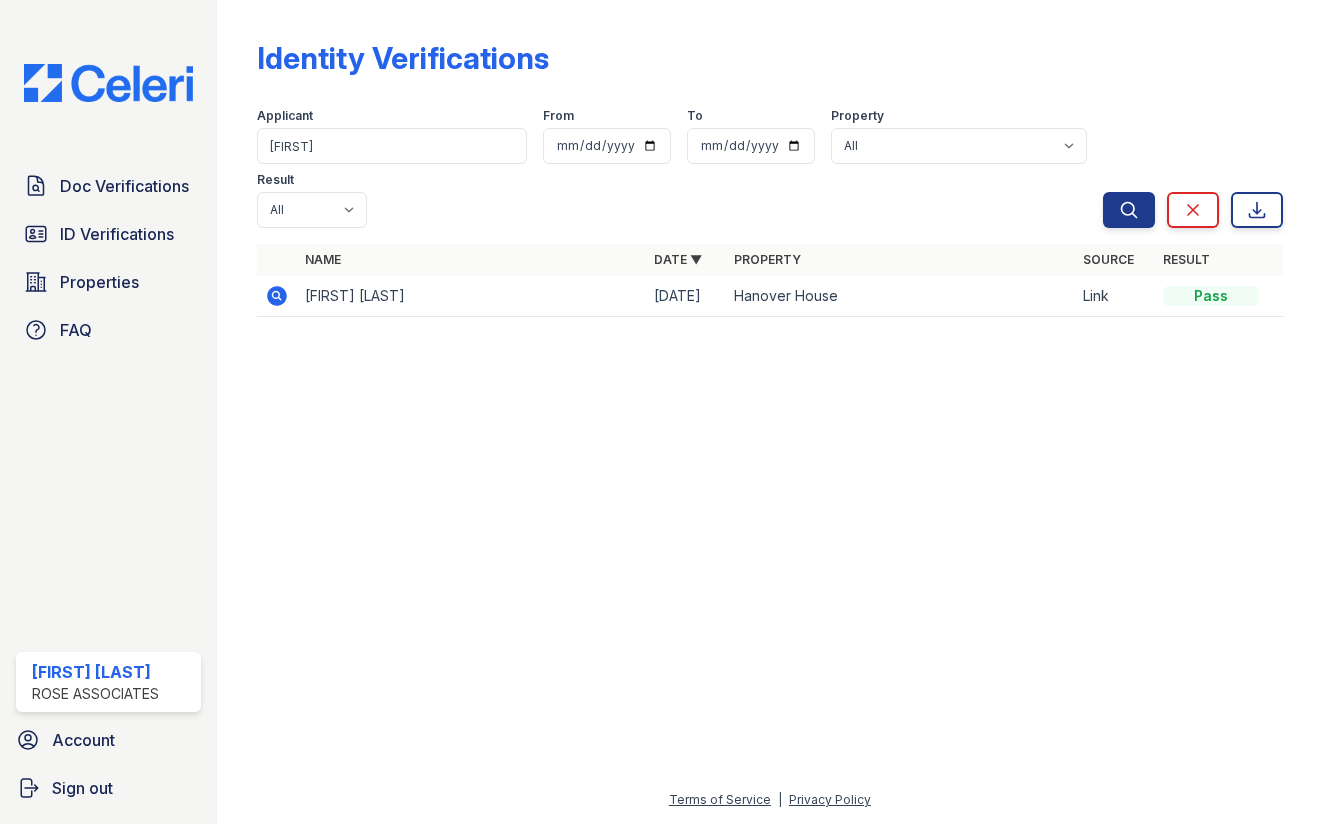 click 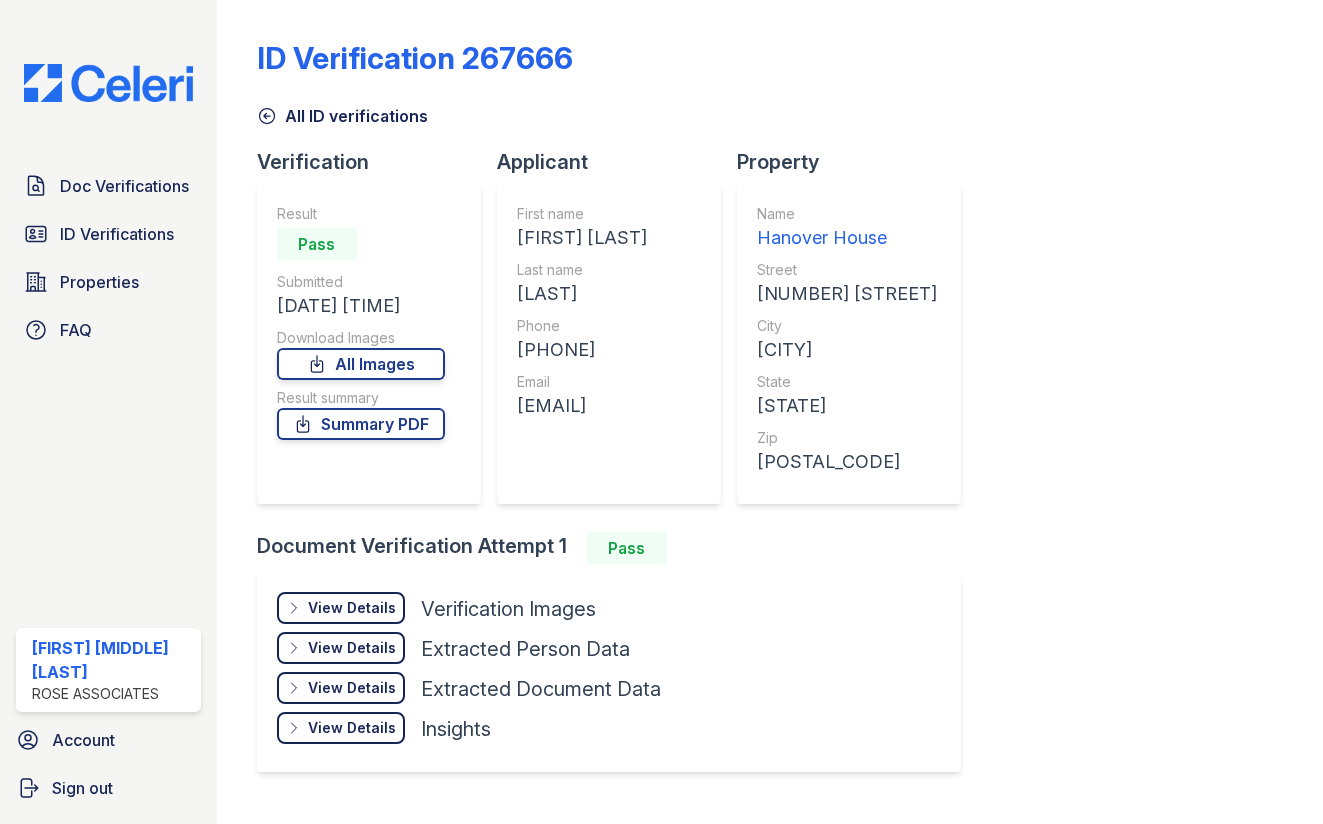 scroll, scrollTop: 0, scrollLeft: 0, axis: both 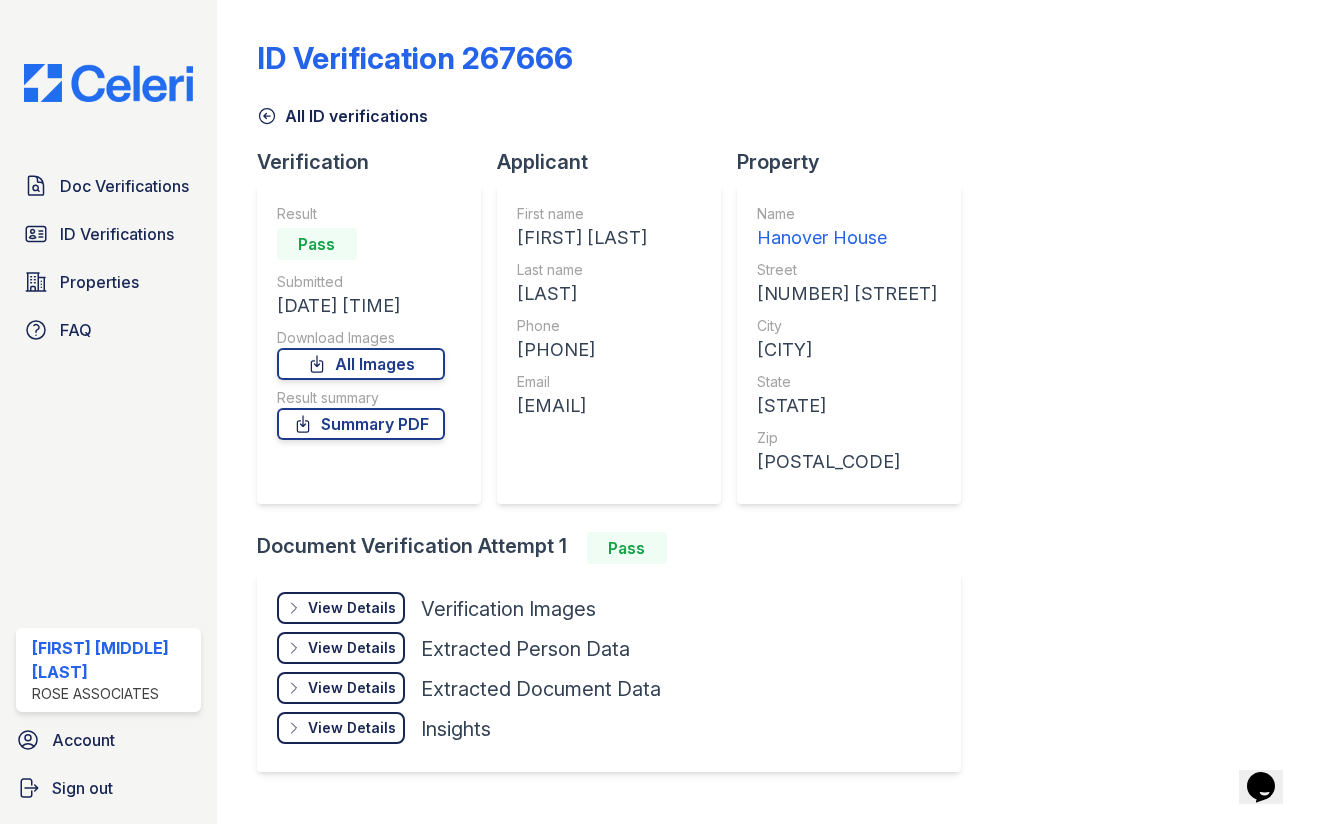 click on "View Details" at bounding box center (352, 608) 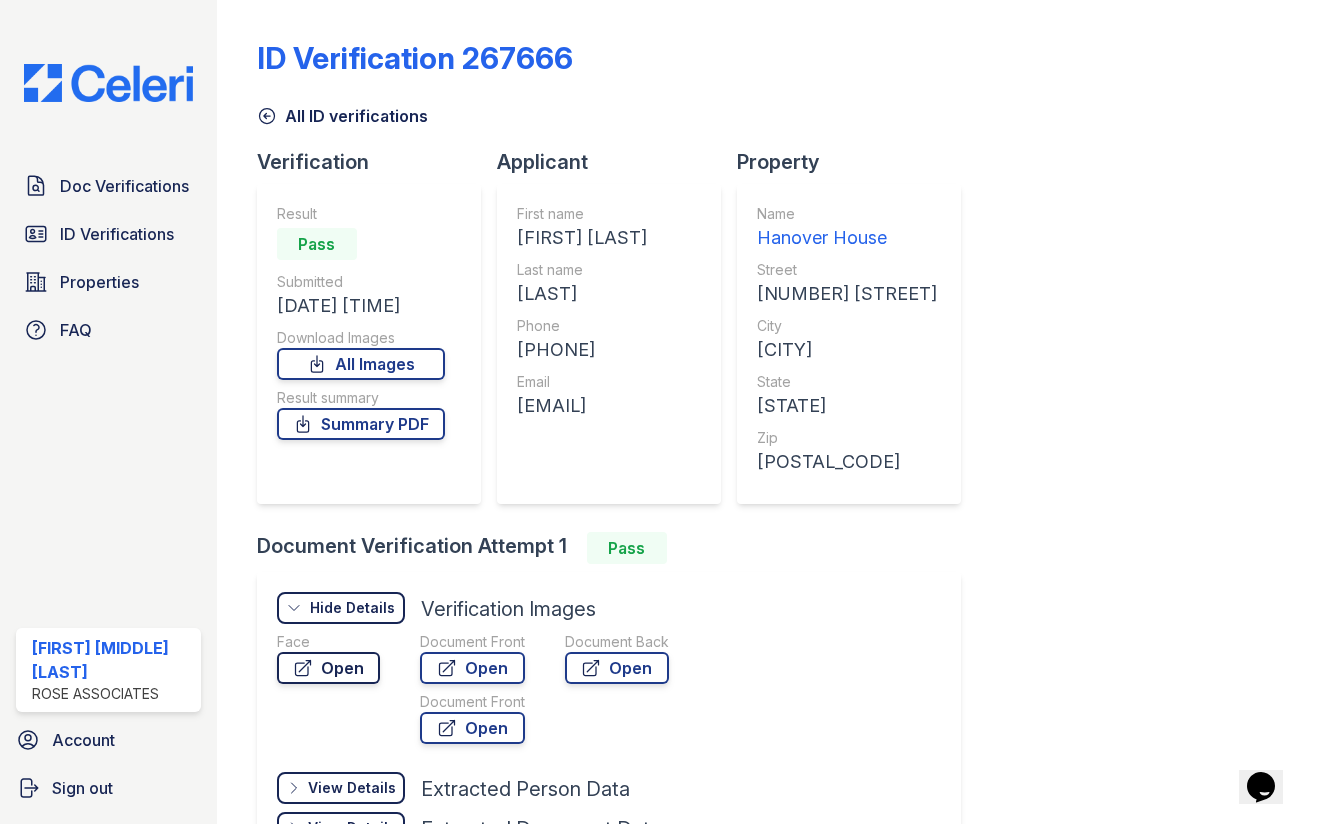 click on "Open" at bounding box center (328, 668) 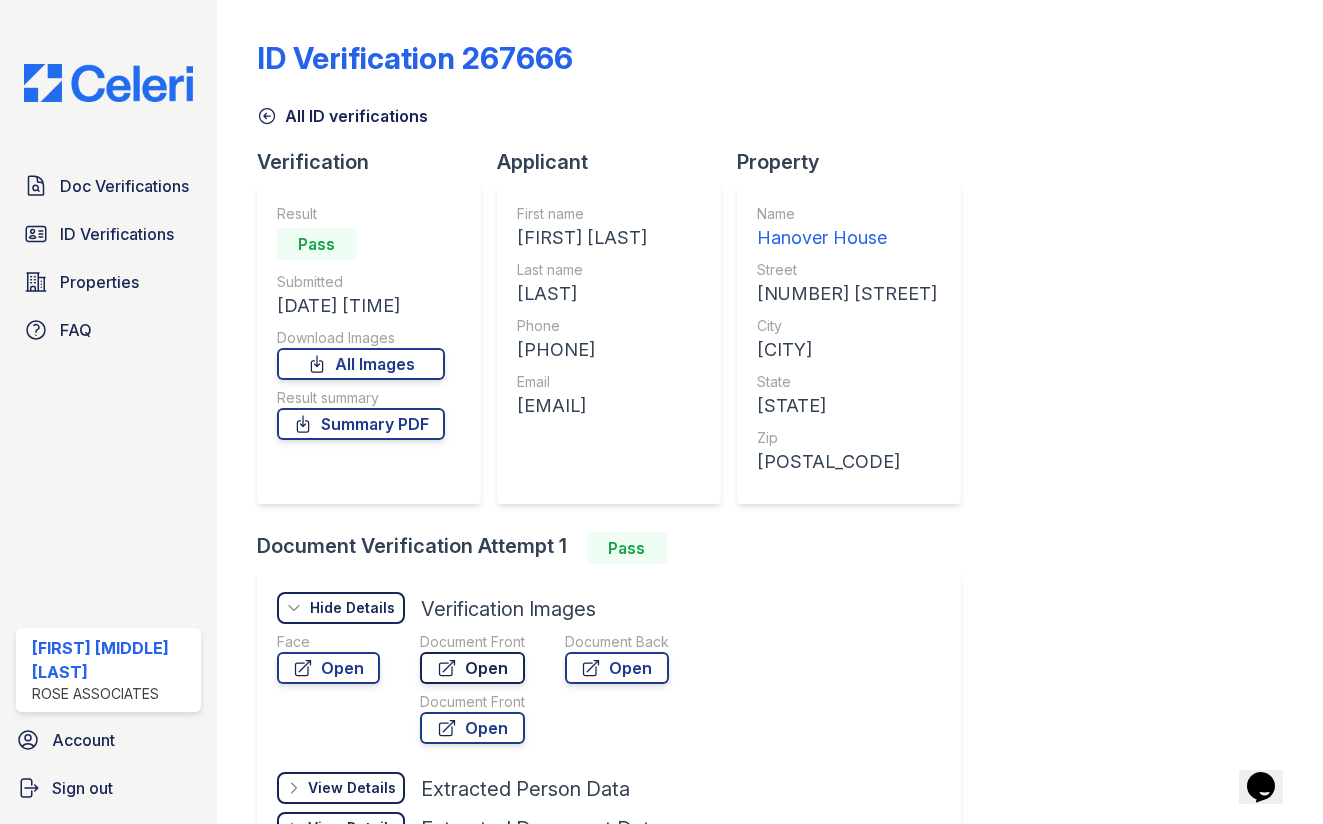 click on "Open" at bounding box center [472, 668] 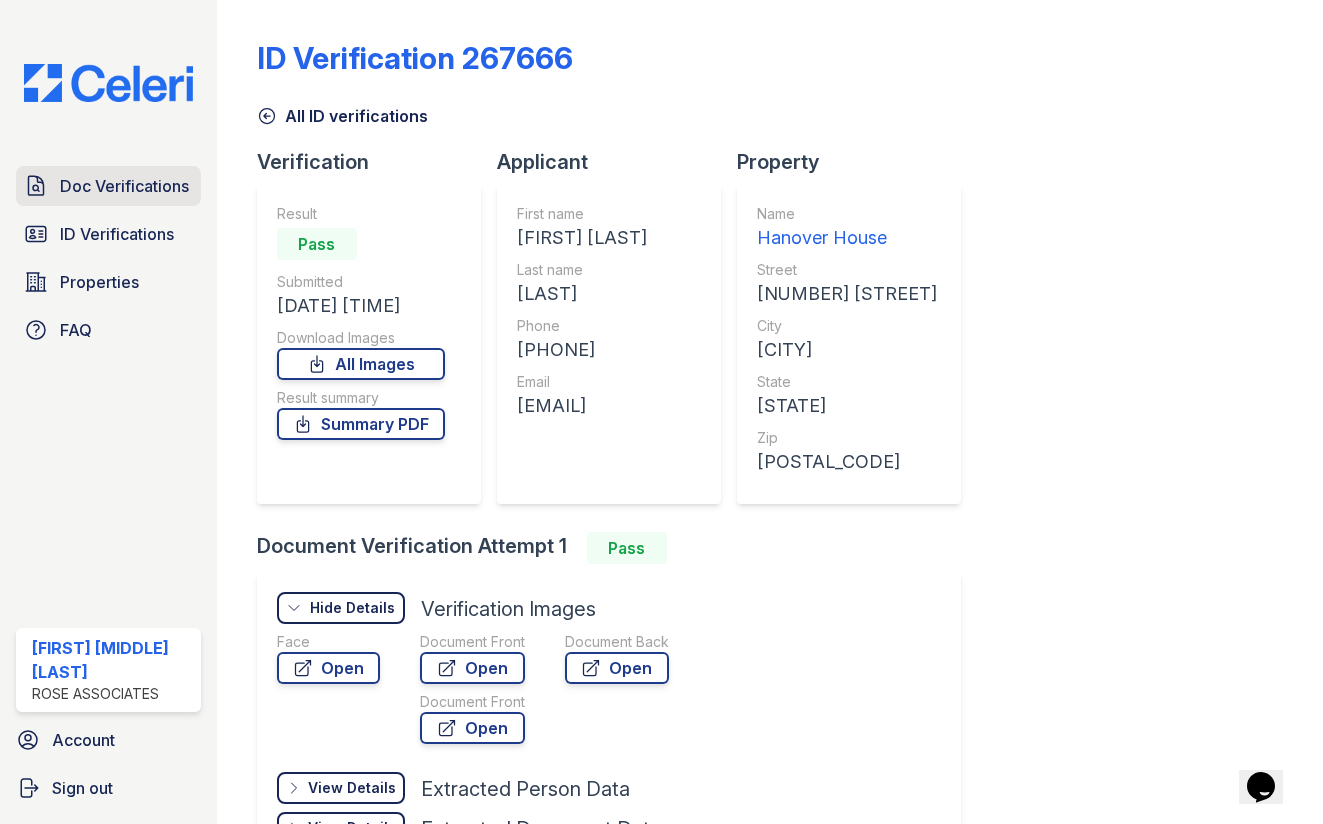 click on "Doc Verifications" at bounding box center [124, 186] 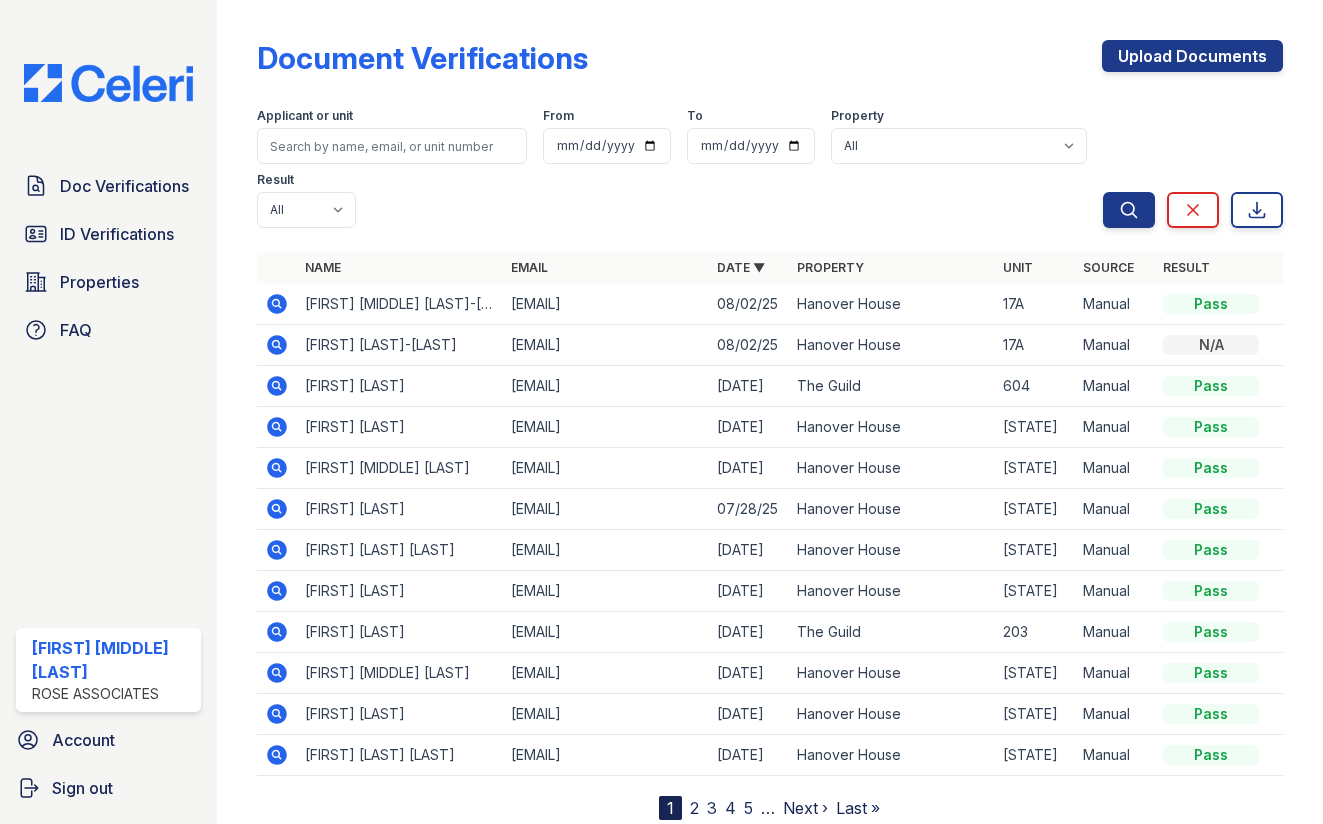 click 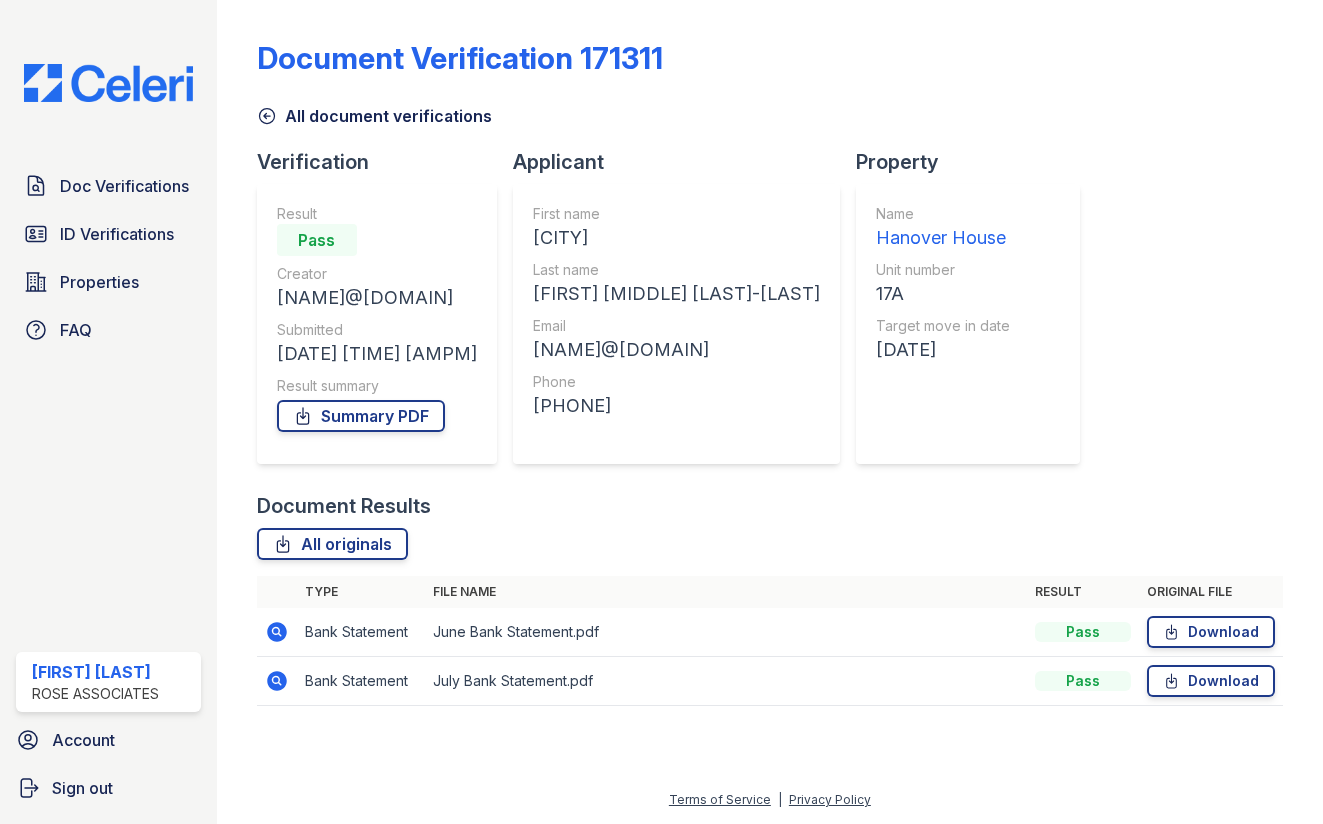 scroll, scrollTop: 0, scrollLeft: 0, axis: both 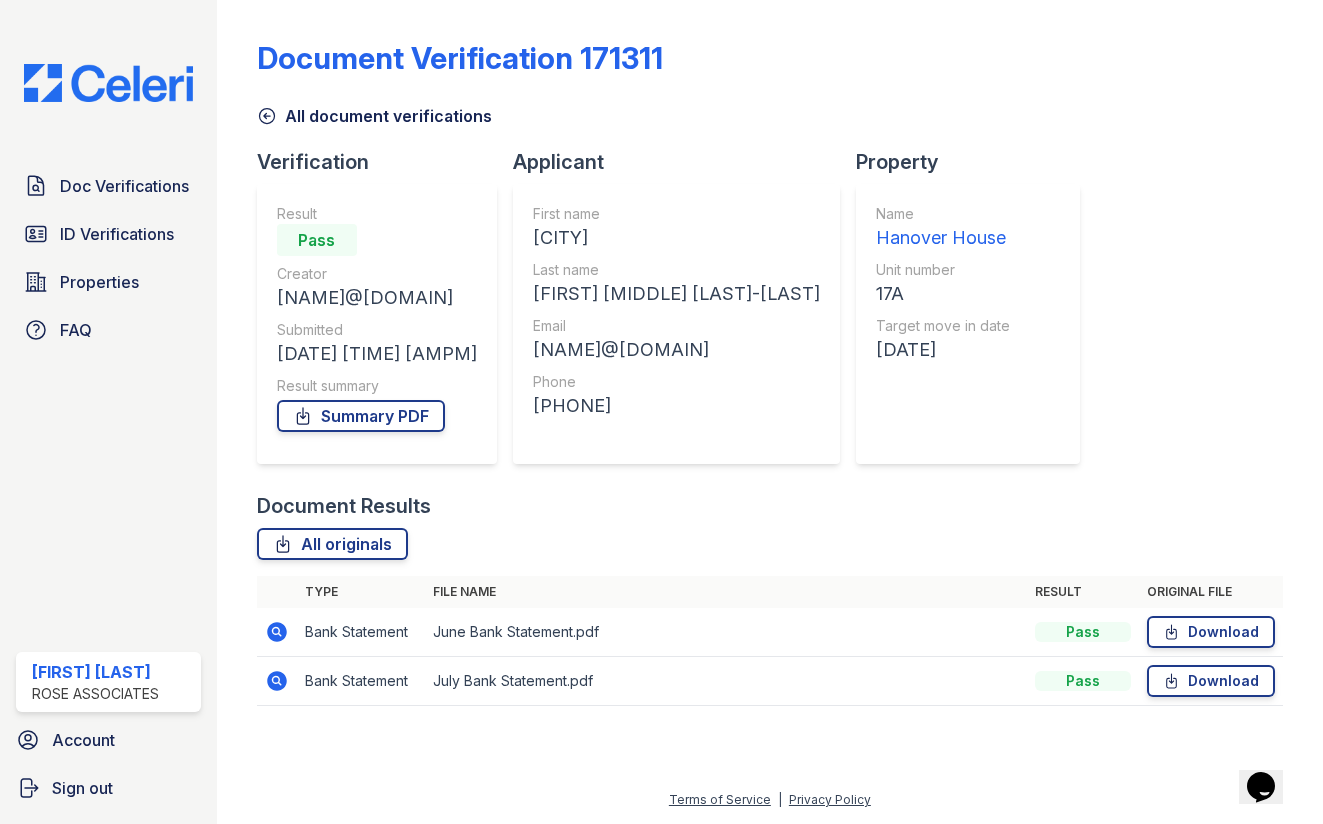 click 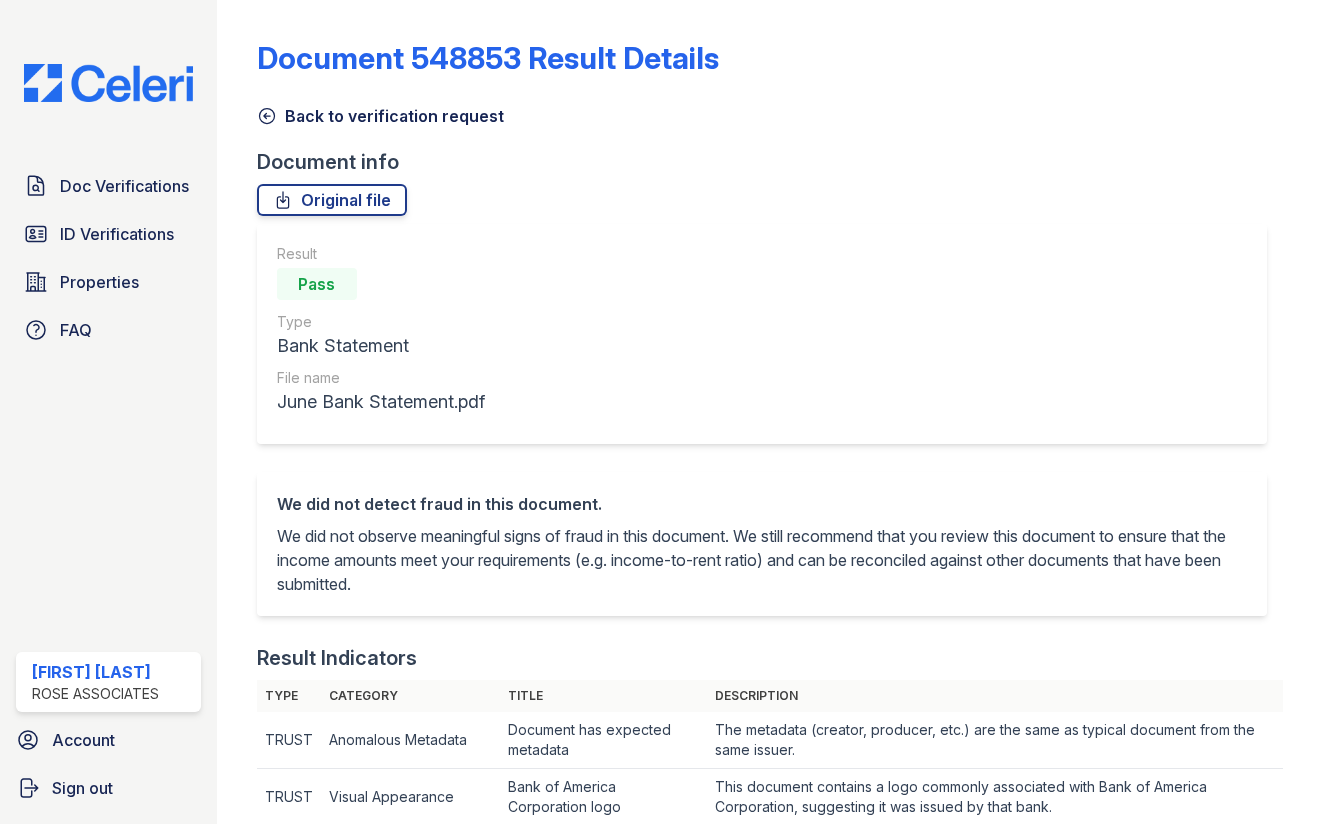 scroll, scrollTop: 0, scrollLeft: 0, axis: both 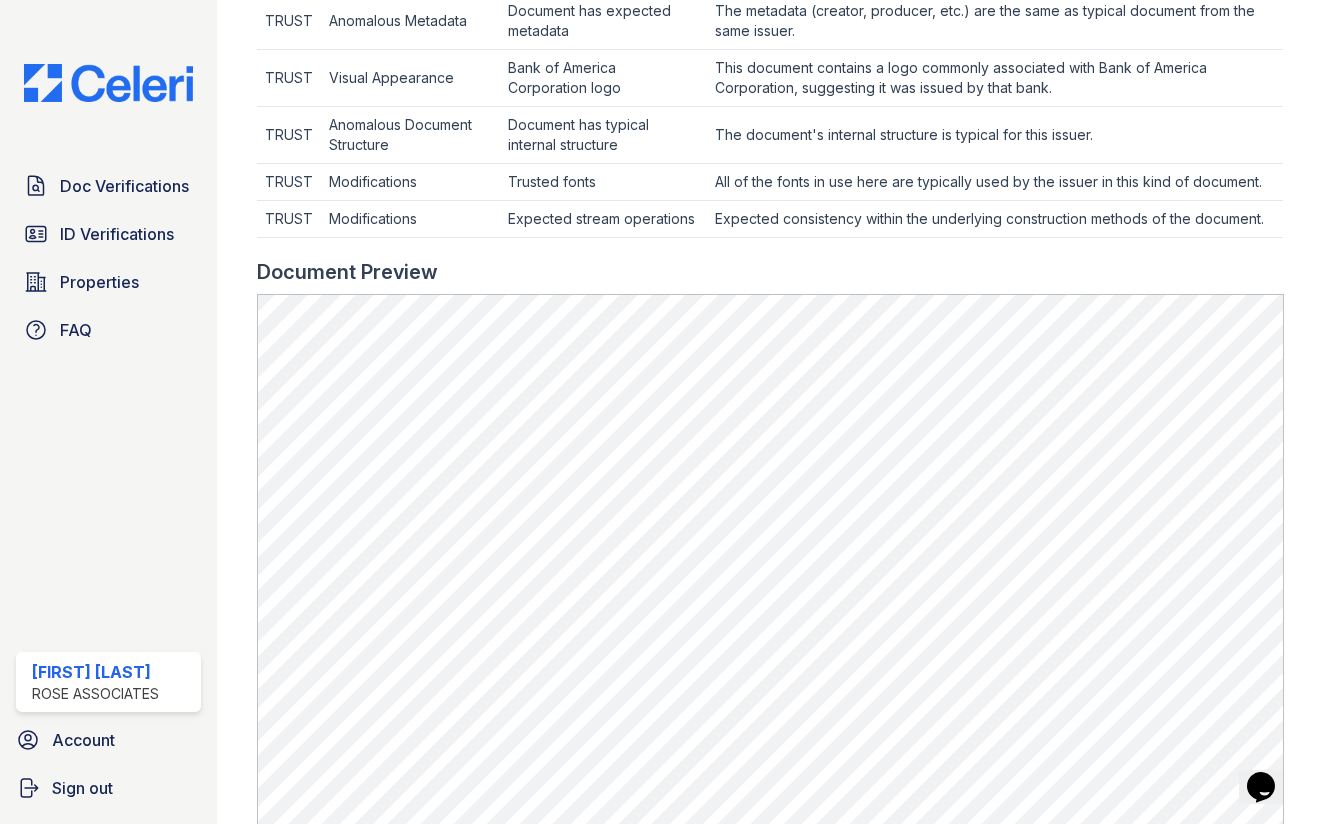 click on "Doc Verifications
ID Verifications
Properties
FAQ" at bounding box center [108, 258] 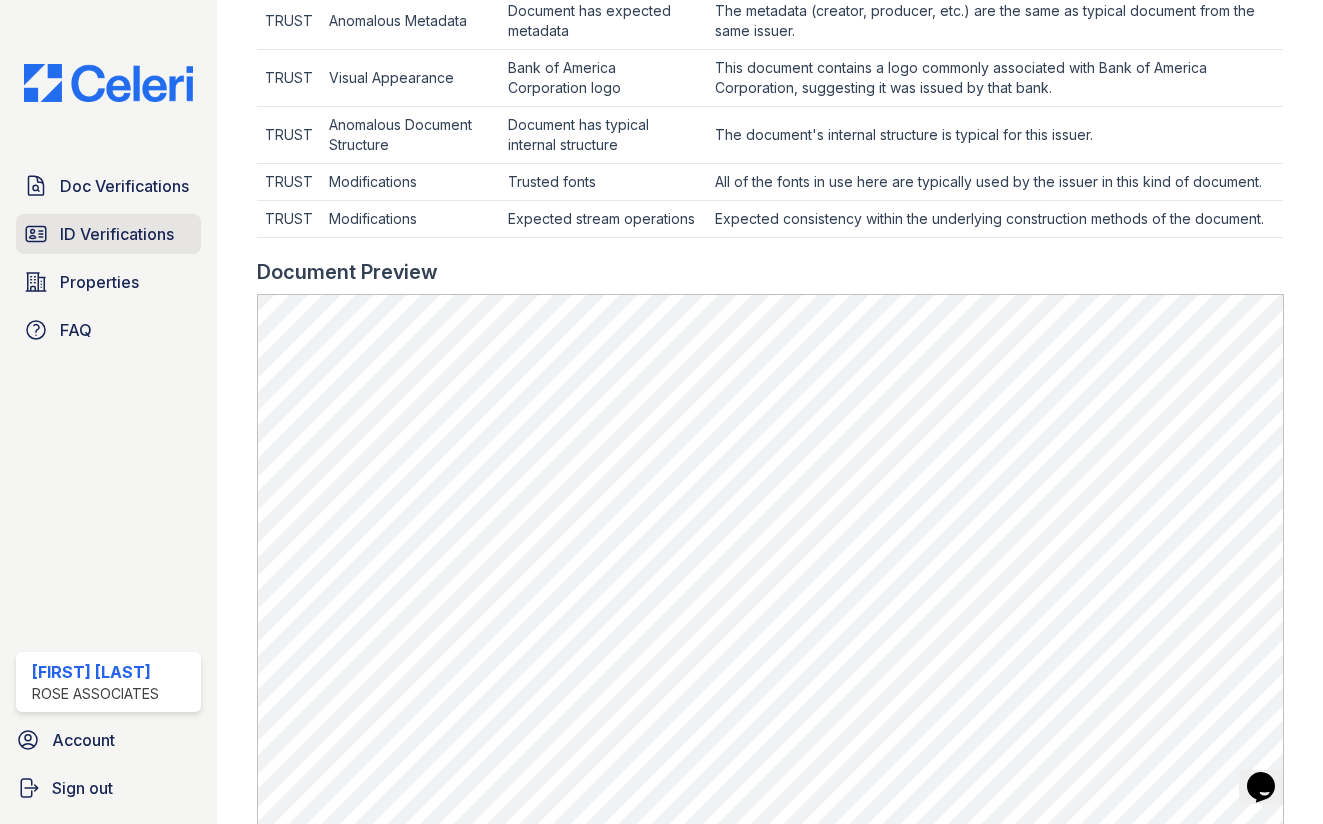 click on "ID Verifications" at bounding box center (108, 234) 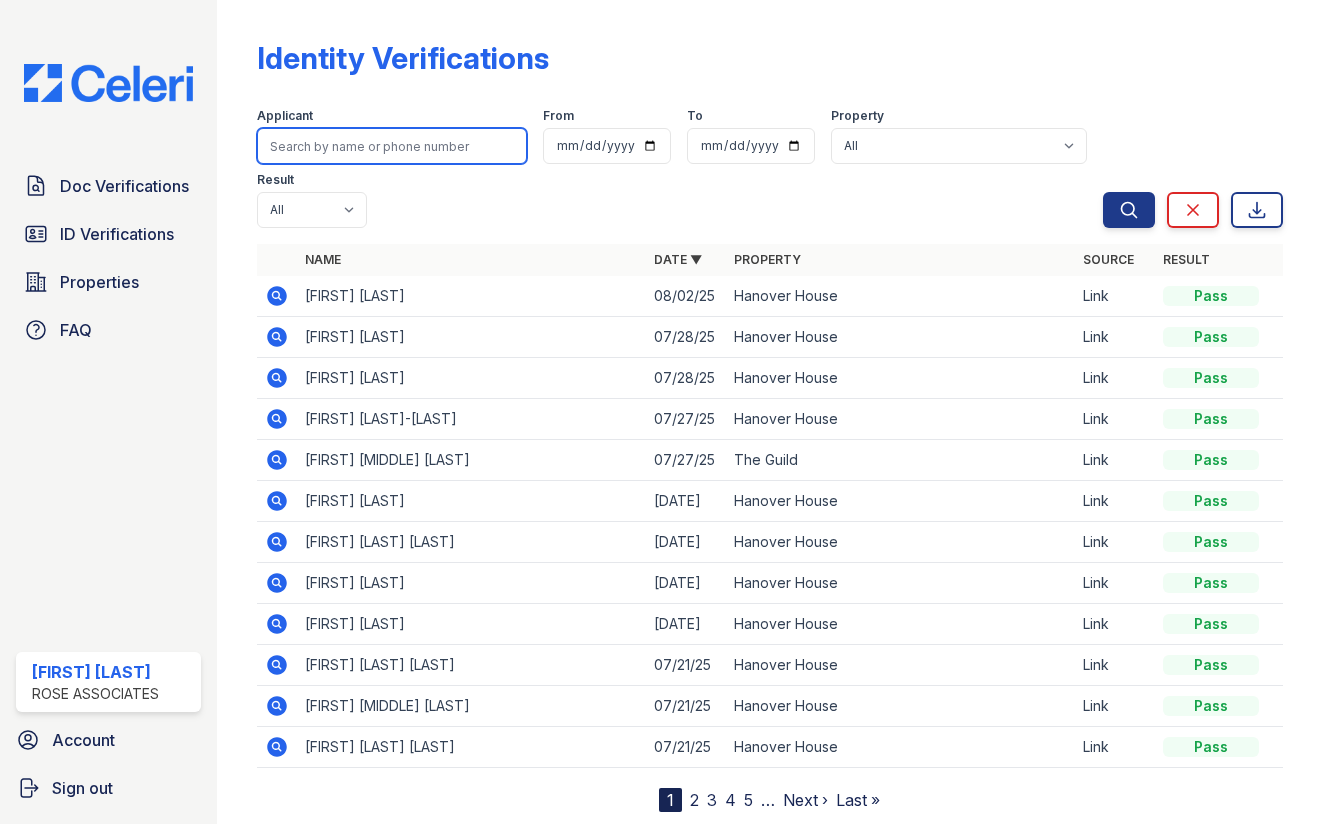 click at bounding box center (392, 146) 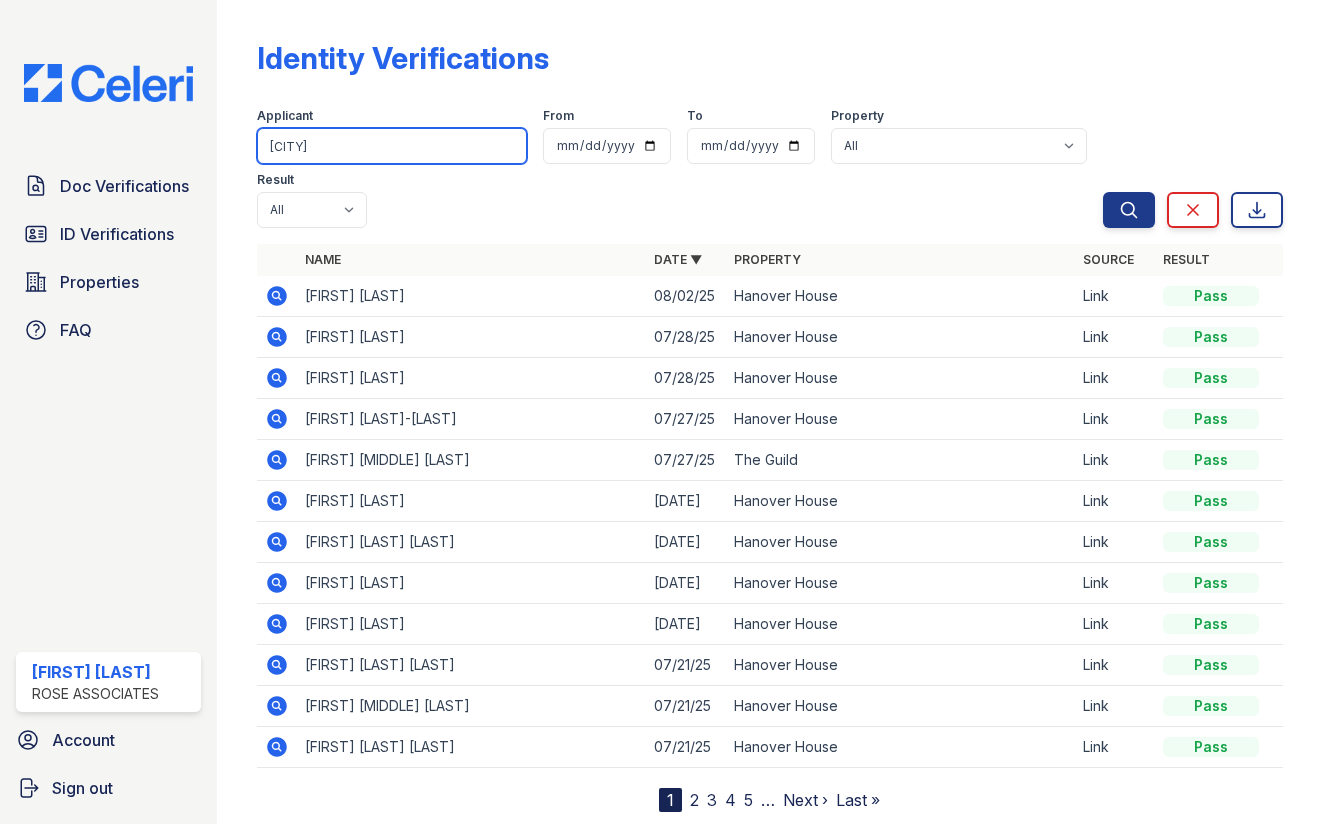type on "madison" 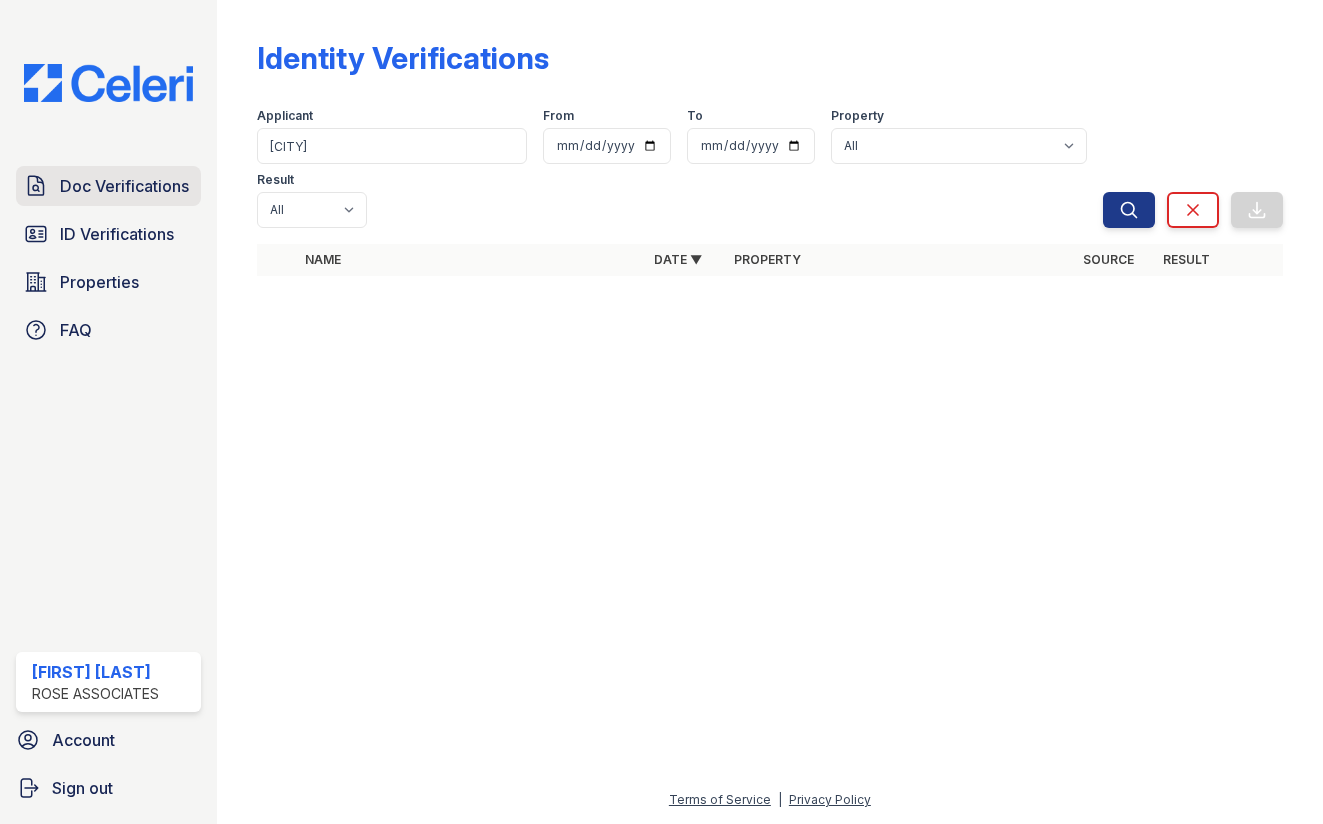 click on "Doc Verifications" at bounding box center (124, 186) 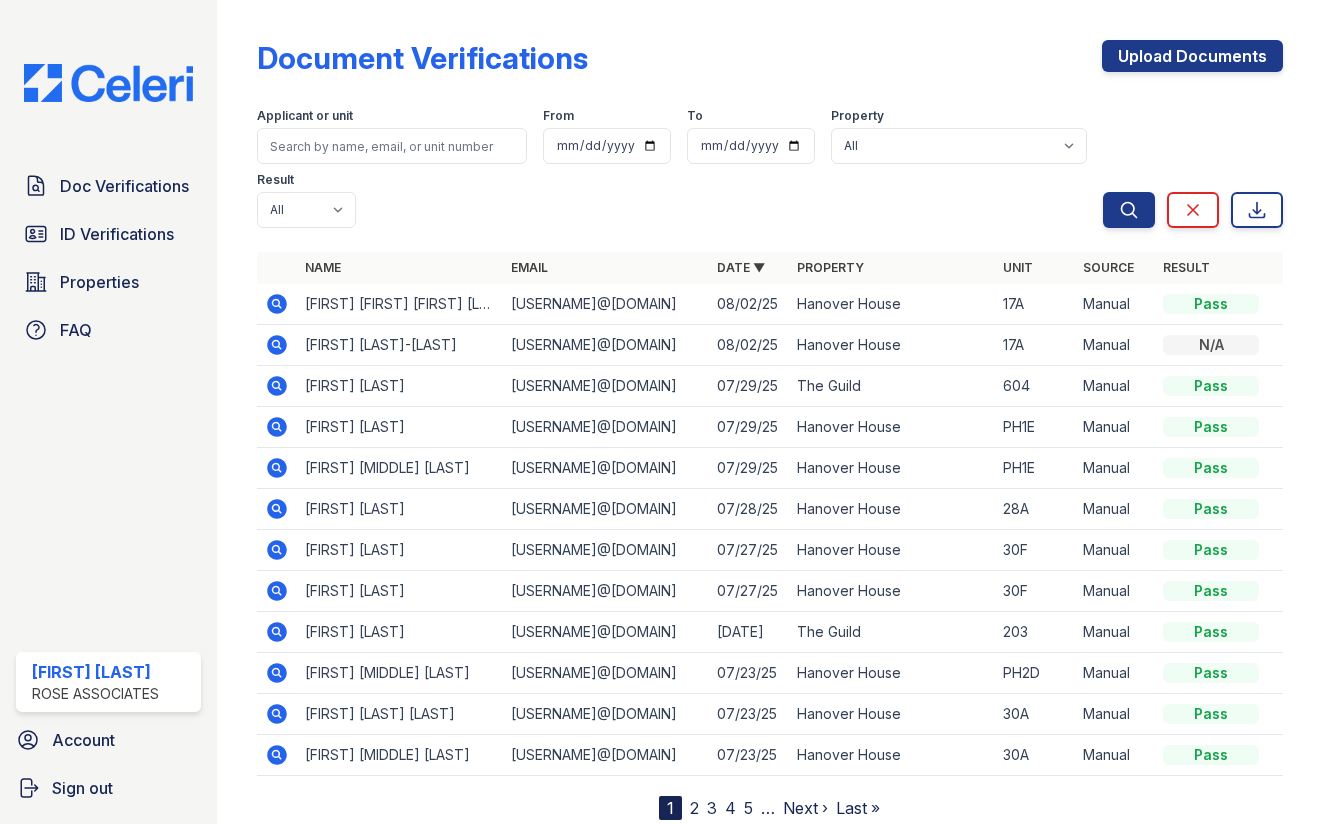 click 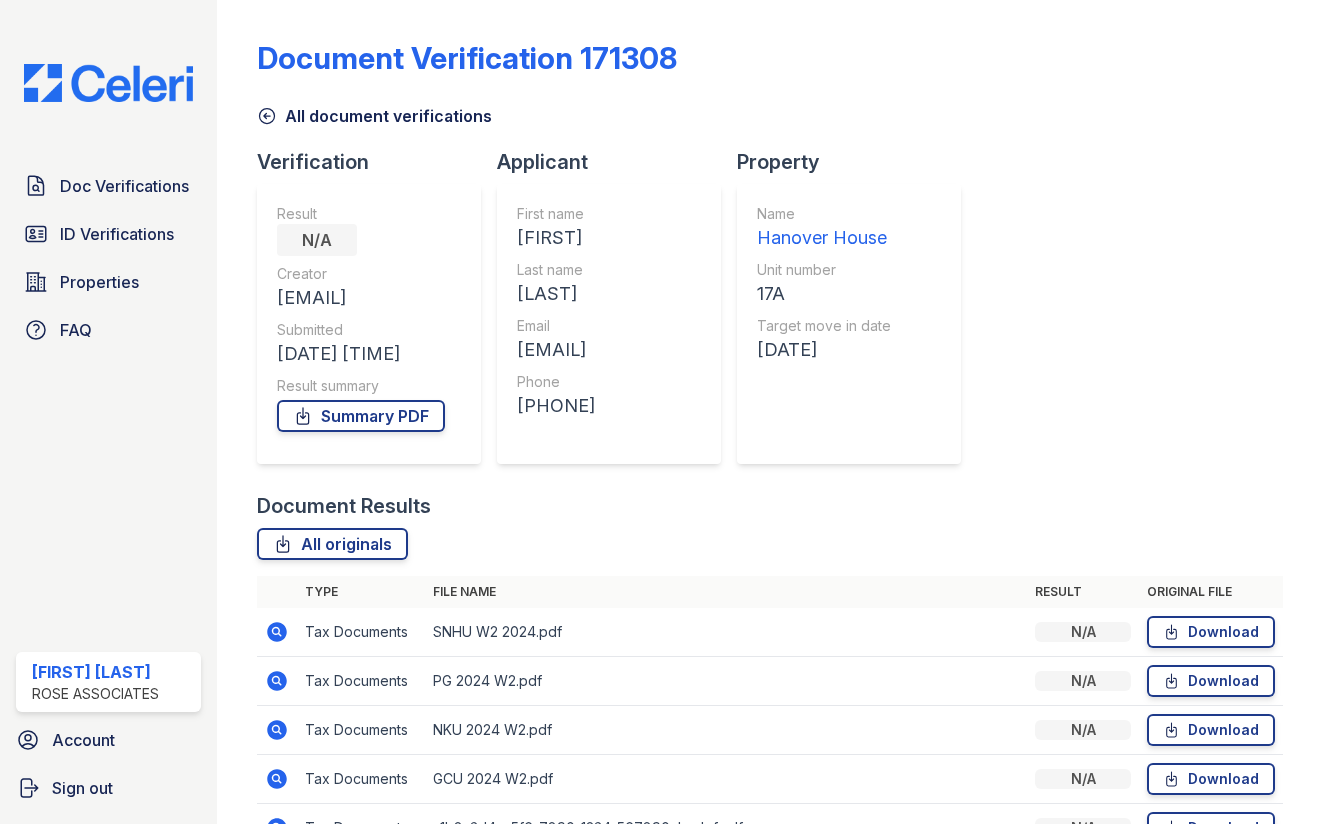 scroll, scrollTop: 0, scrollLeft: 0, axis: both 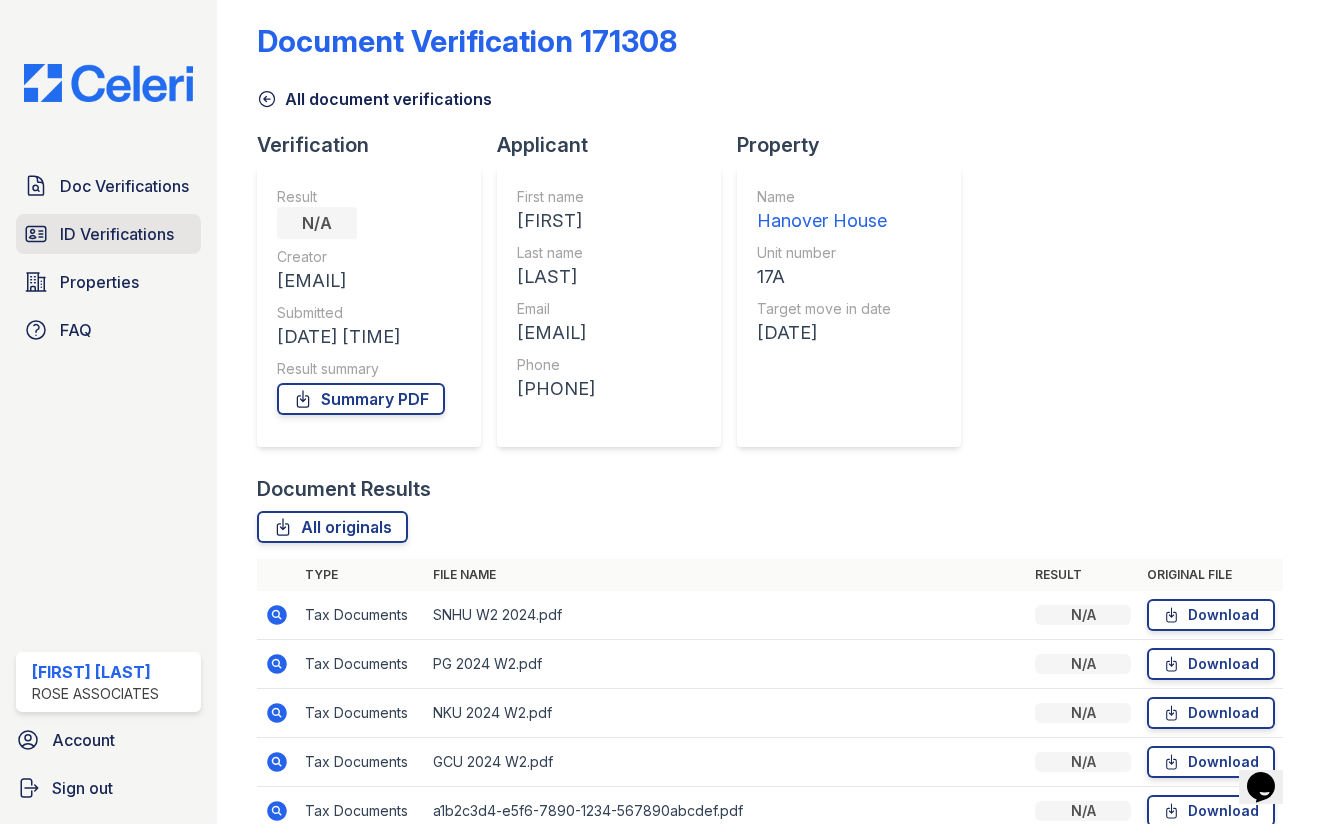 click on "ID Verifications" at bounding box center (117, 234) 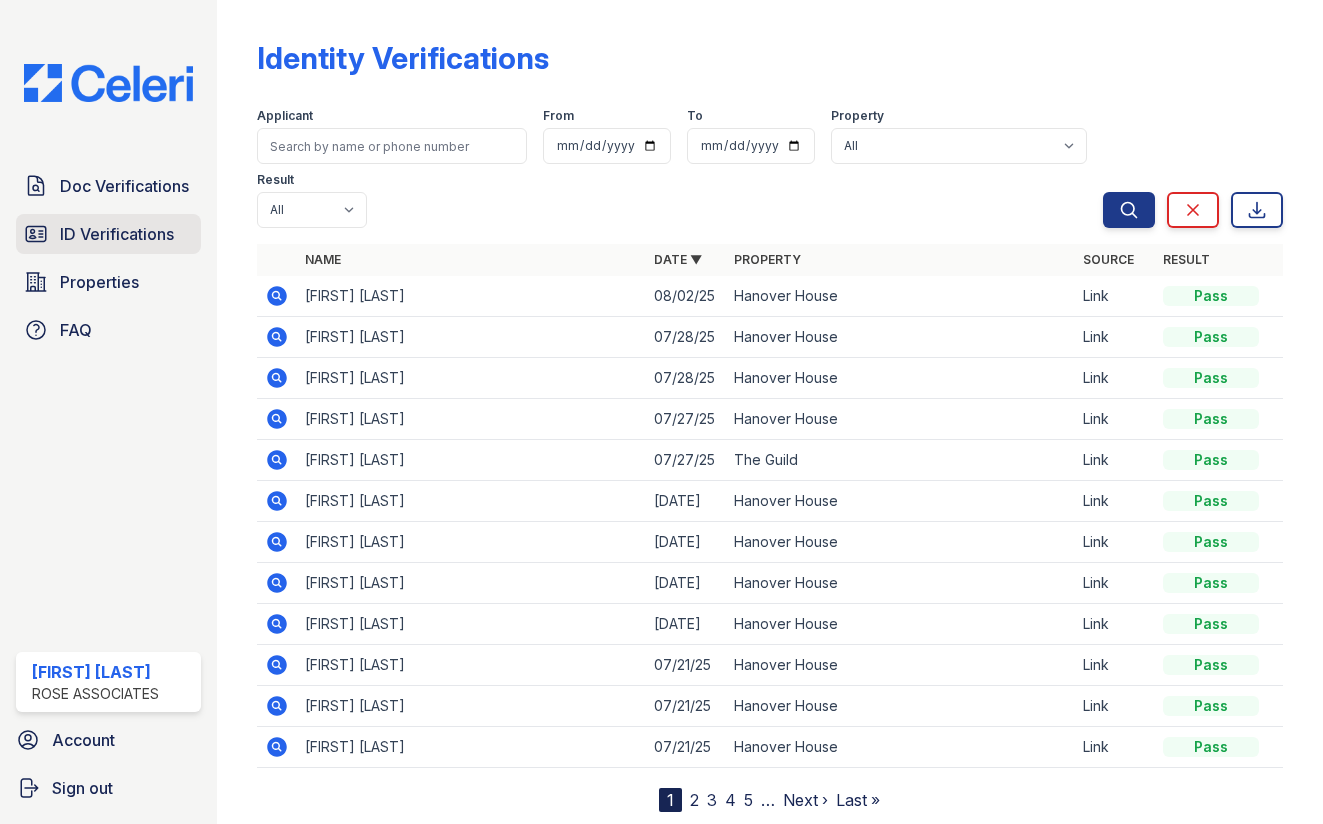 click on "ID Verifications" at bounding box center (117, 234) 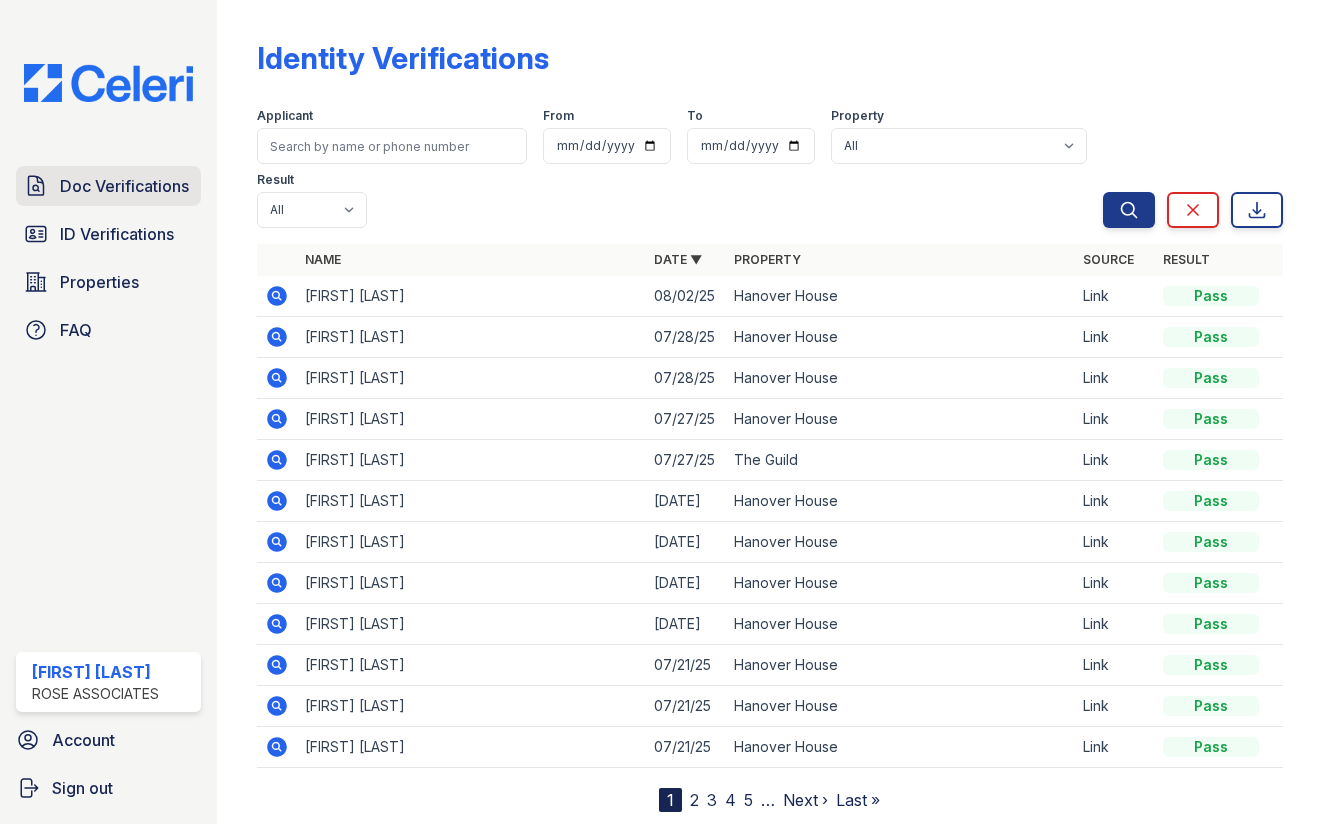 click on "Doc Verifications" at bounding box center [108, 186] 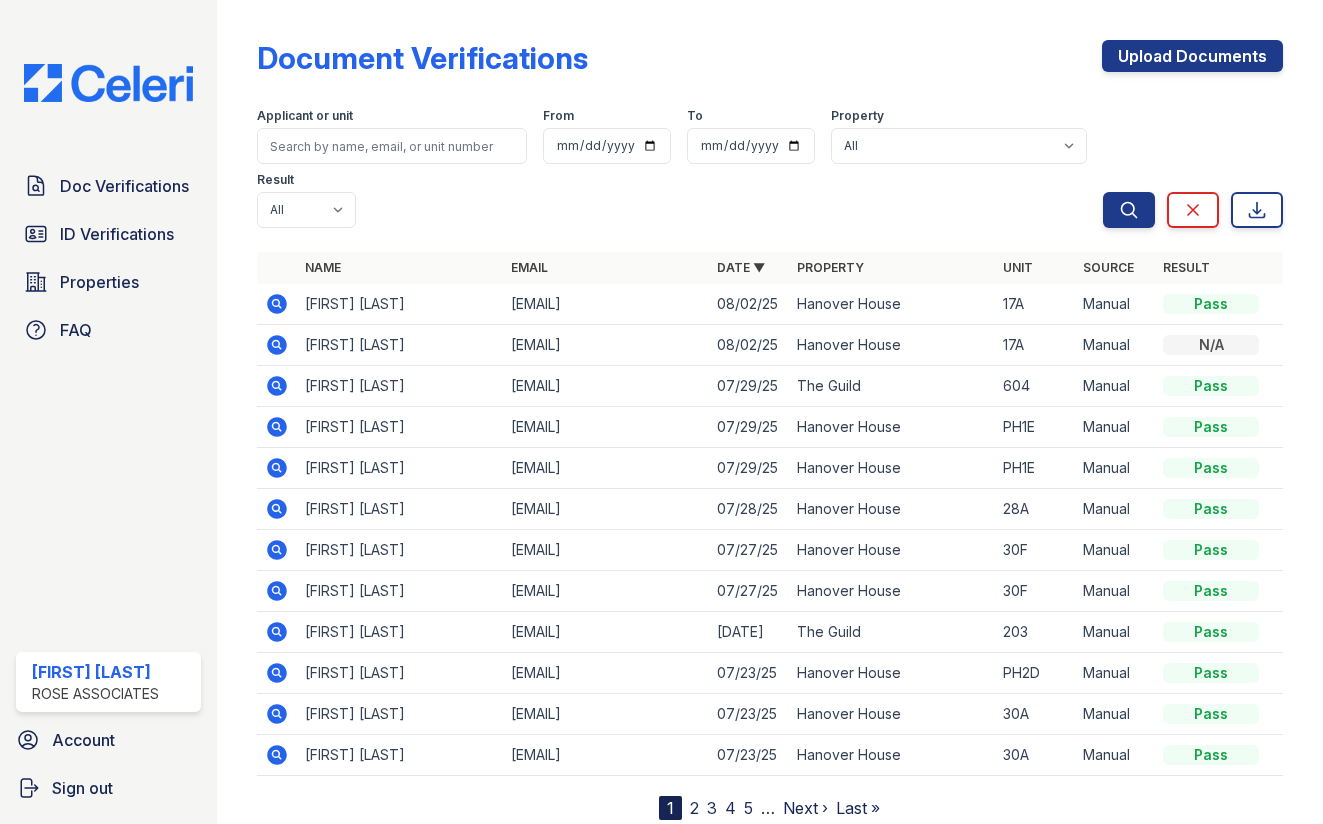 click 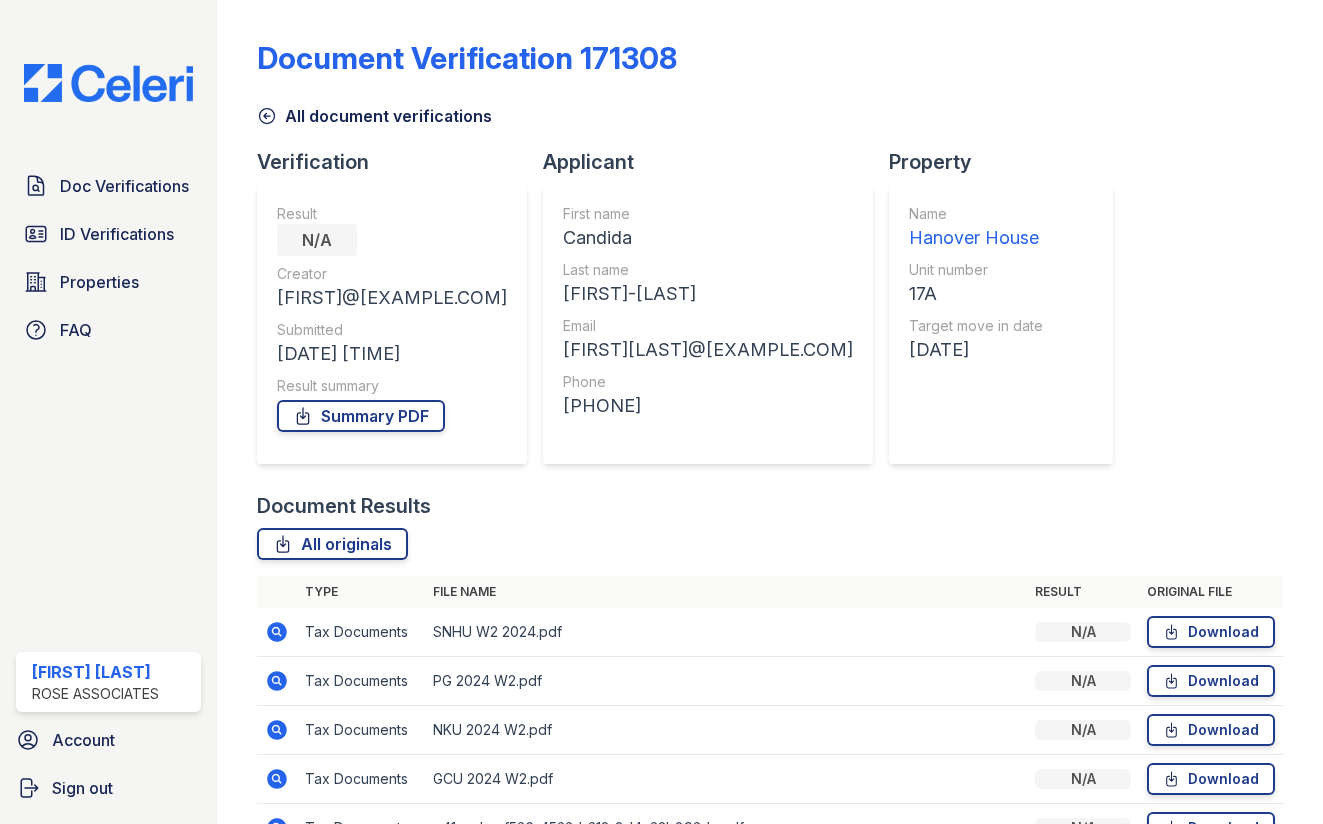 scroll, scrollTop: 0, scrollLeft: 0, axis: both 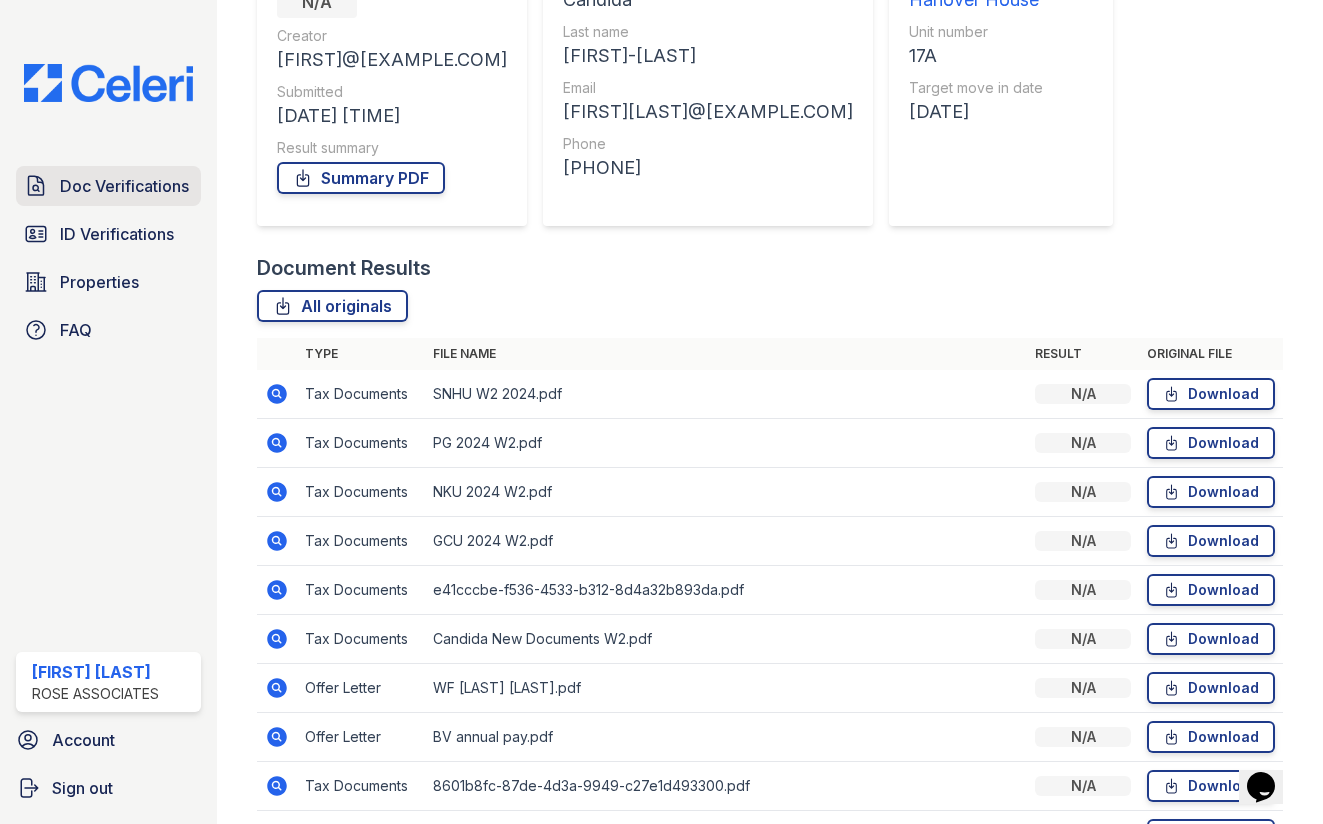 click on "Doc Verifications" at bounding box center (124, 186) 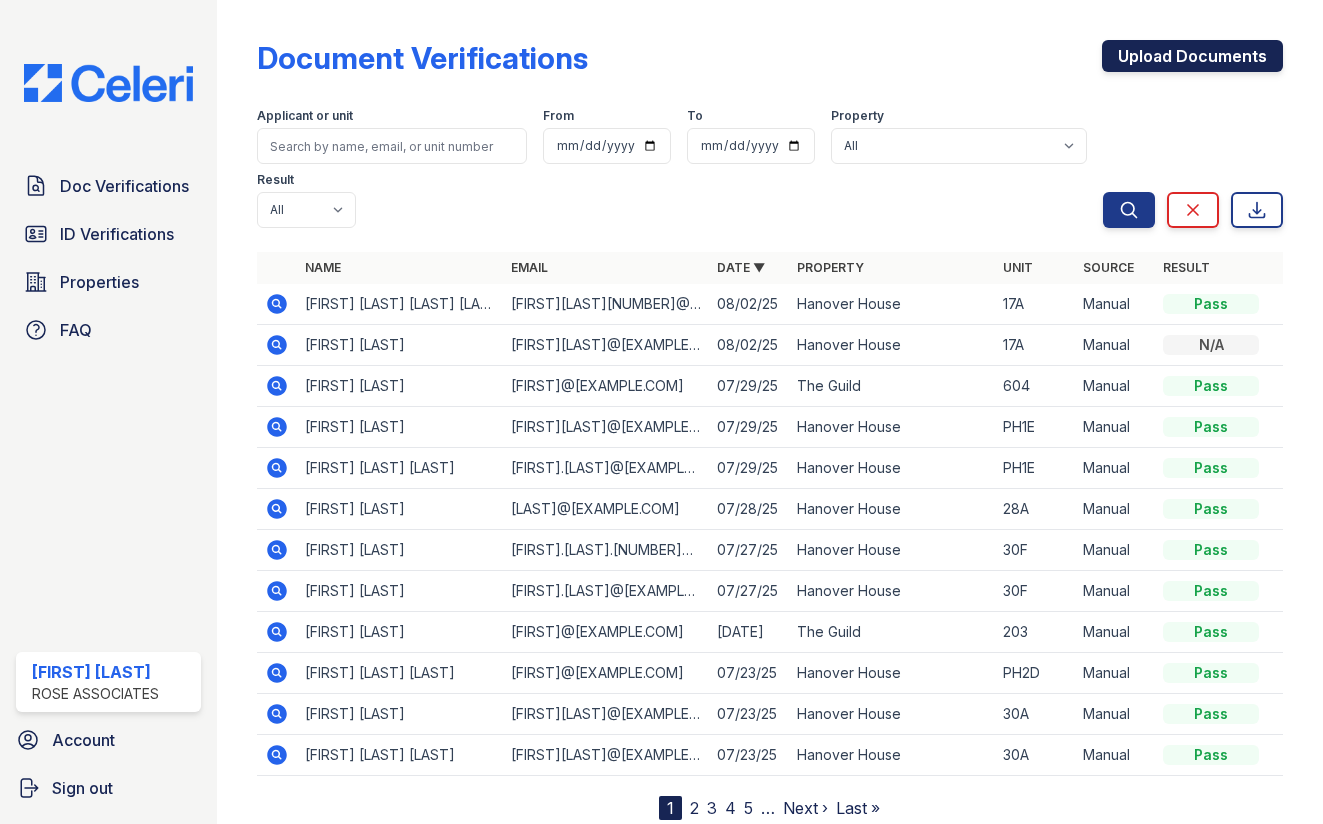 click on "Upload Documents" at bounding box center [1192, 56] 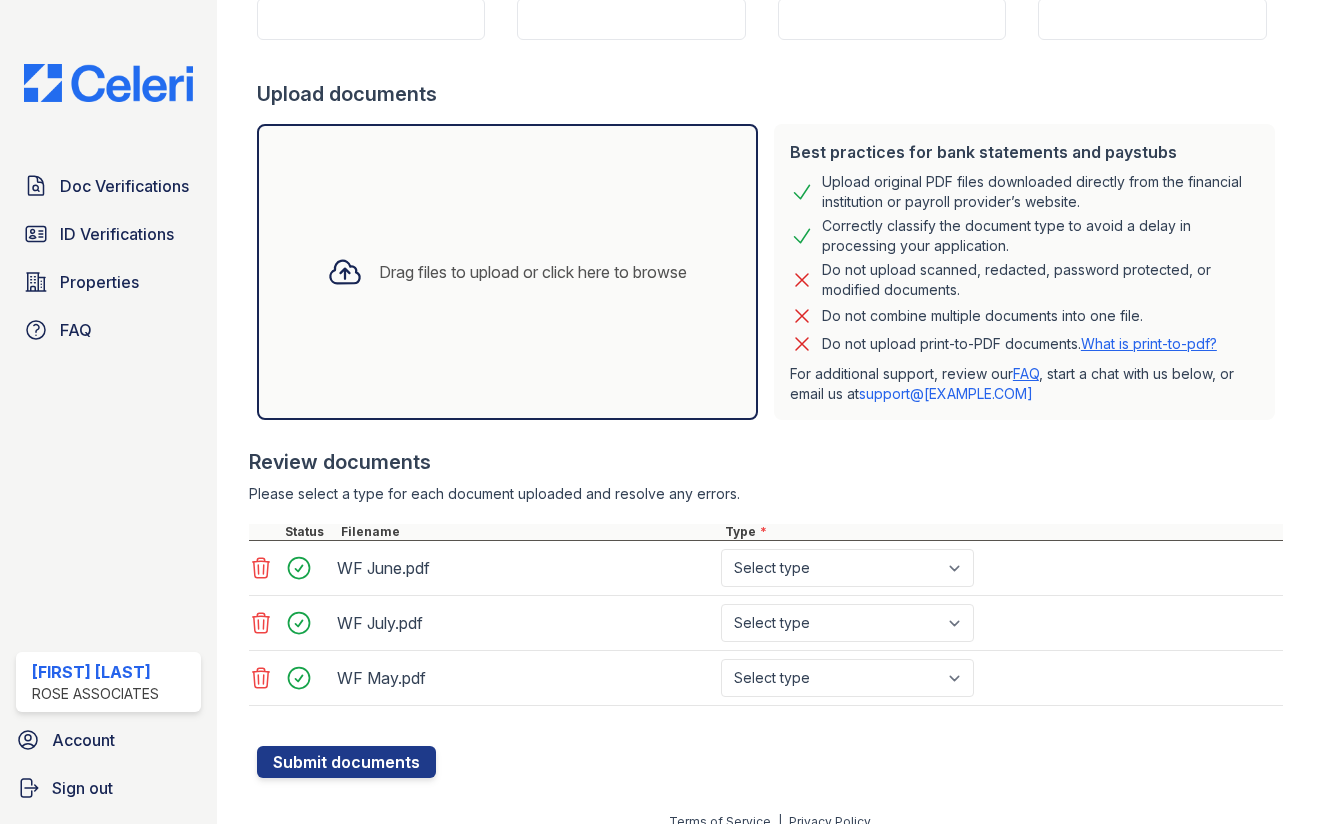 scroll, scrollTop: 311, scrollLeft: 0, axis: vertical 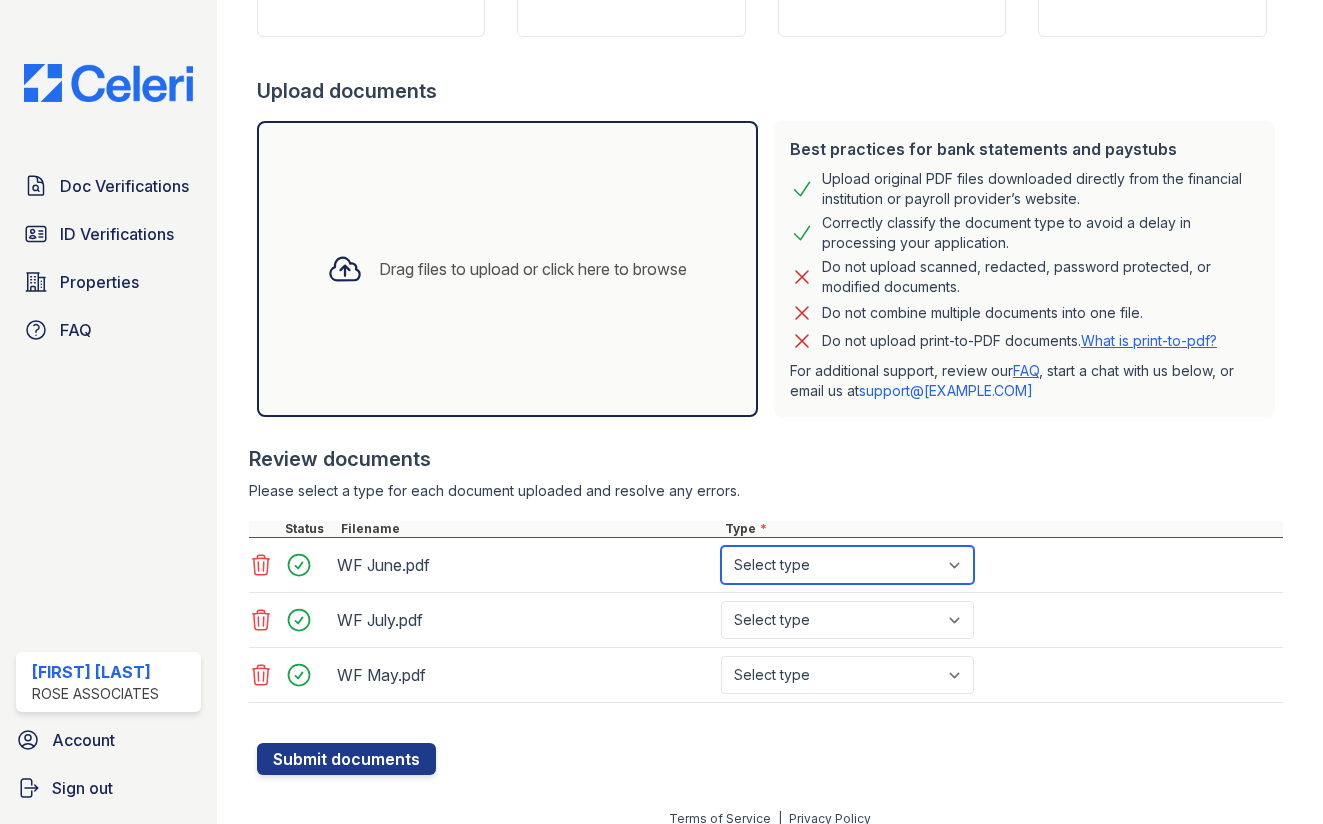 select on "bank_statement" 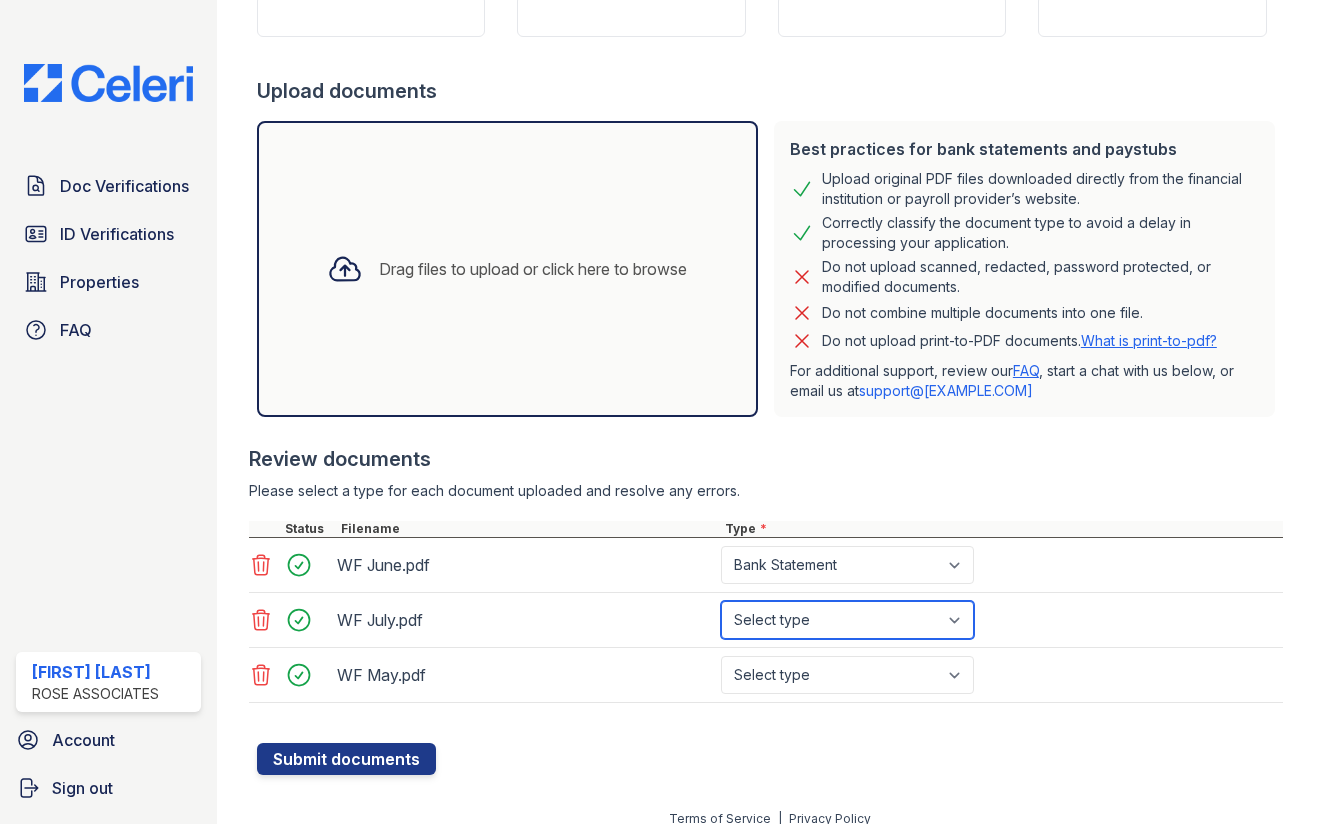 select on "bank_statement" 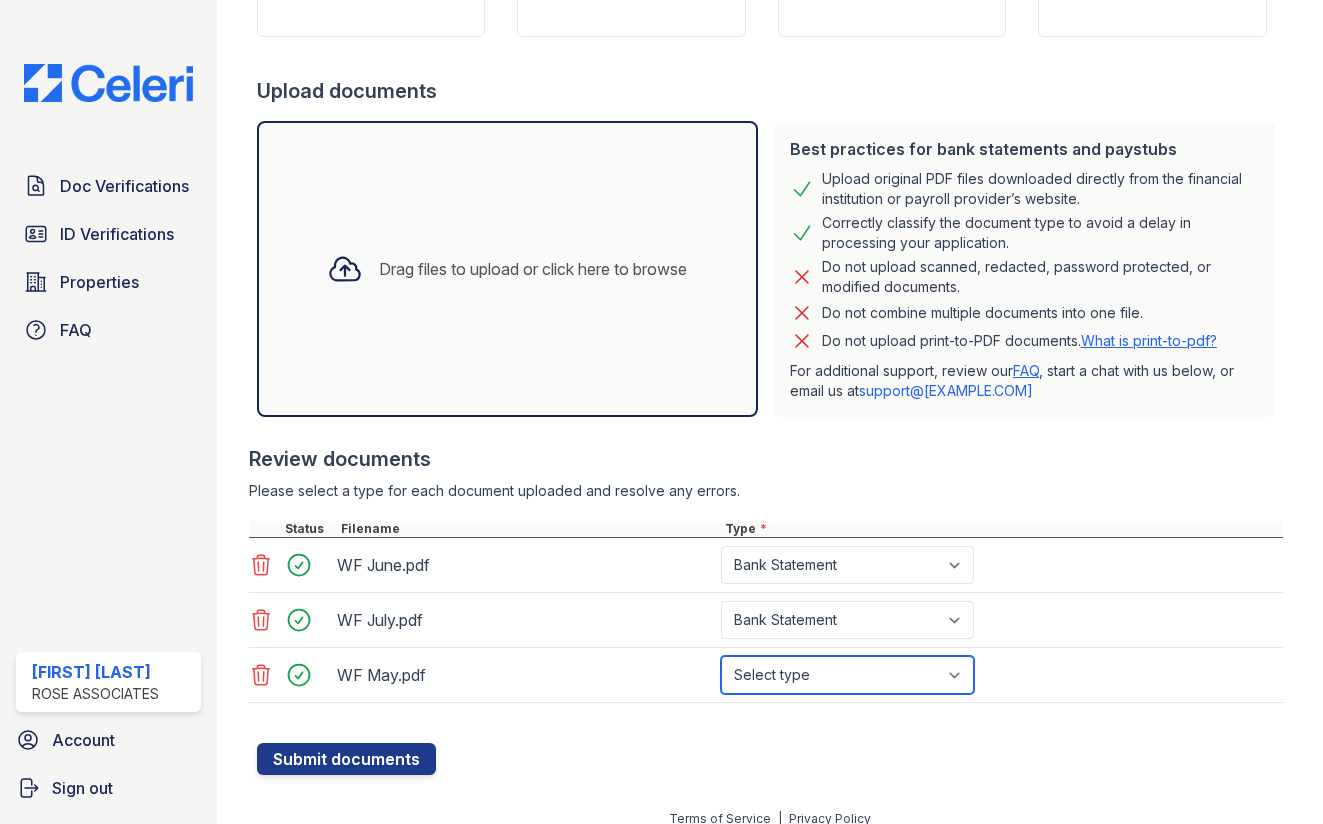 select on "bank_statement" 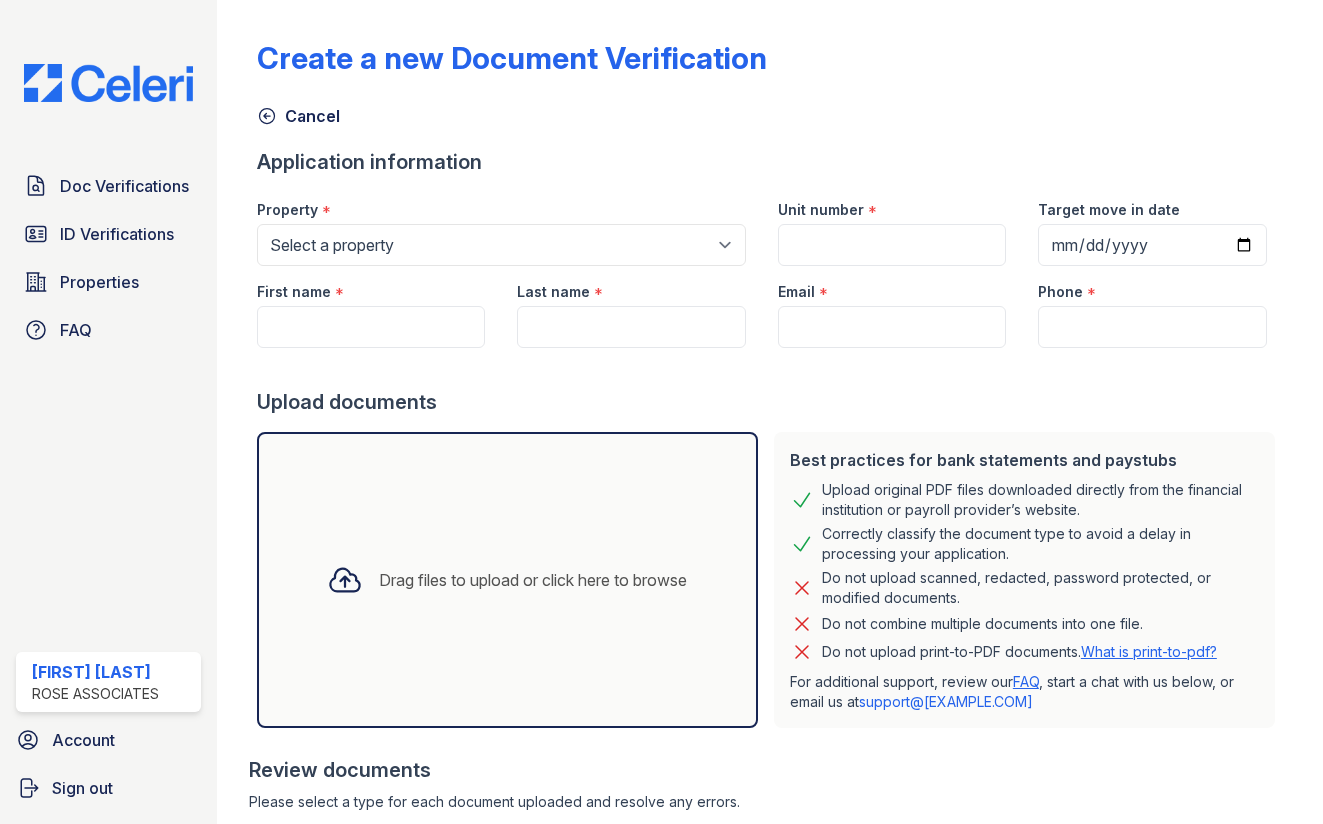scroll, scrollTop: 0, scrollLeft: 0, axis: both 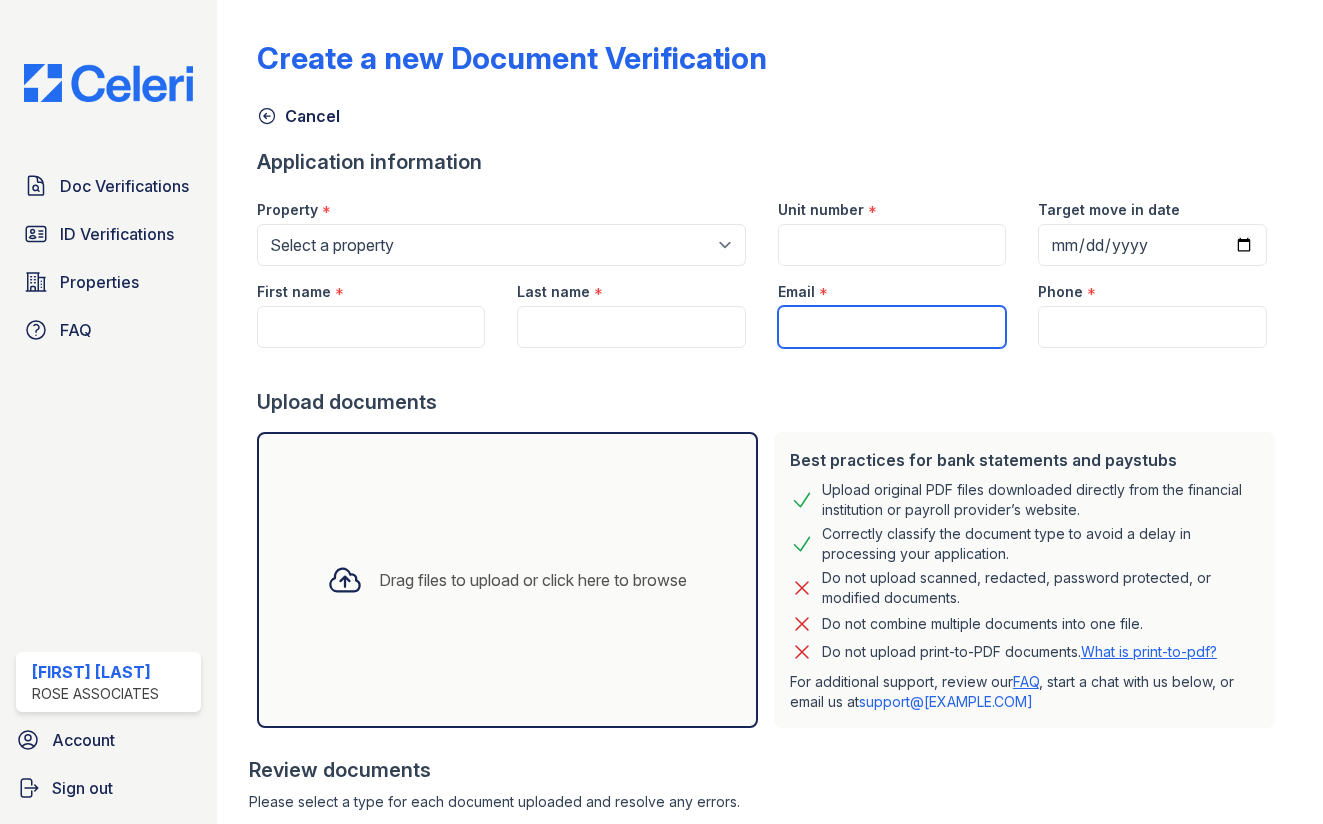 paste on "[NAME]@[DOMAIN]" 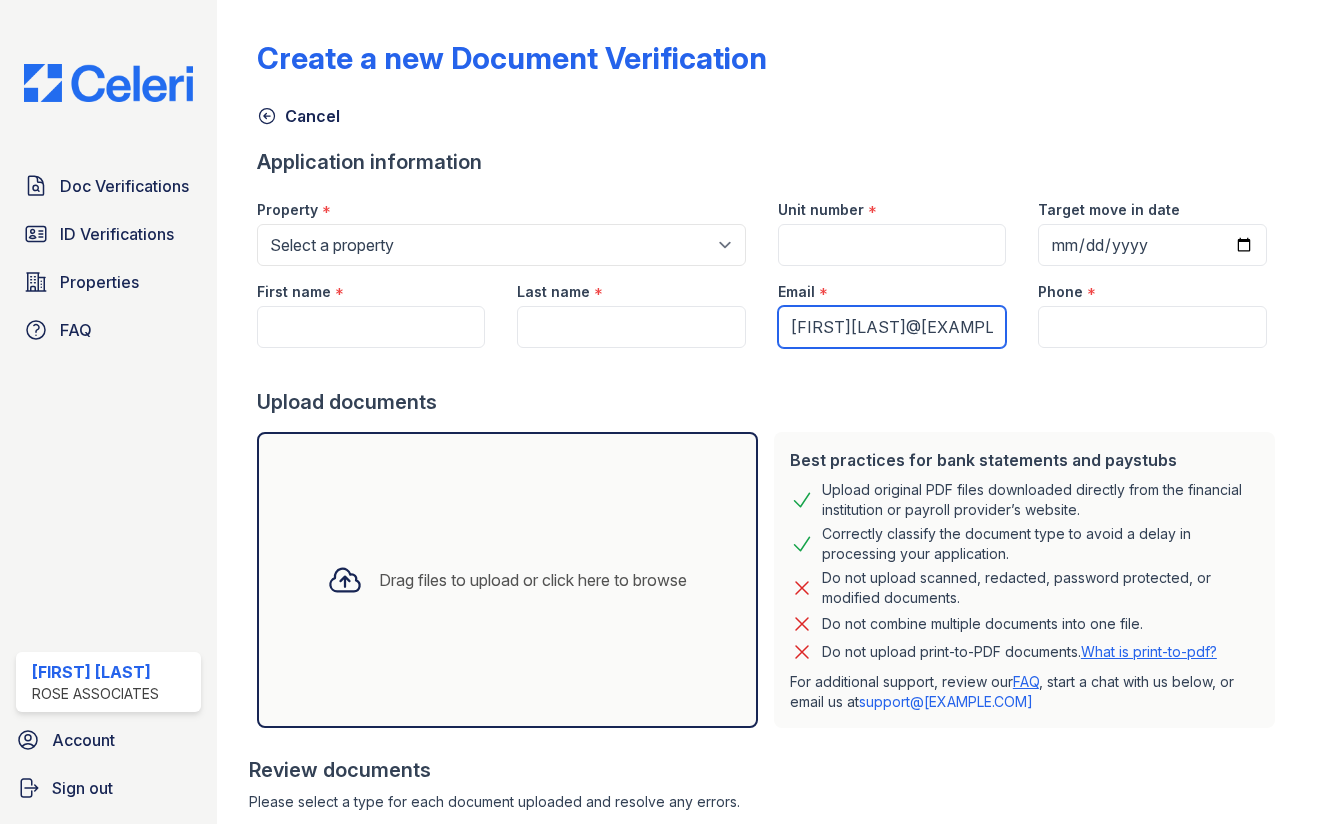 type on "[NAME]@[DOMAIN]" 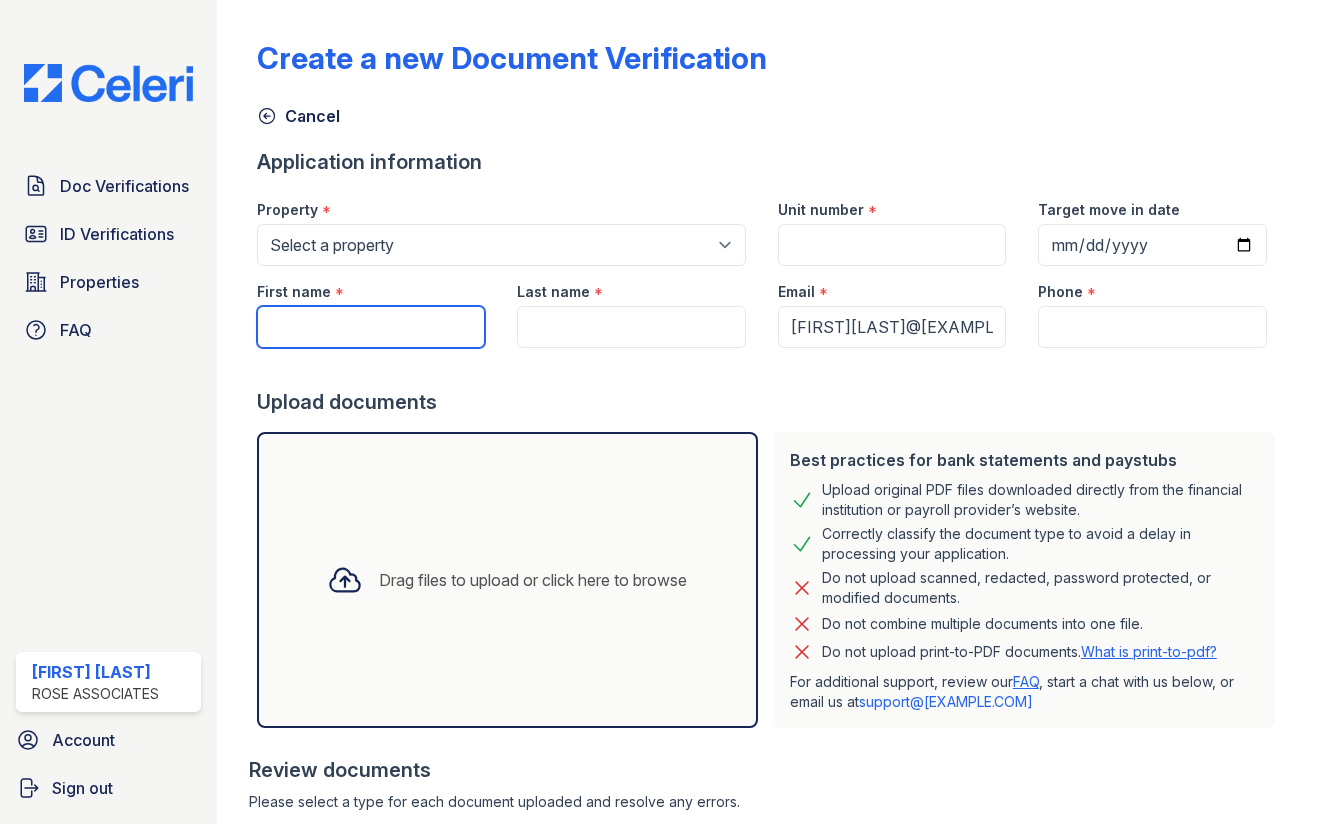 paste on "Candida E. Constantine-Castillo" 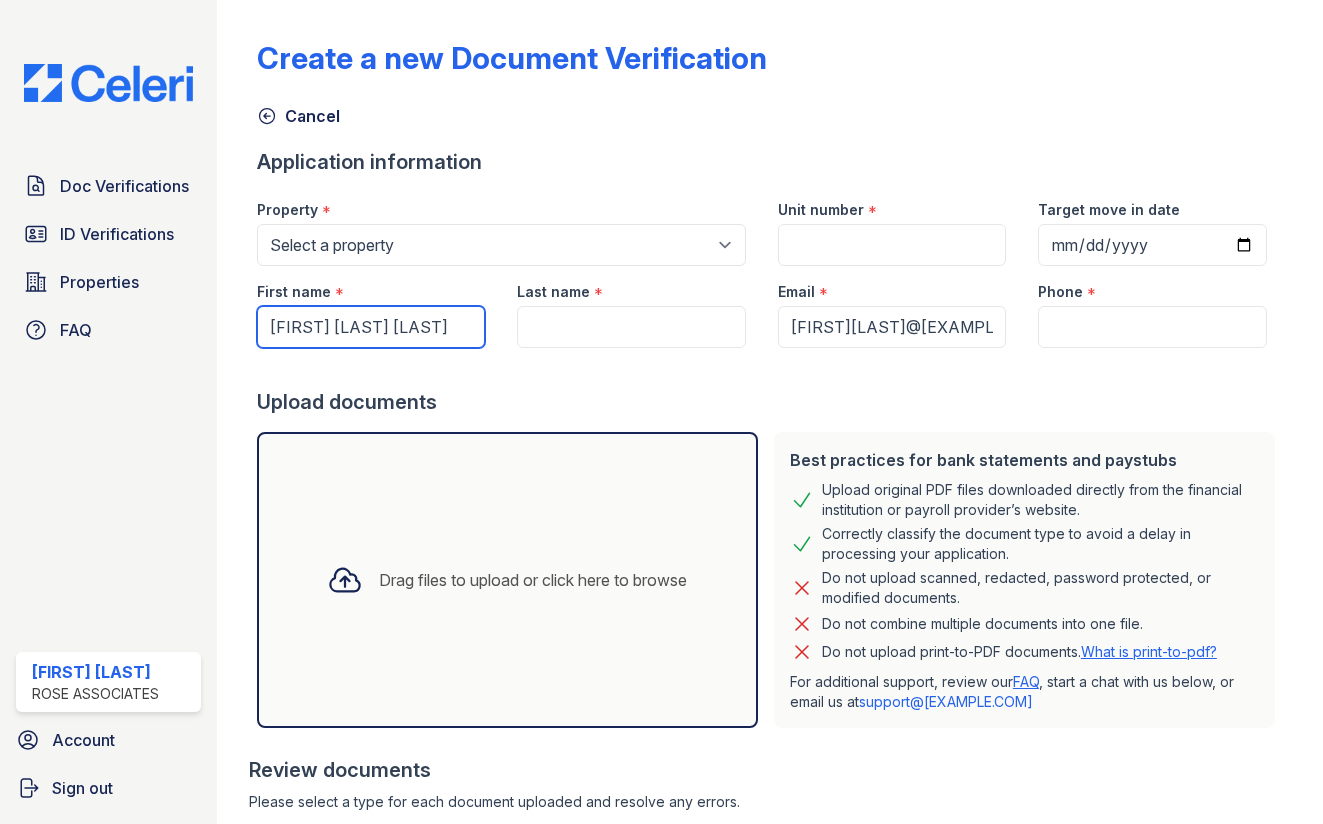 click on "Candida E. Constantine-Castillo" at bounding box center [371, 327] 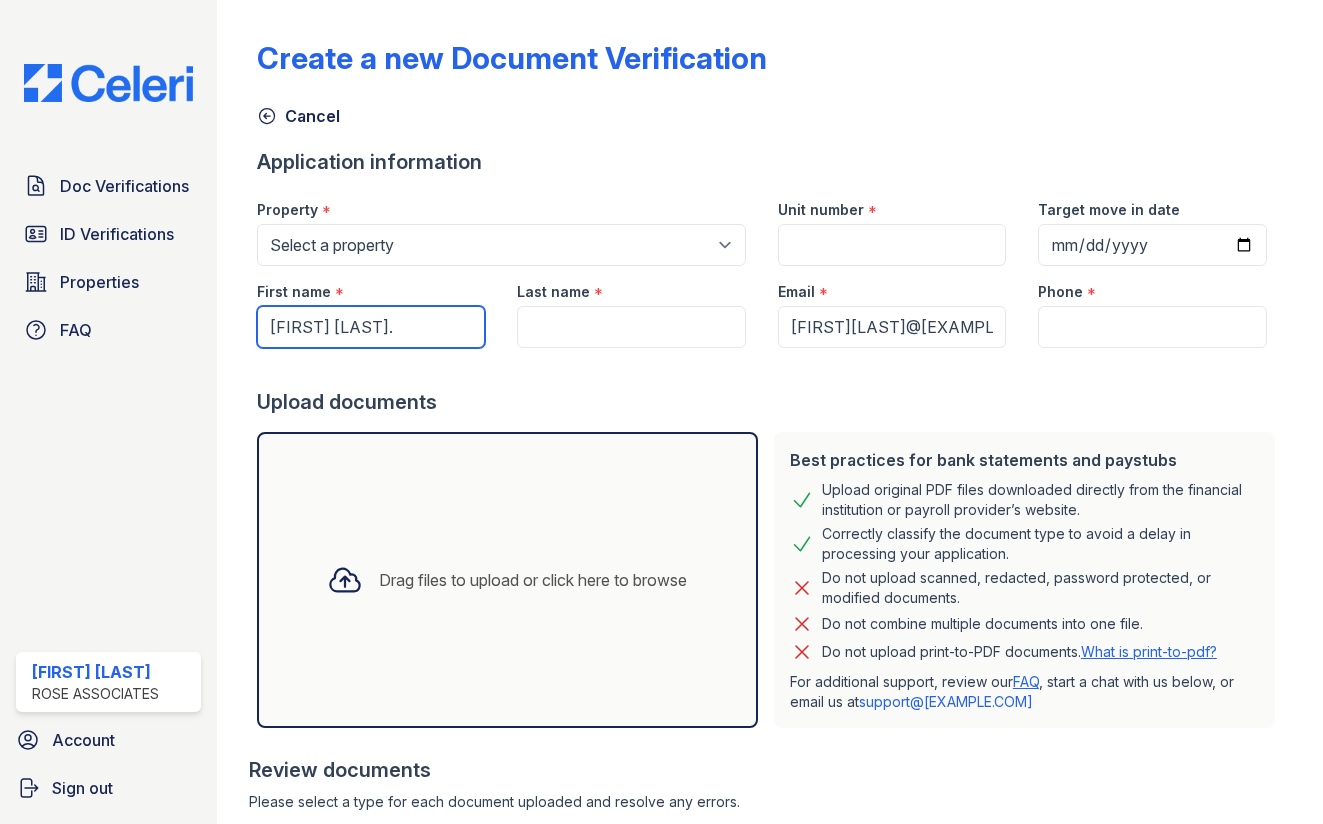 type on "Candida E." 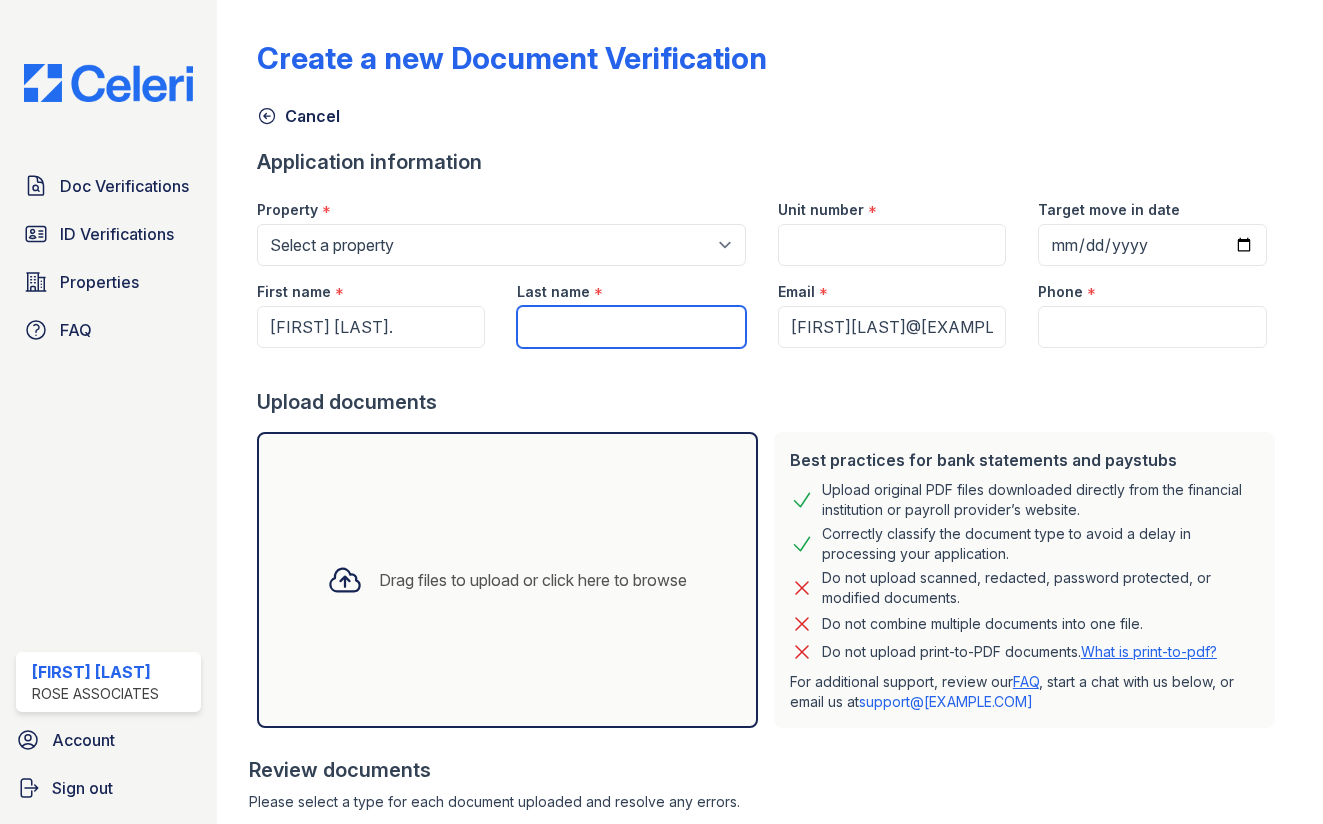 drag, startPoint x: 543, startPoint y: 323, endPoint x: 564, endPoint y: 325, distance: 21.095022 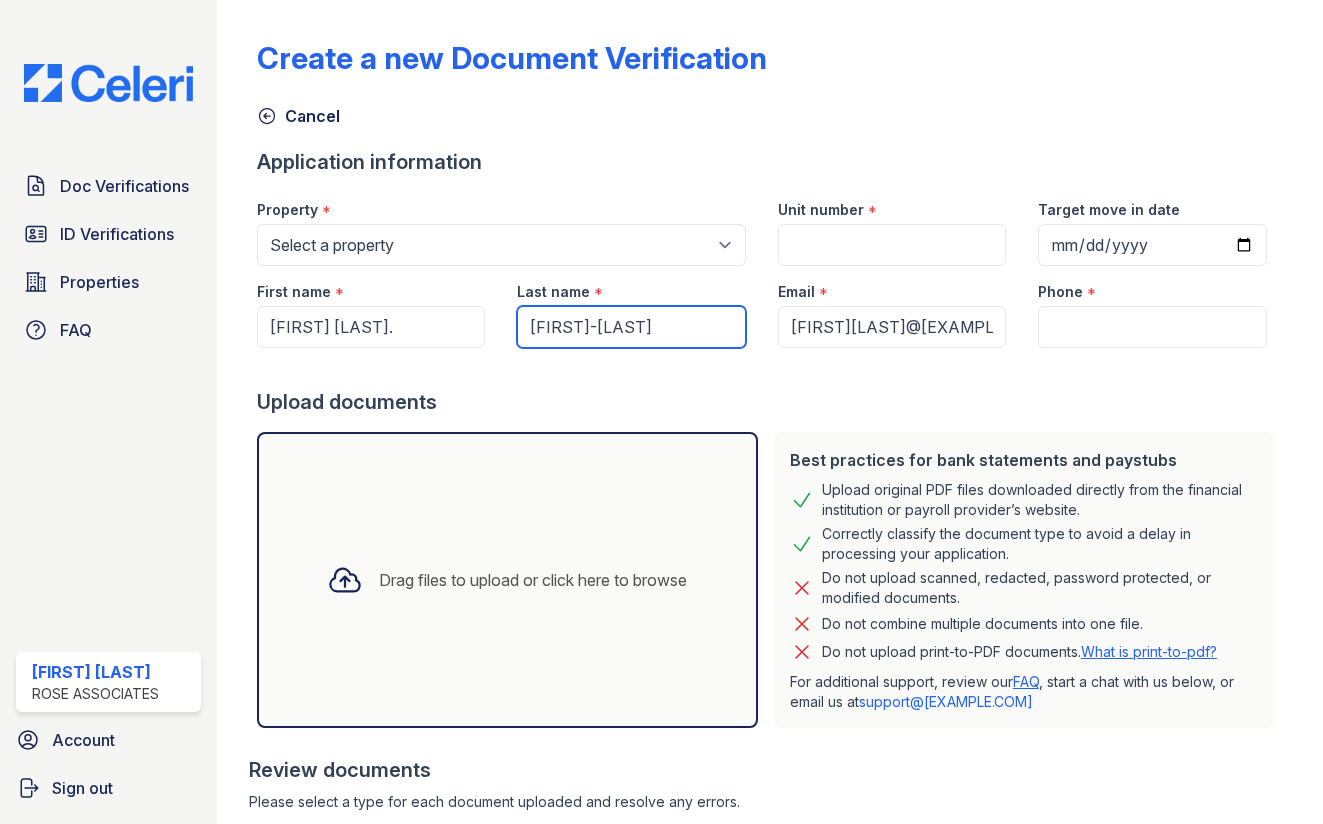 type on "Constantine-Castillo" 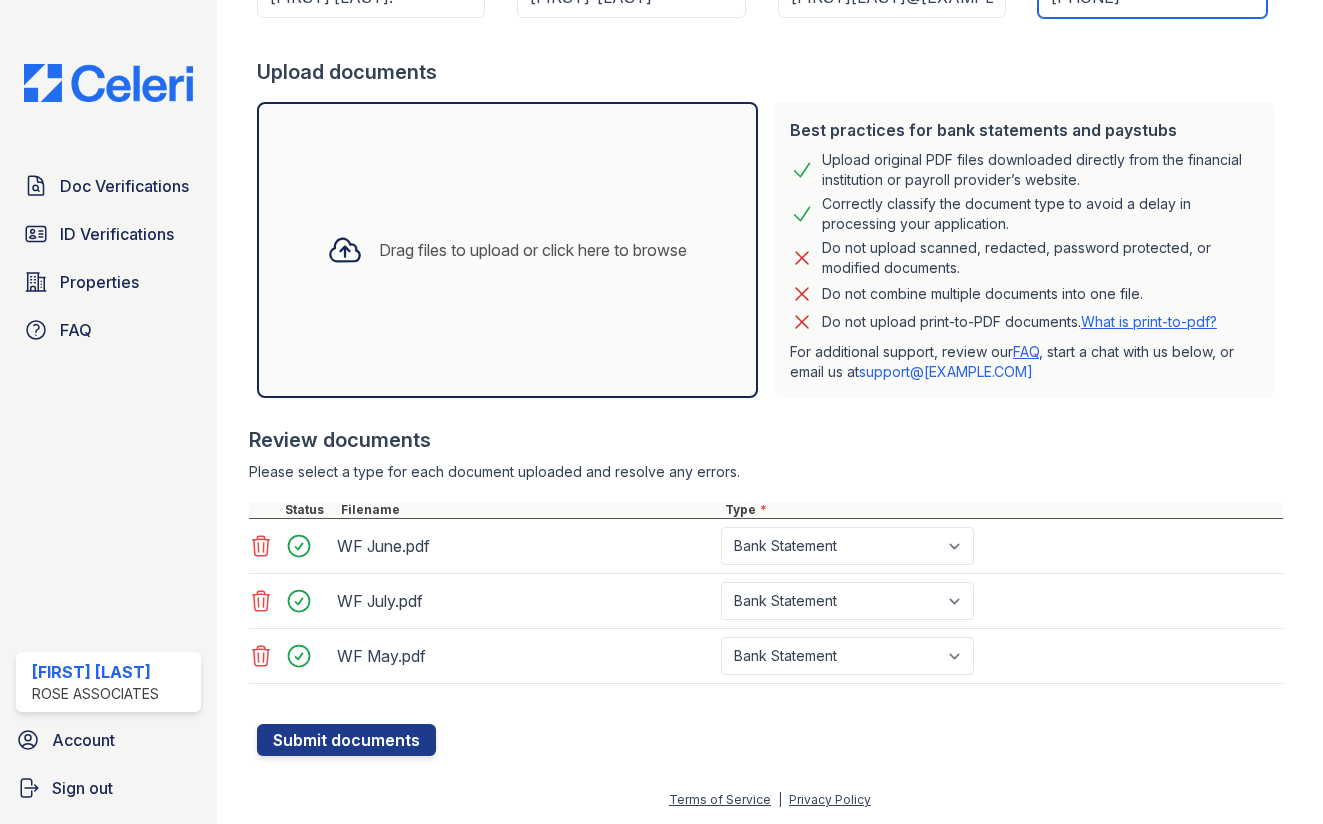 scroll, scrollTop: 330, scrollLeft: 0, axis: vertical 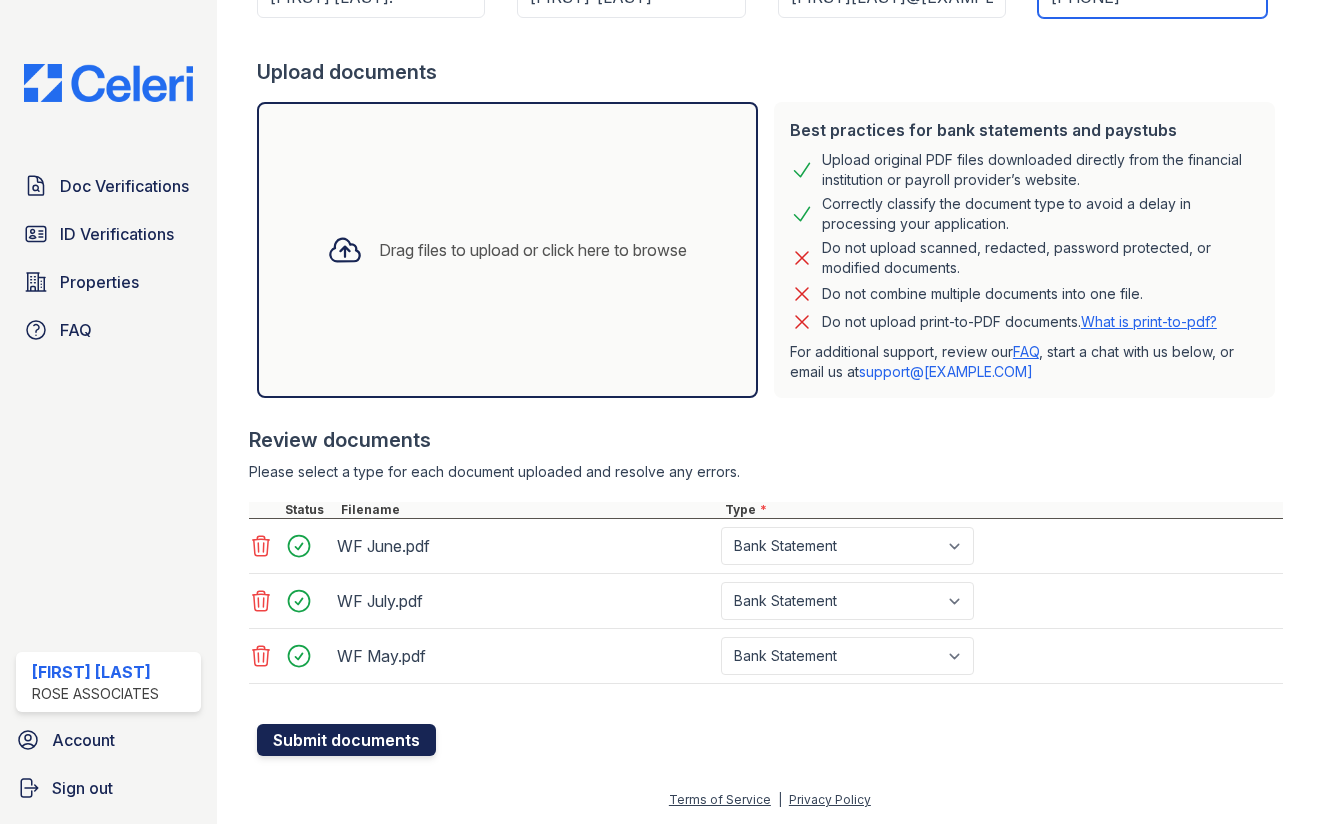 type on "555-555-5555" 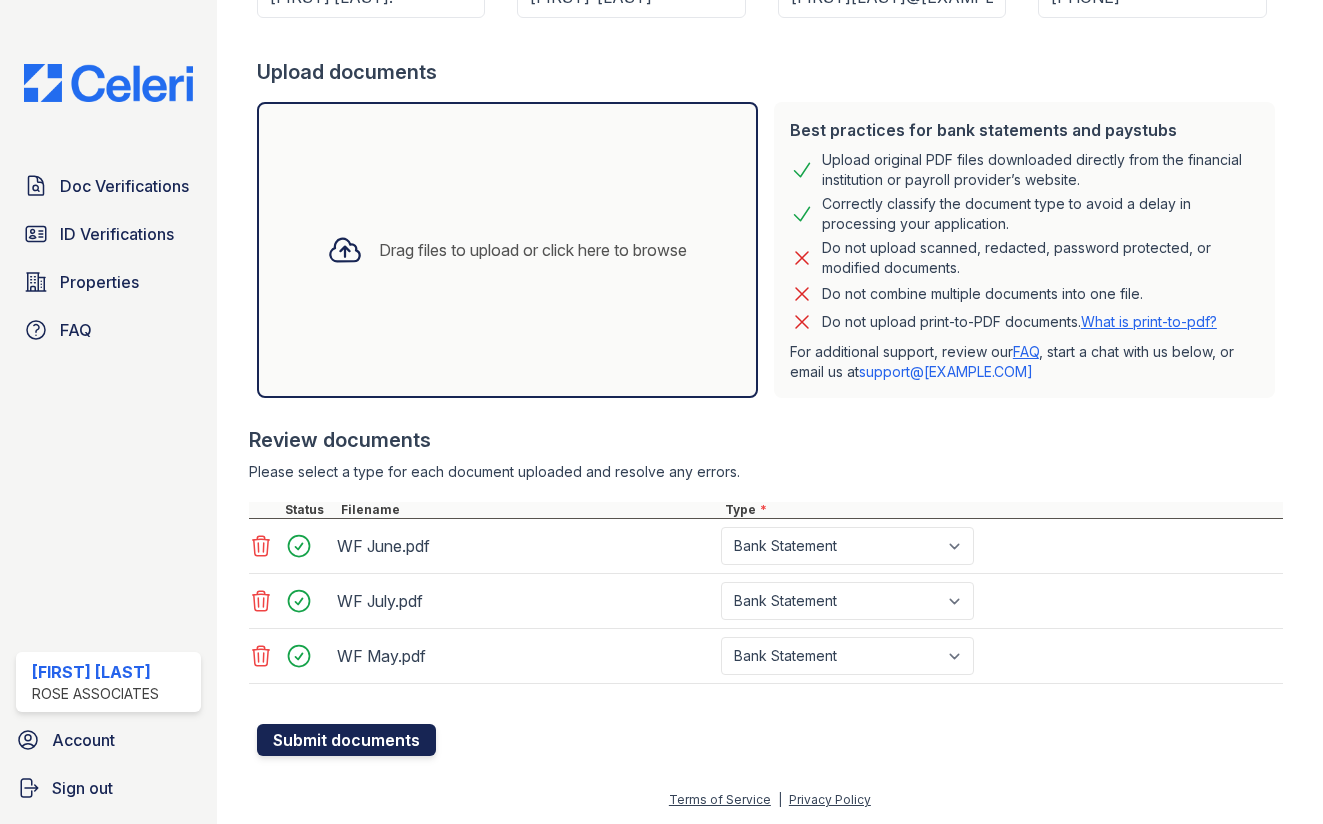 click on "Submit documents" at bounding box center [346, 740] 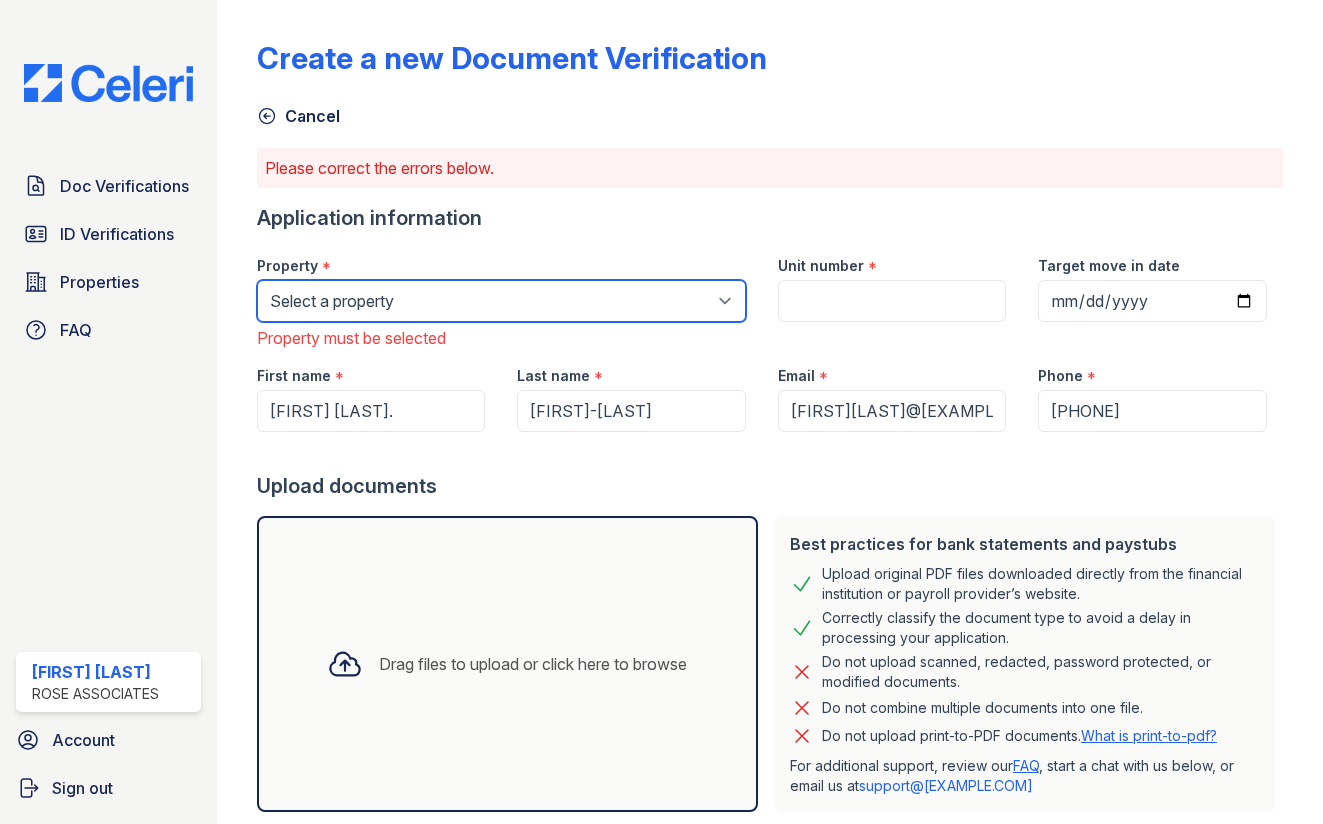 select on "3109" 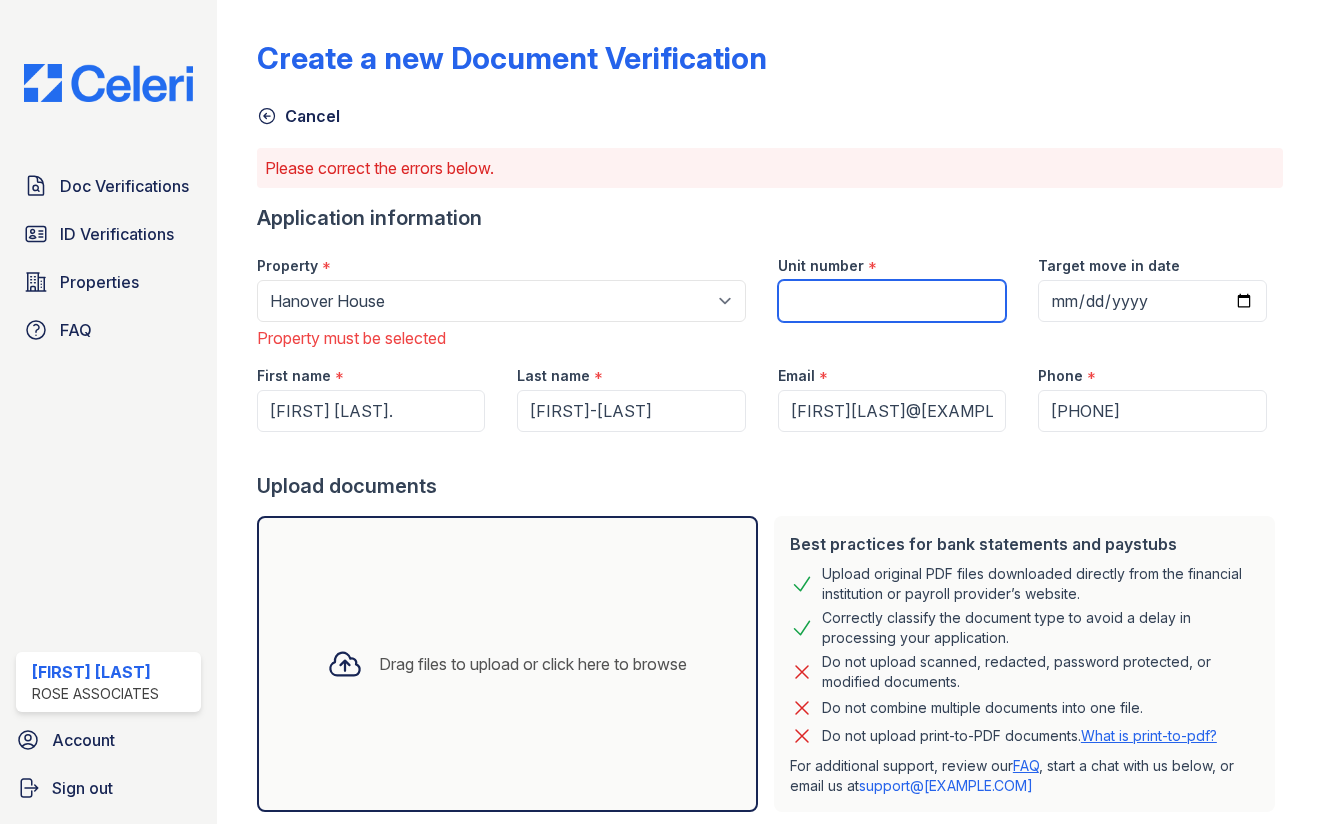 click on "Unit number" at bounding box center (892, 301) 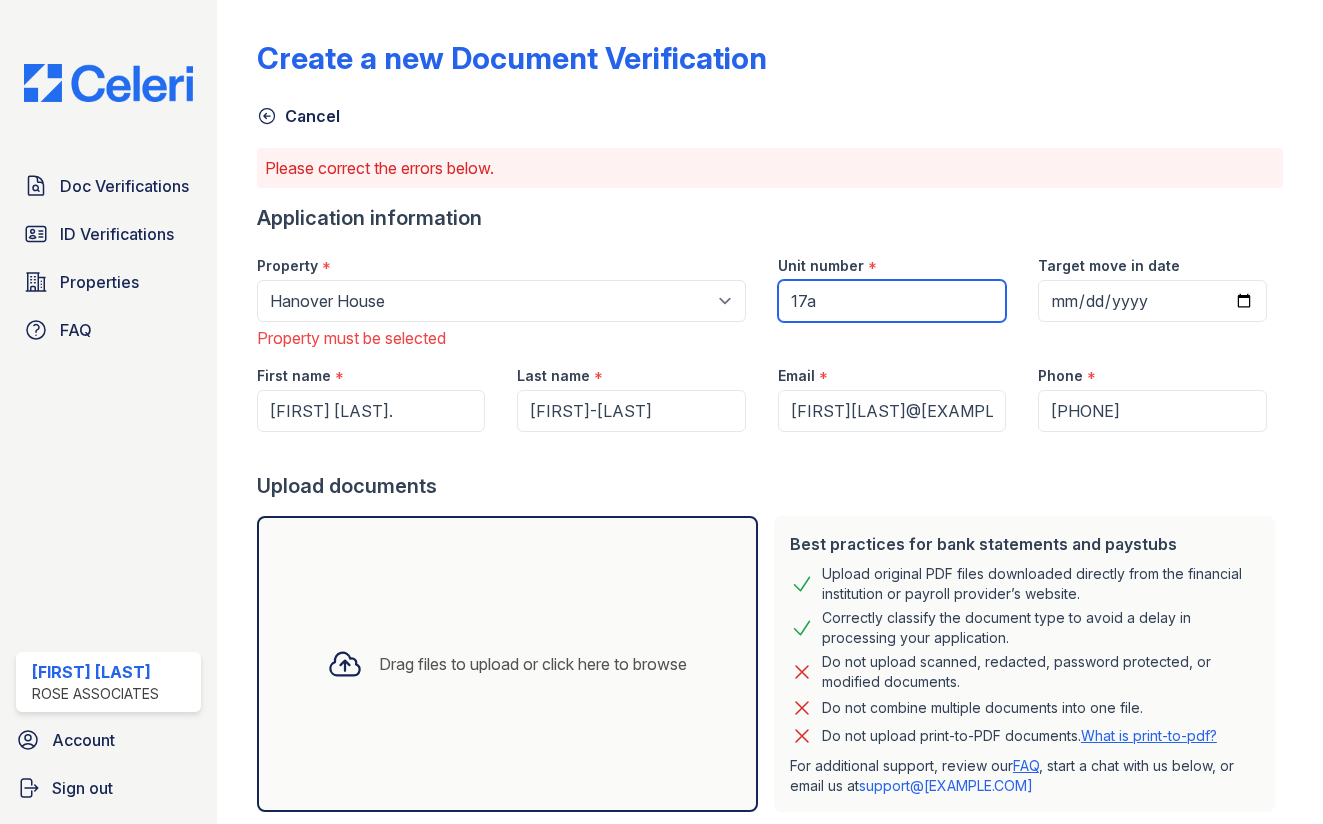 type on "17a" 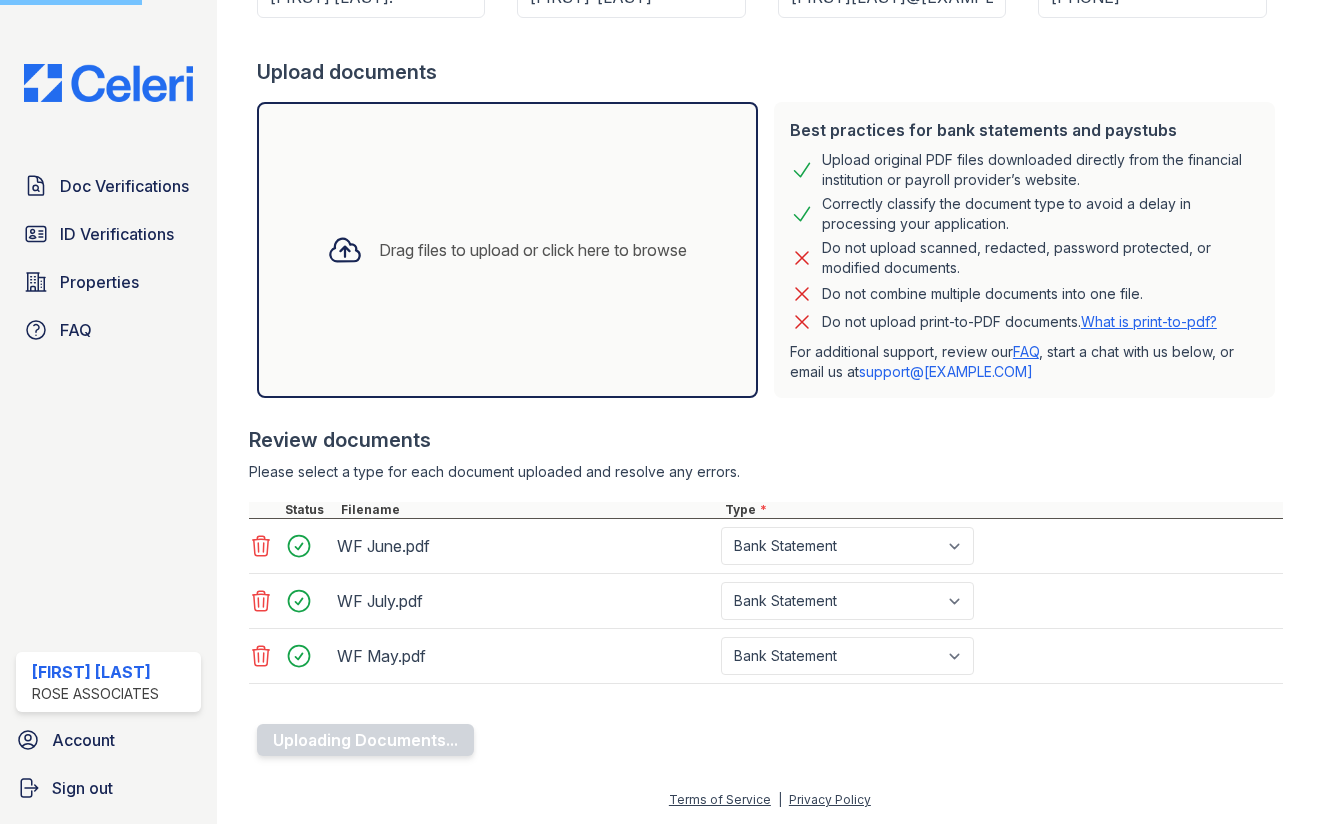 scroll, scrollTop: 0, scrollLeft: 0, axis: both 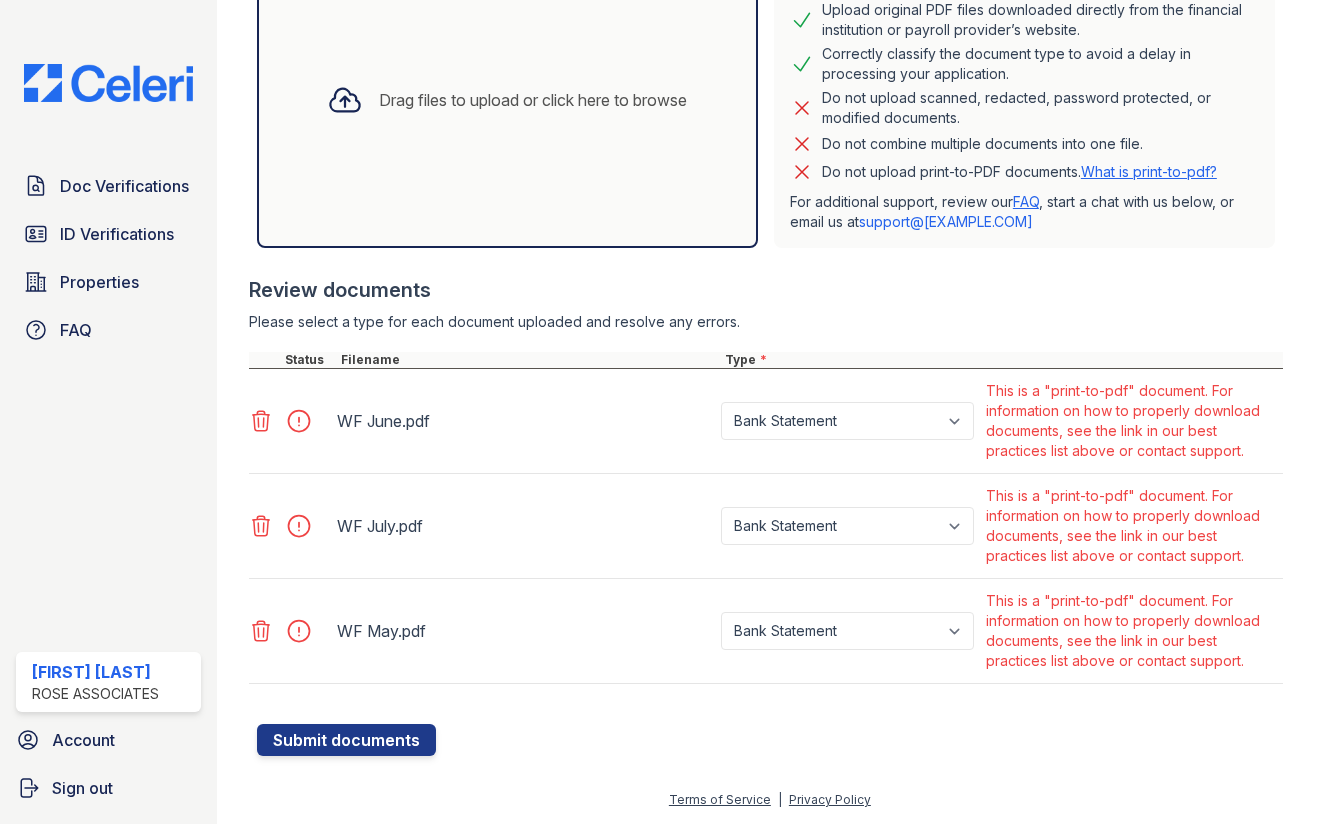 click 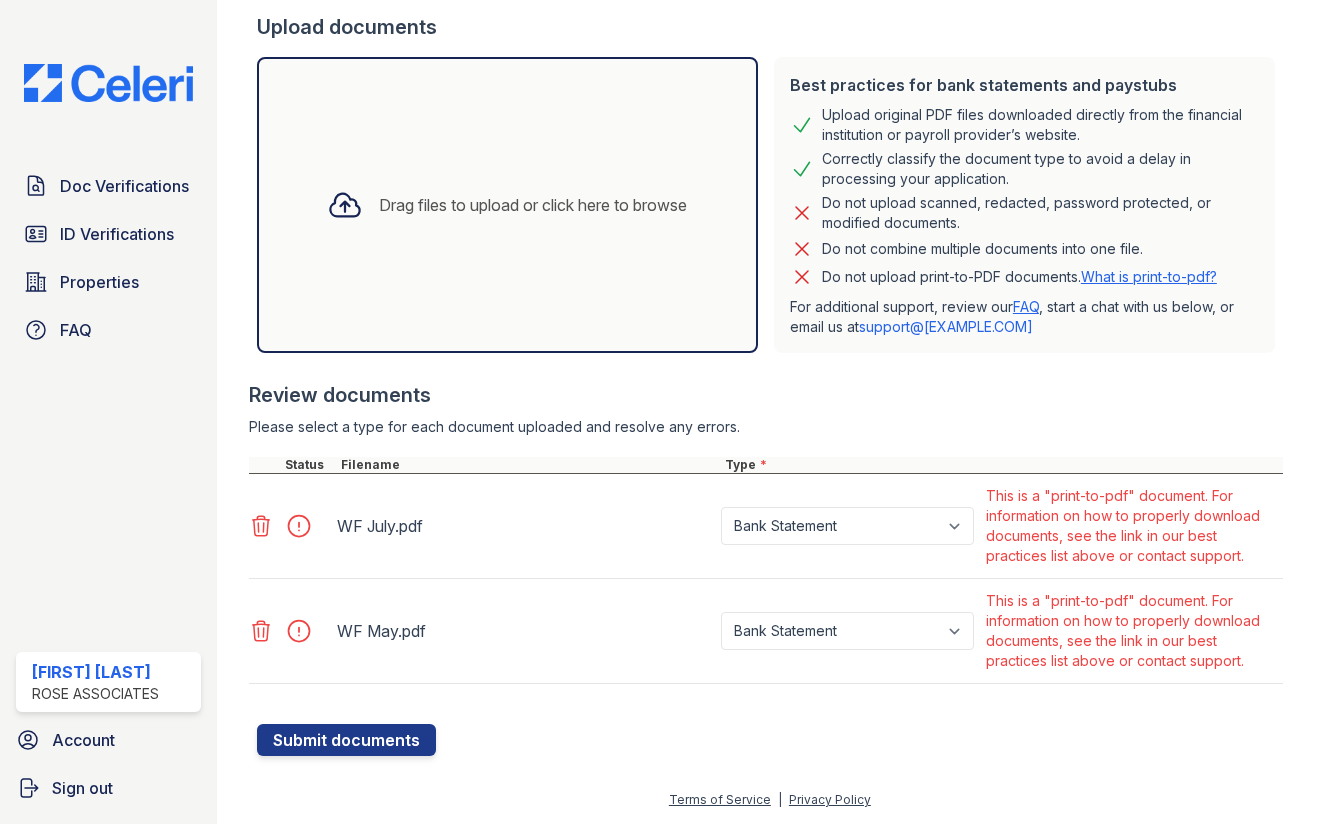 drag, startPoint x: 263, startPoint y: 520, endPoint x: 261, endPoint y: 537, distance: 17.117243 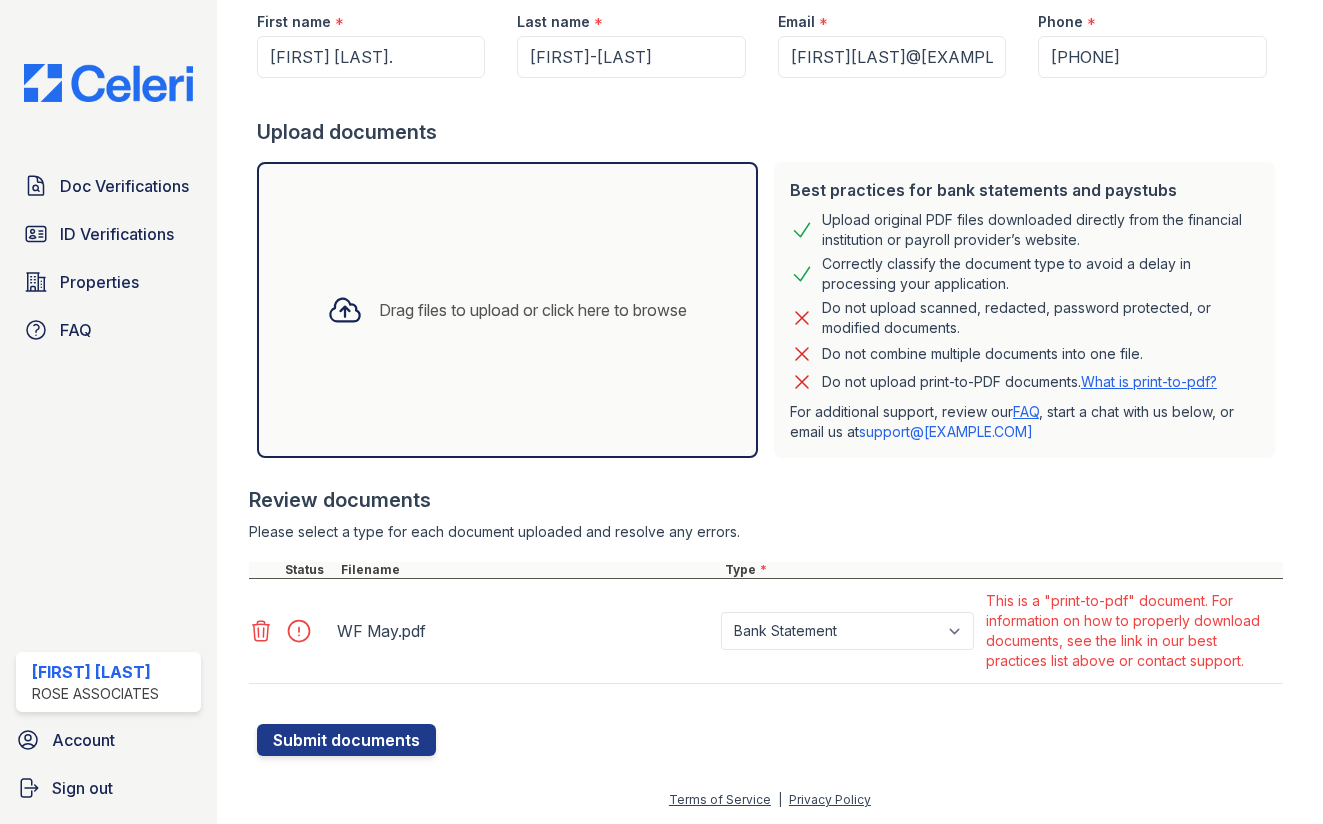 click 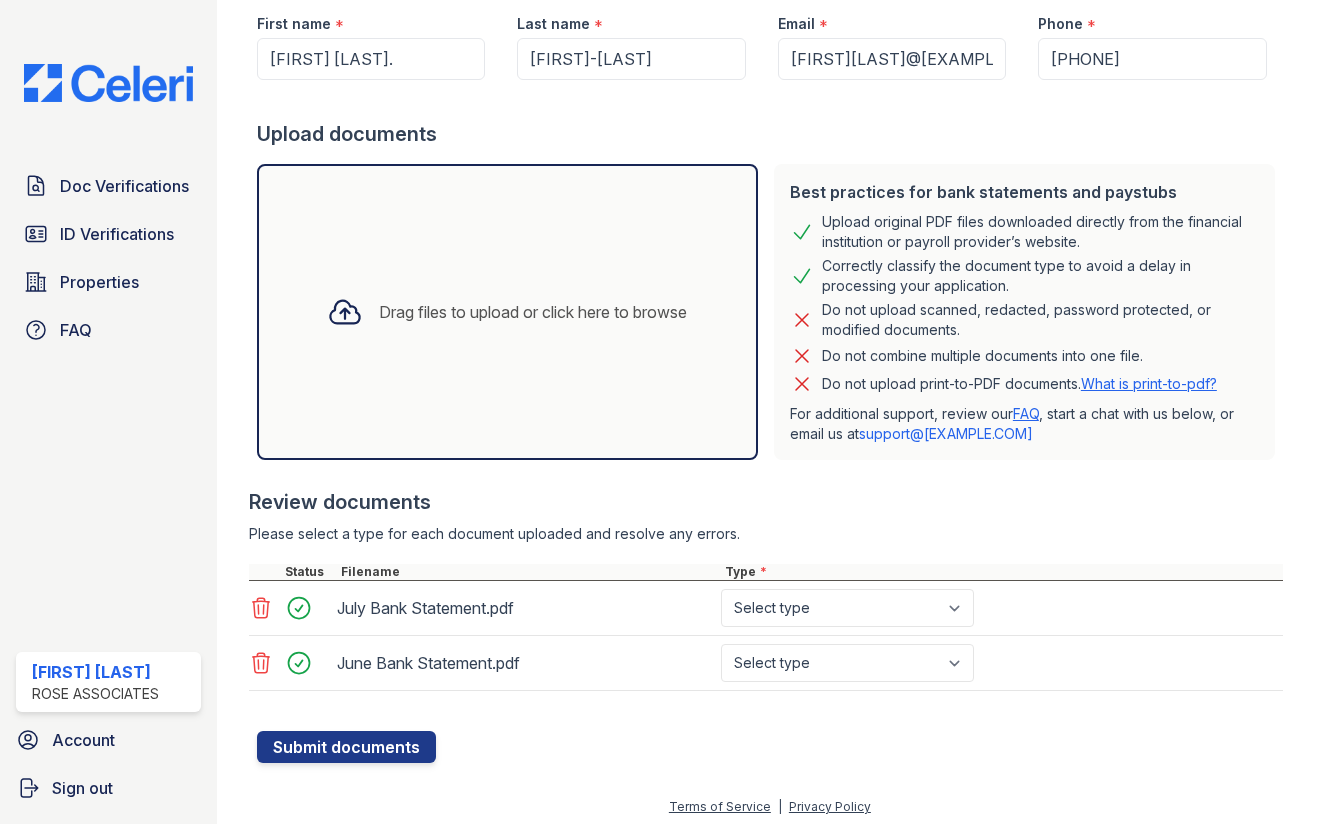 scroll, scrollTop: 329, scrollLeft: 0, axis: vertical 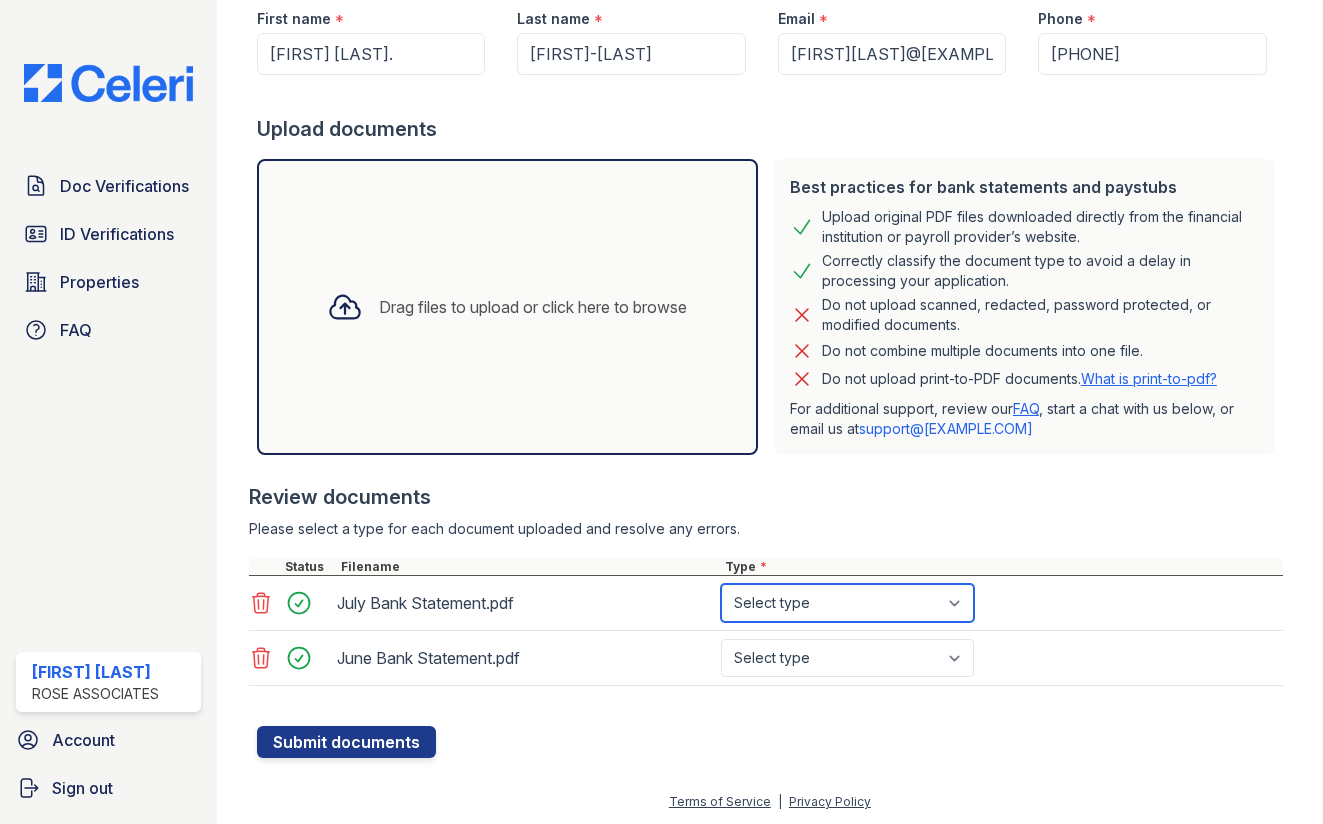 select on "bank_statement" 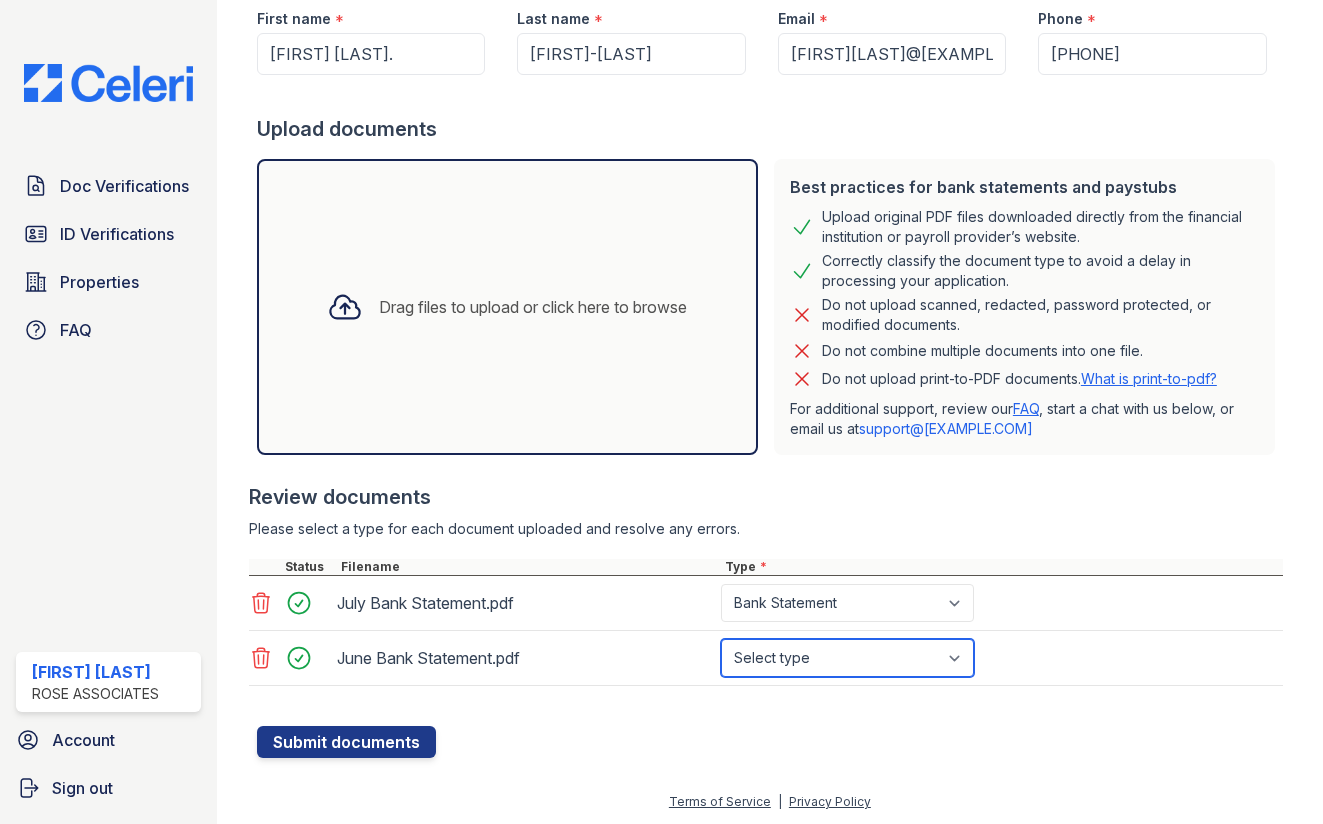 select on "bank_statement" 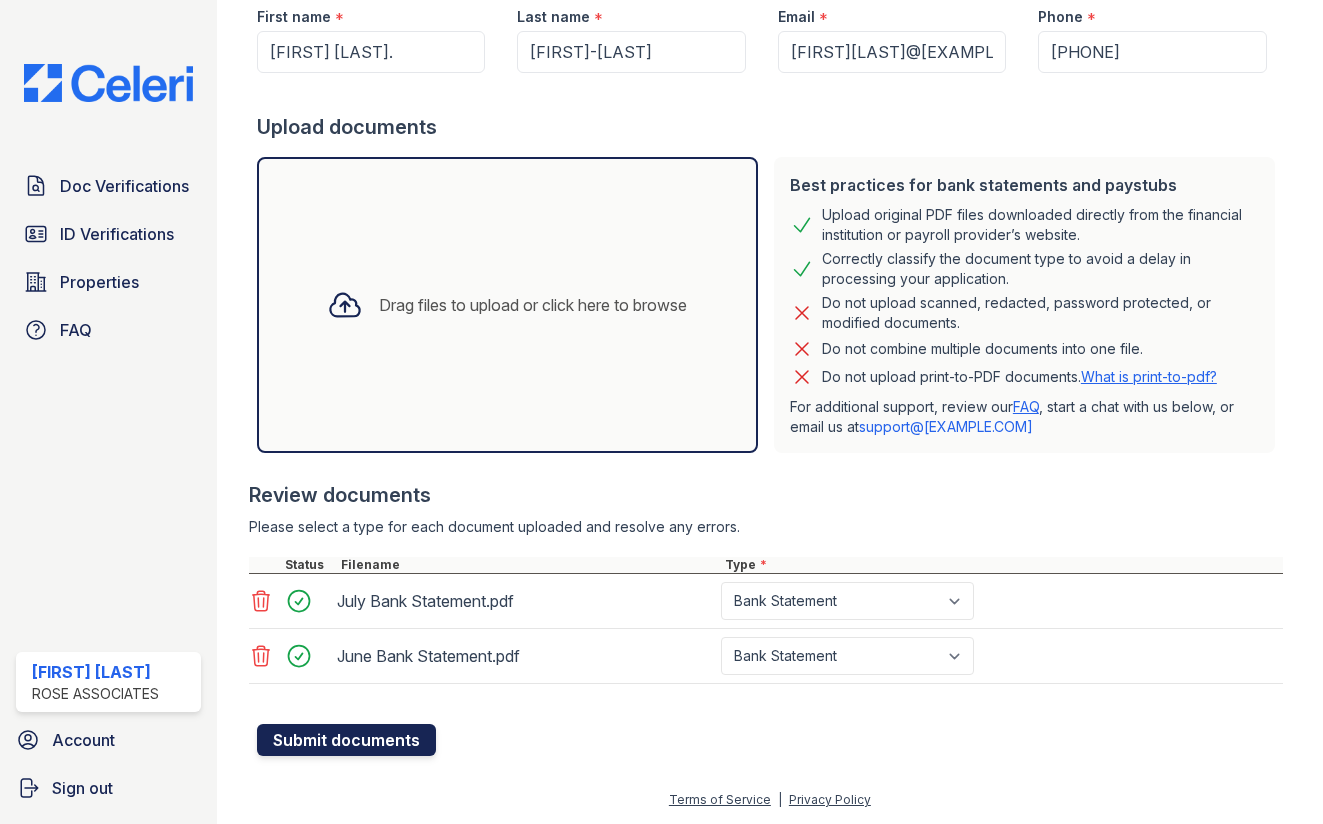 scroll, scrollTop: 331, scrollLeft: 0, axis: vertical 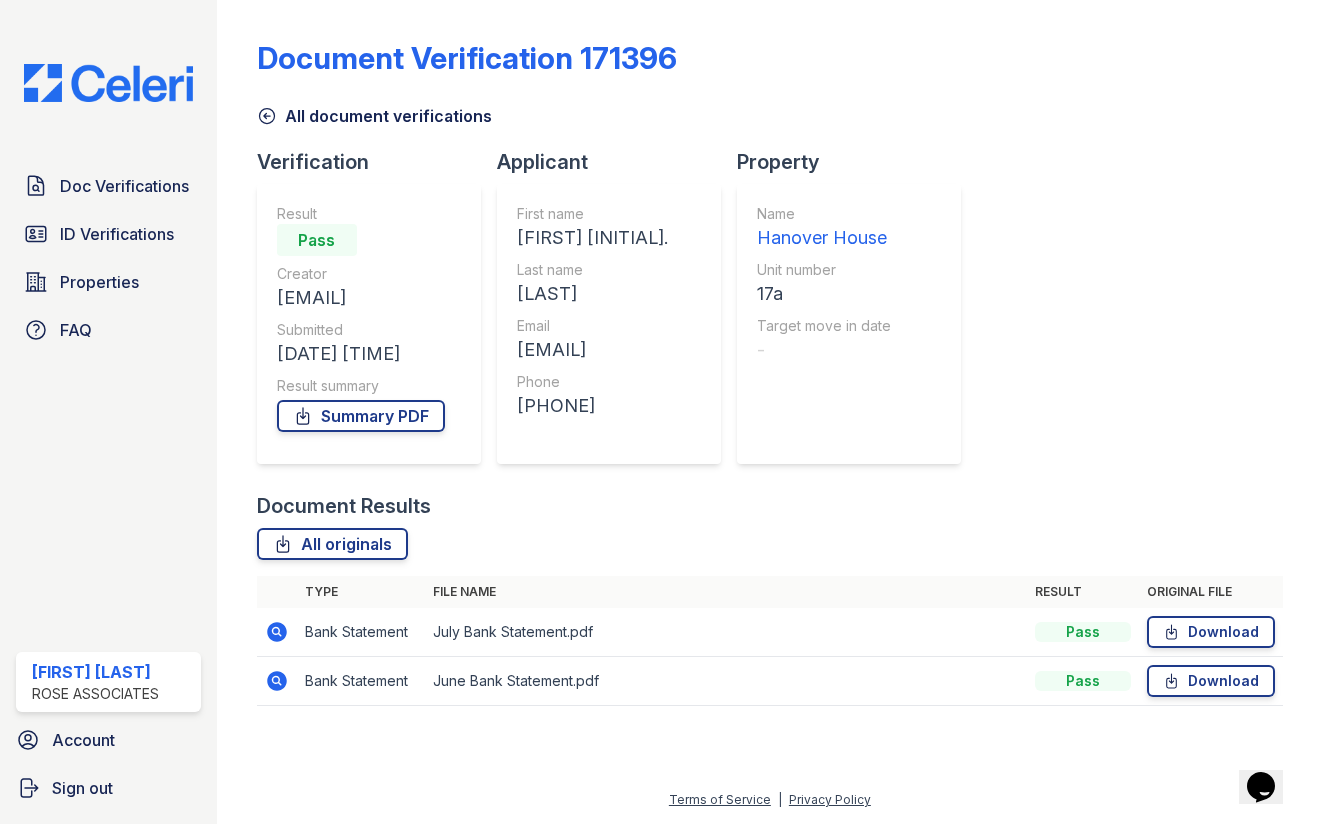 click 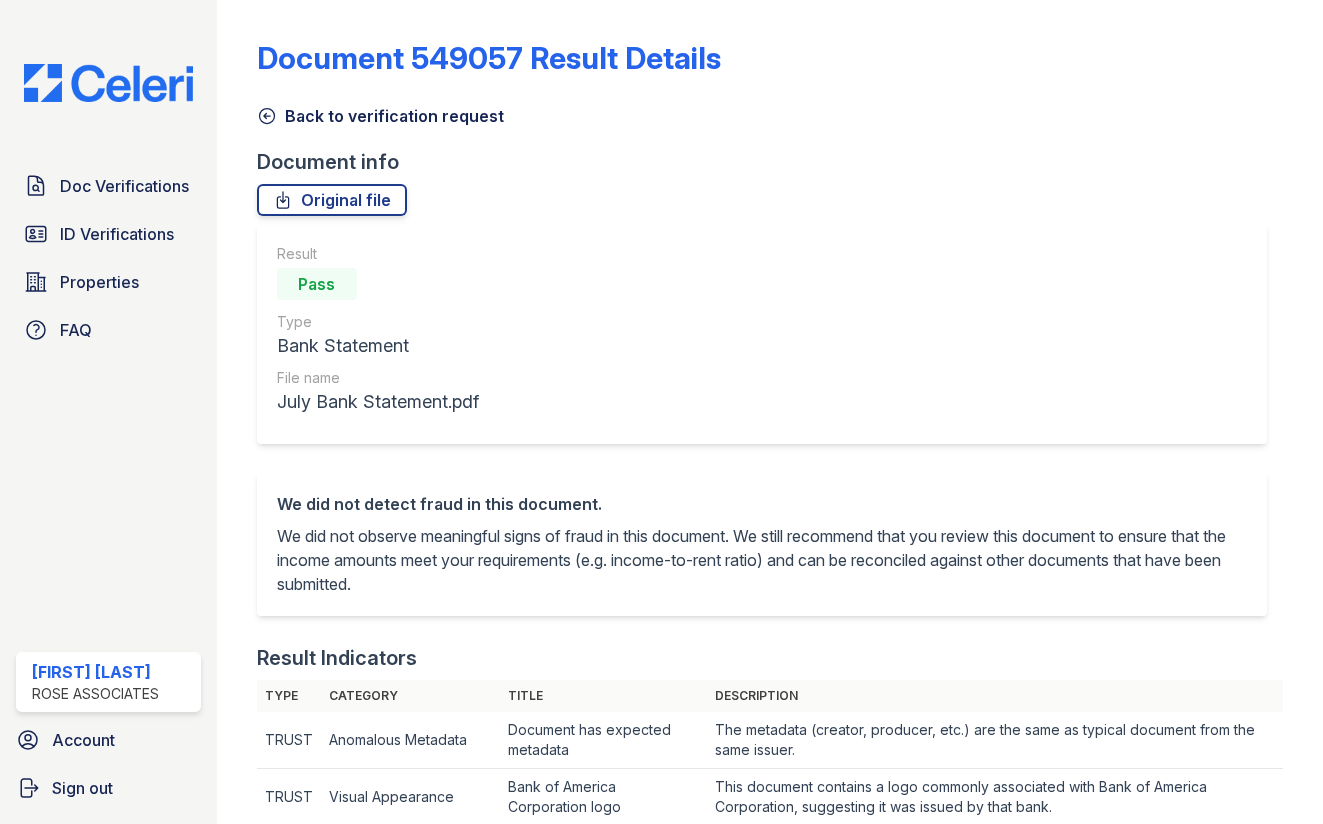 scroll, scrollTop: 0, scrollLeft: 0, axis: both 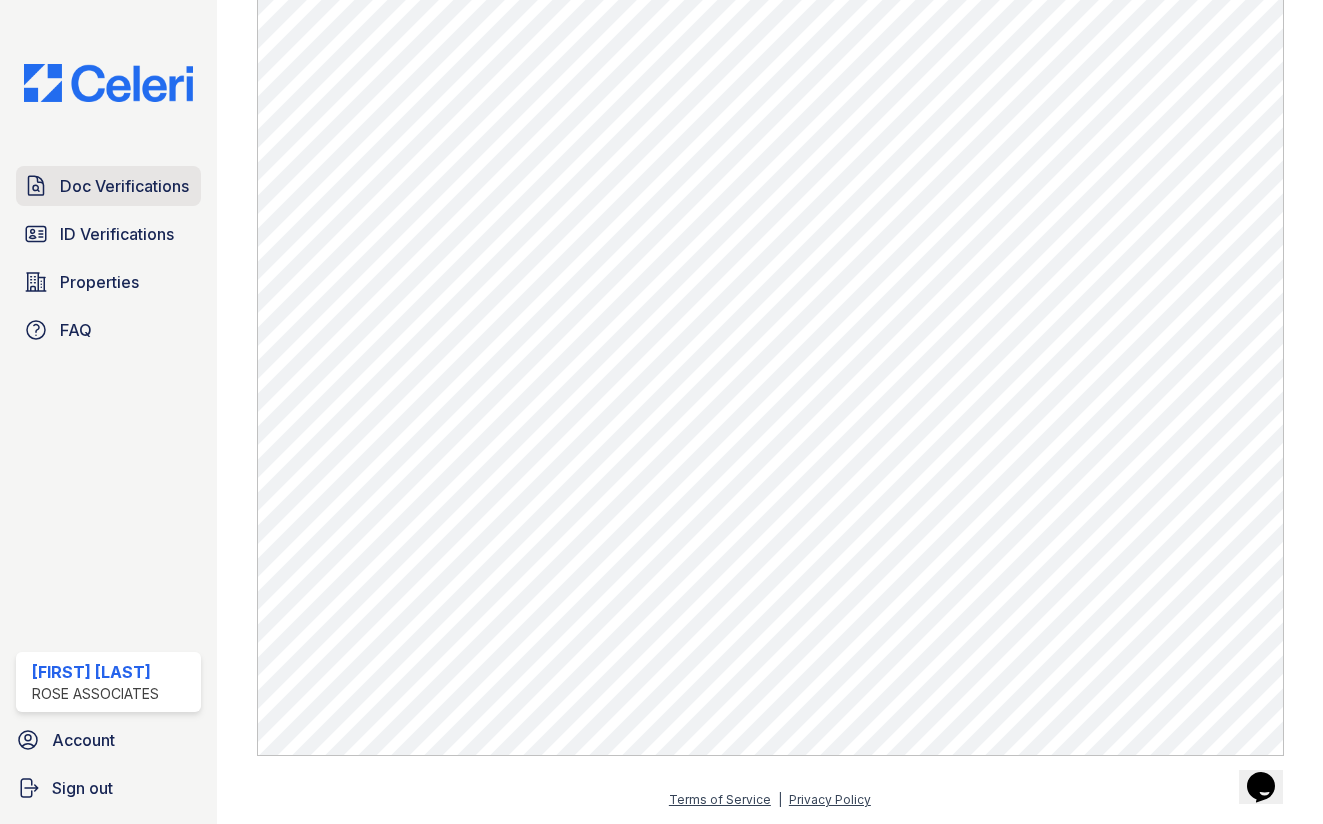 click on "Doc Verifications" at bounding box center [108, 186] 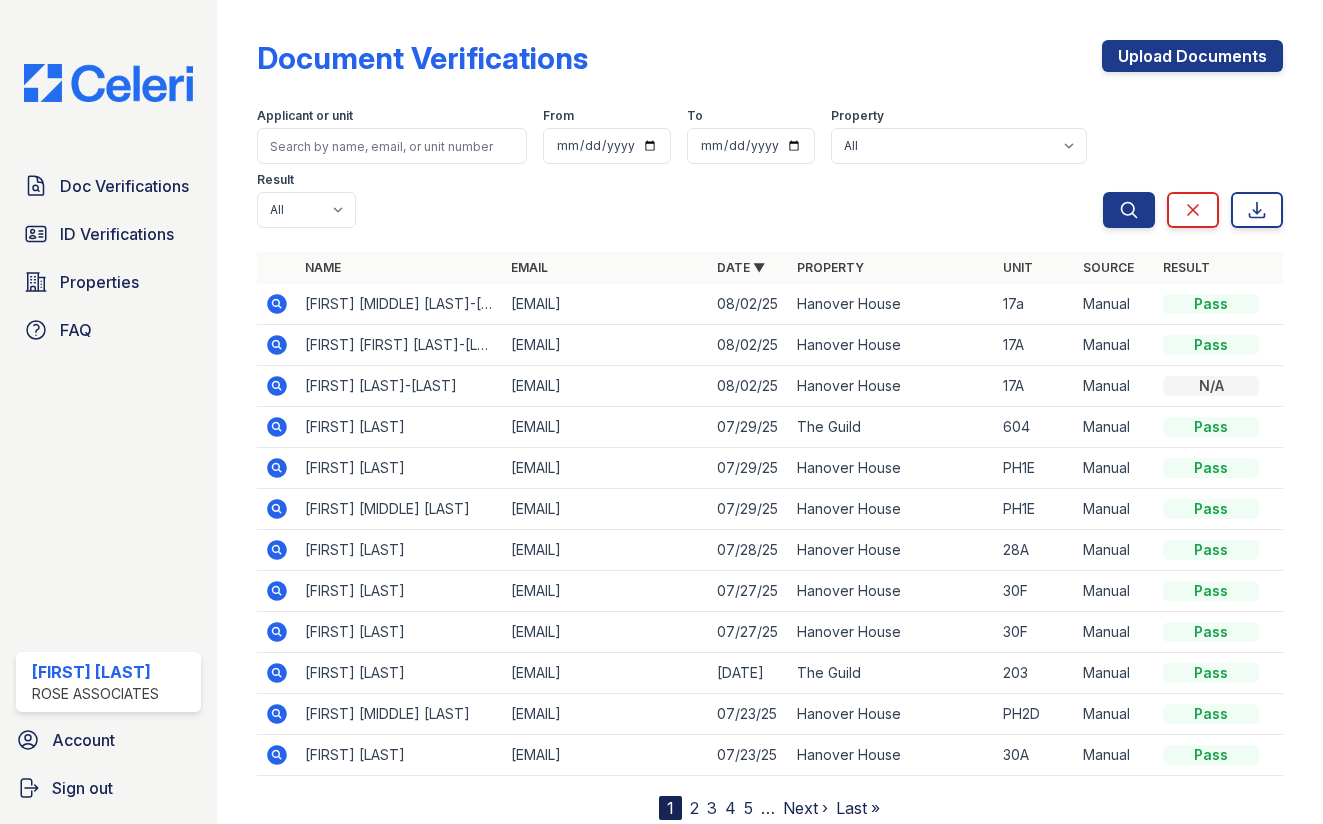 click 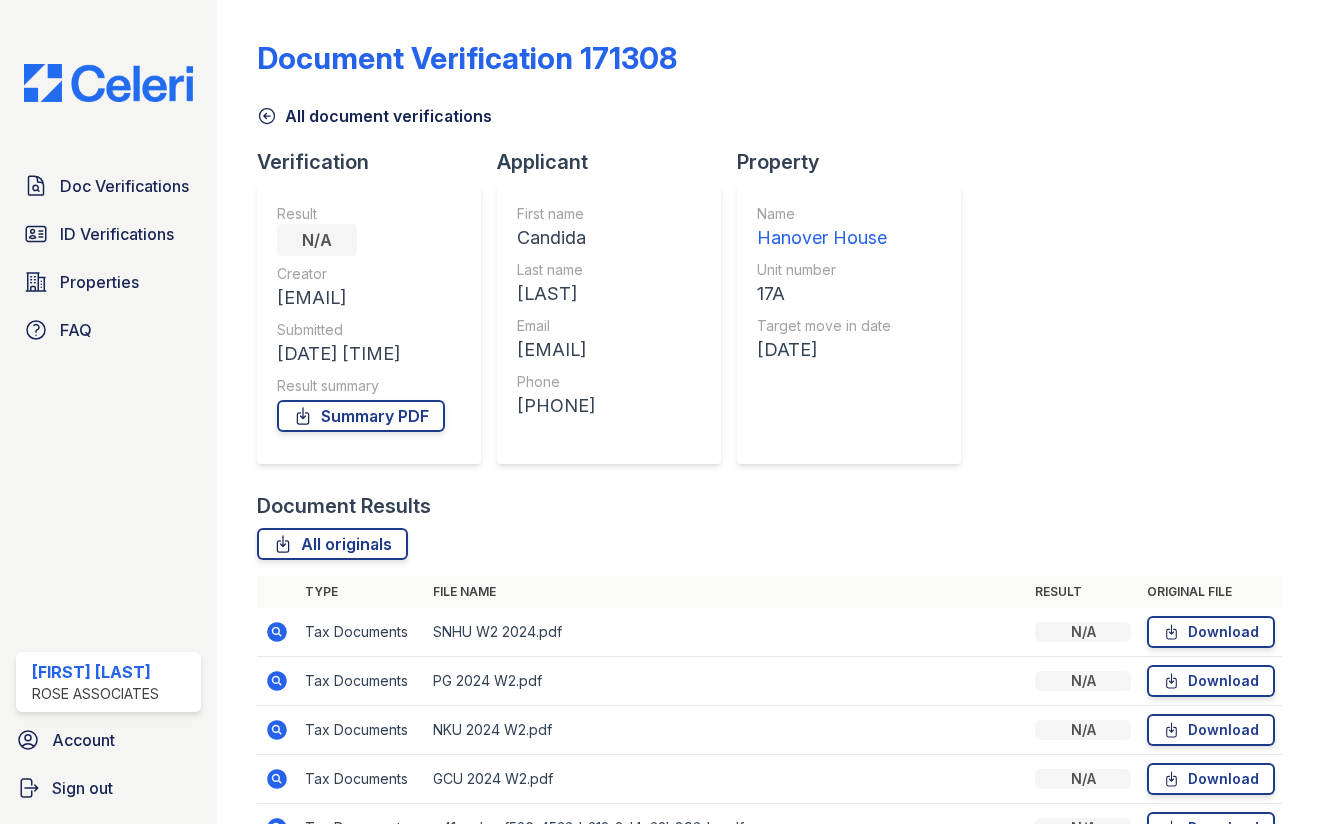 scroll, scrollTop: 0, scrollLeft: 0, axis: both 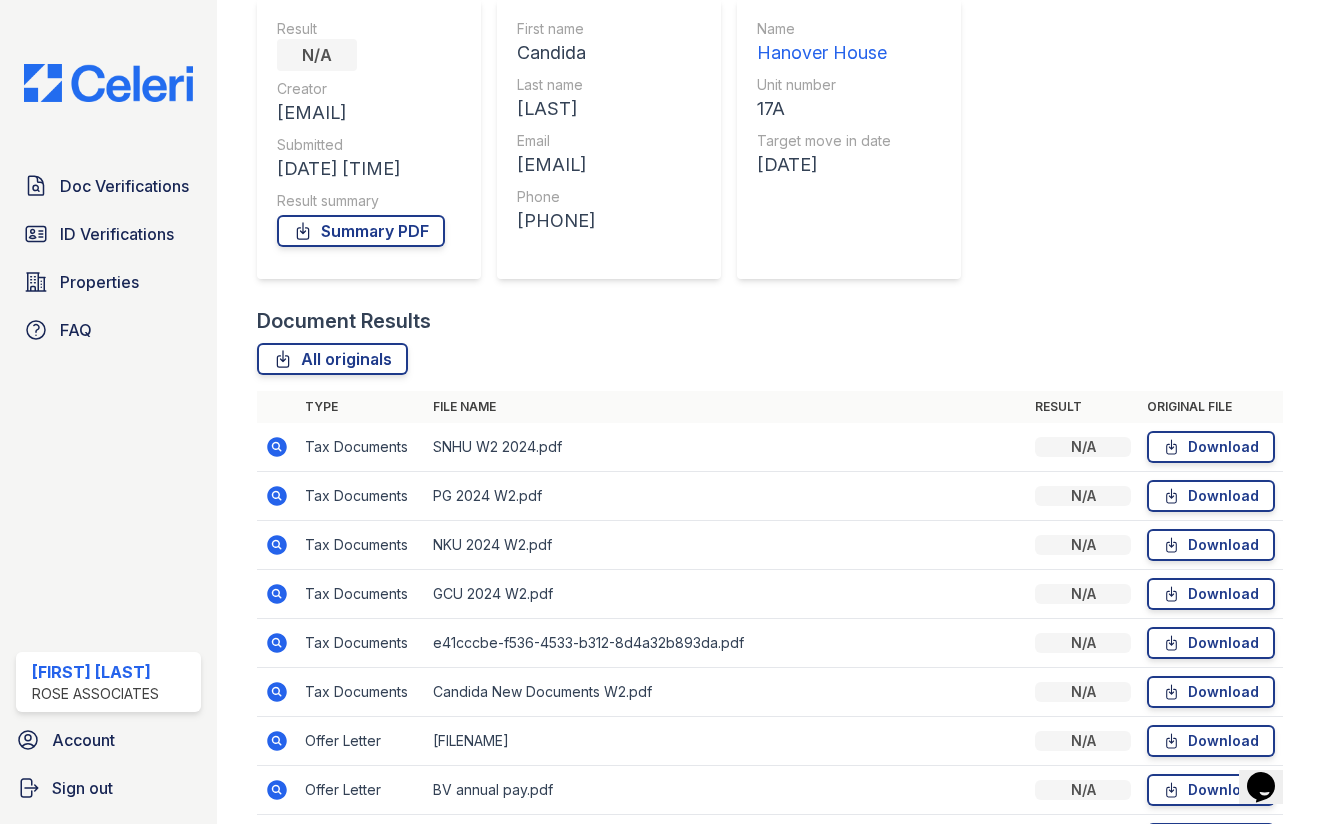 click 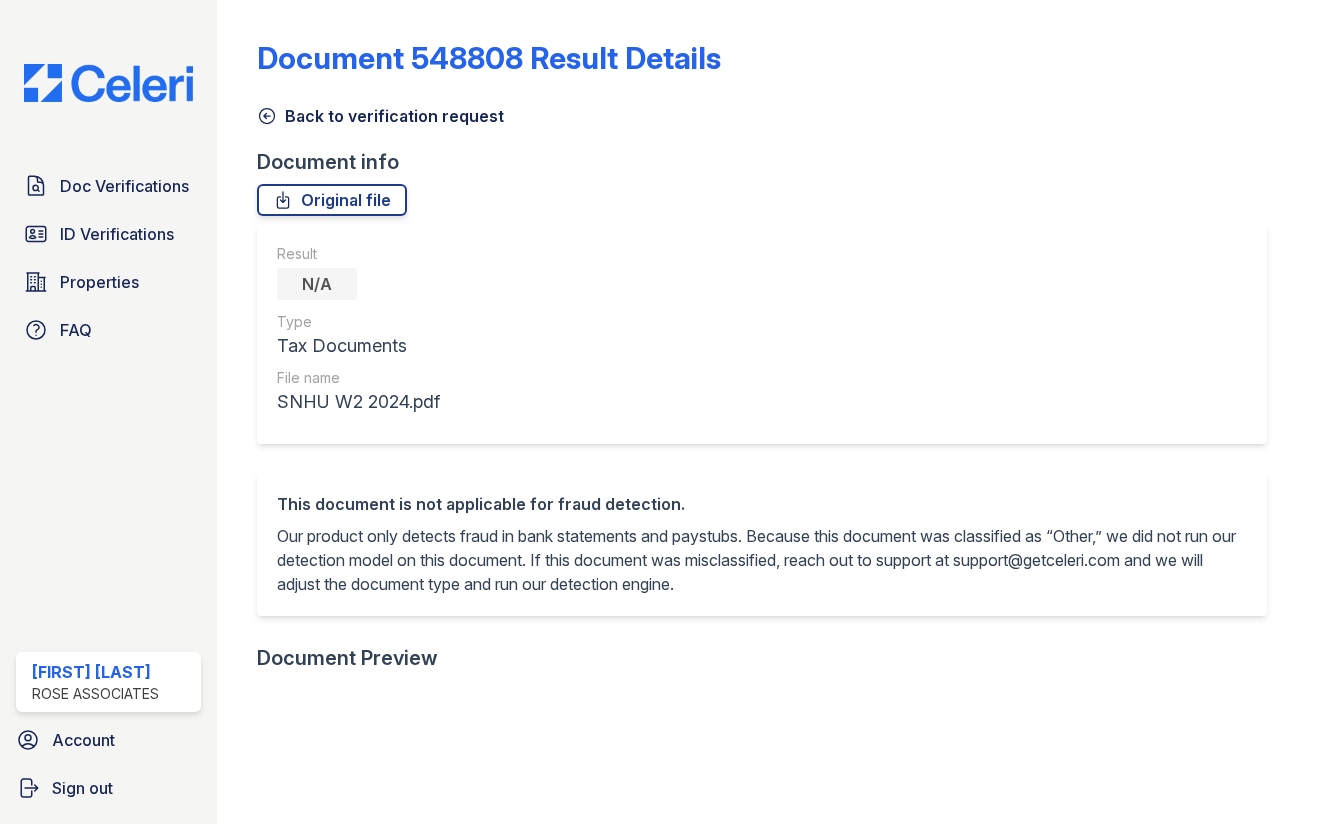 scroll, scrollTop: 0, scrollLeft: 0, axis: both 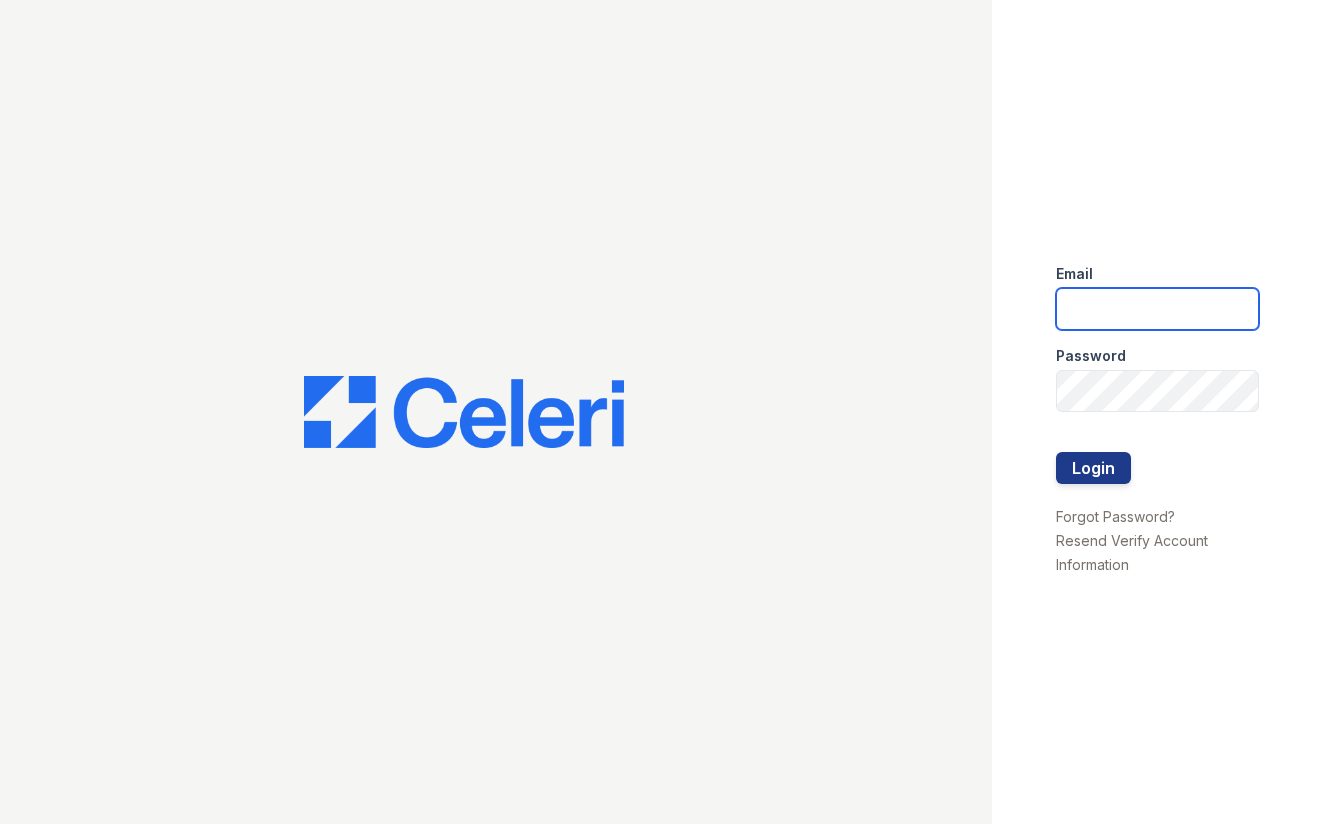 type on "acekay@lonicerapartners.com" 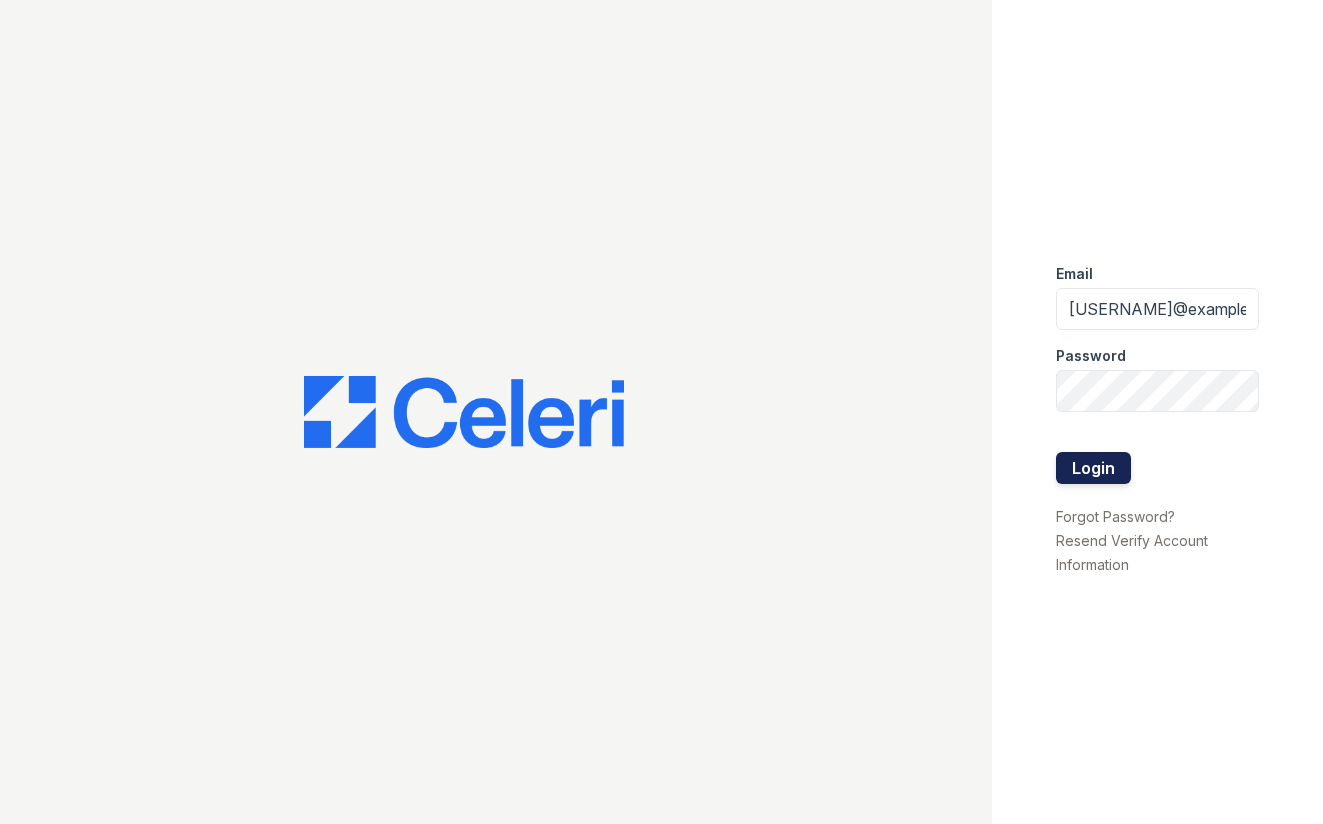 click on "Login" at bounding box center [1093, 468] 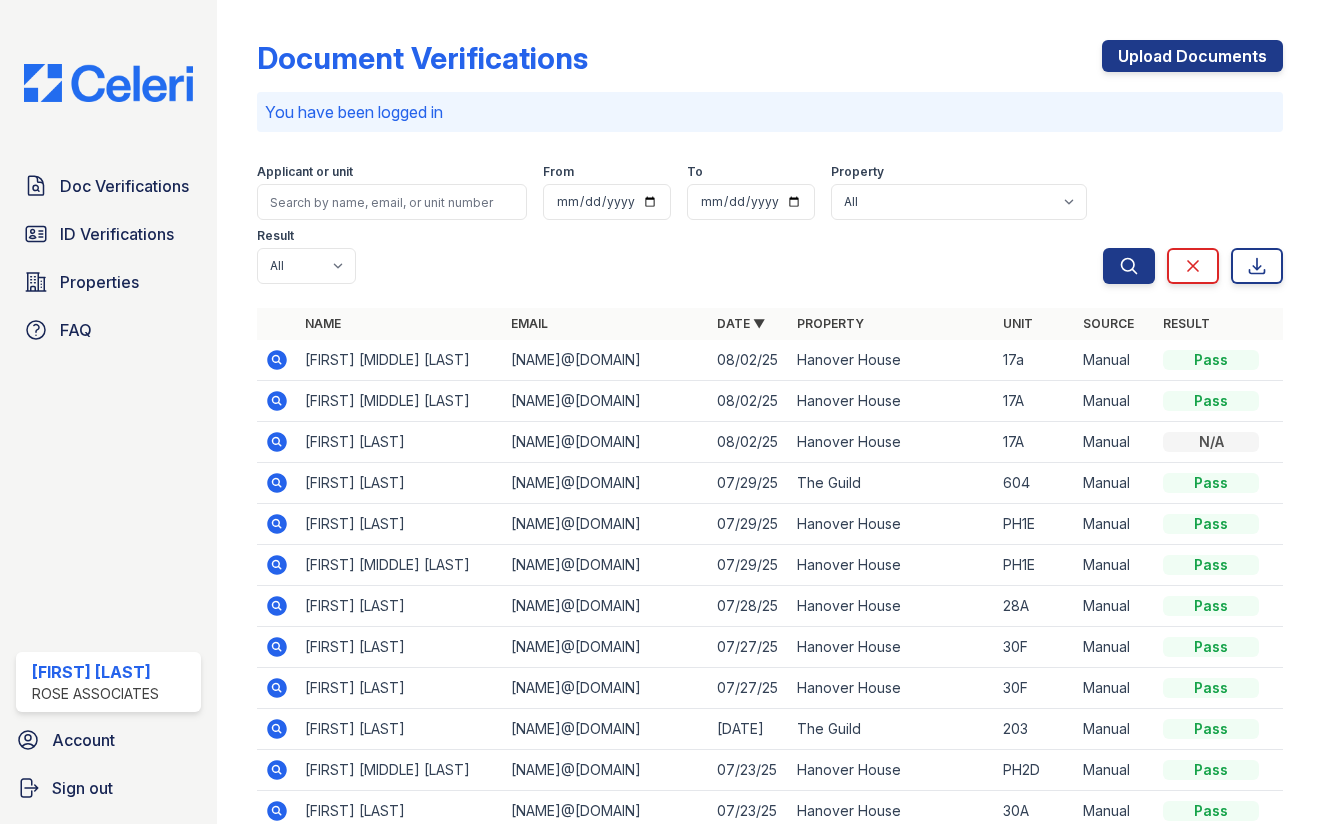 scroll, scrollTop: 0, scrollLeft: 0, axis: both 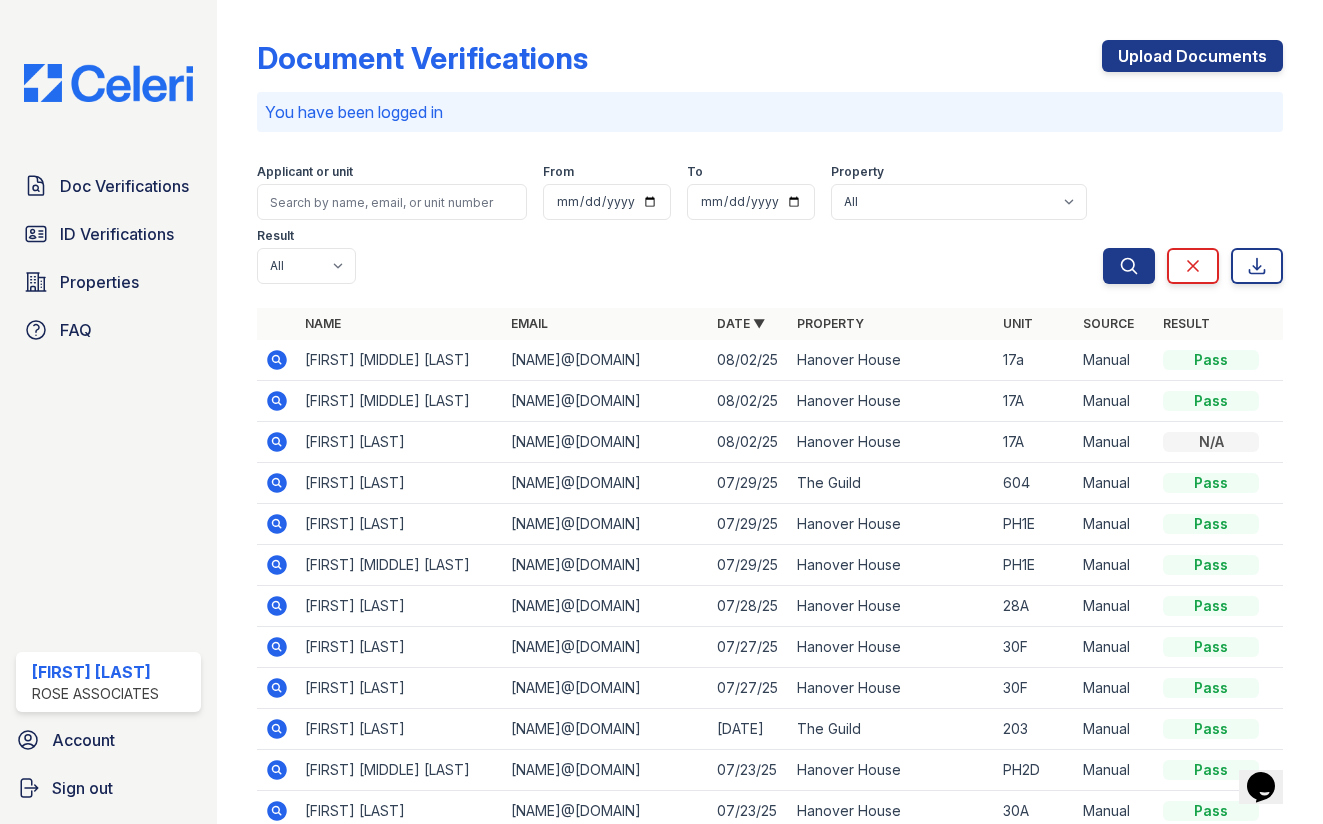 click 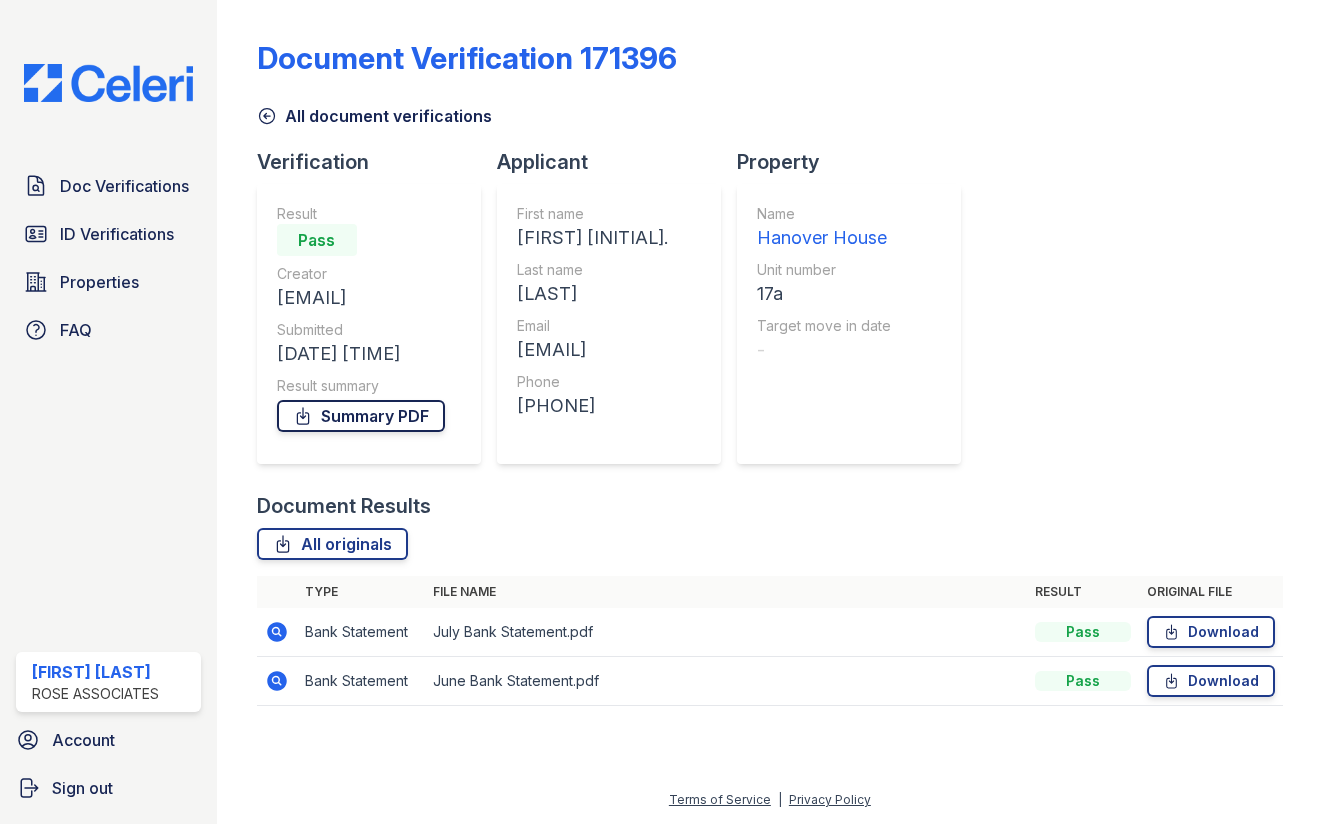 scroll, scrollTop: 0, scrollLeft: 0, axis: both 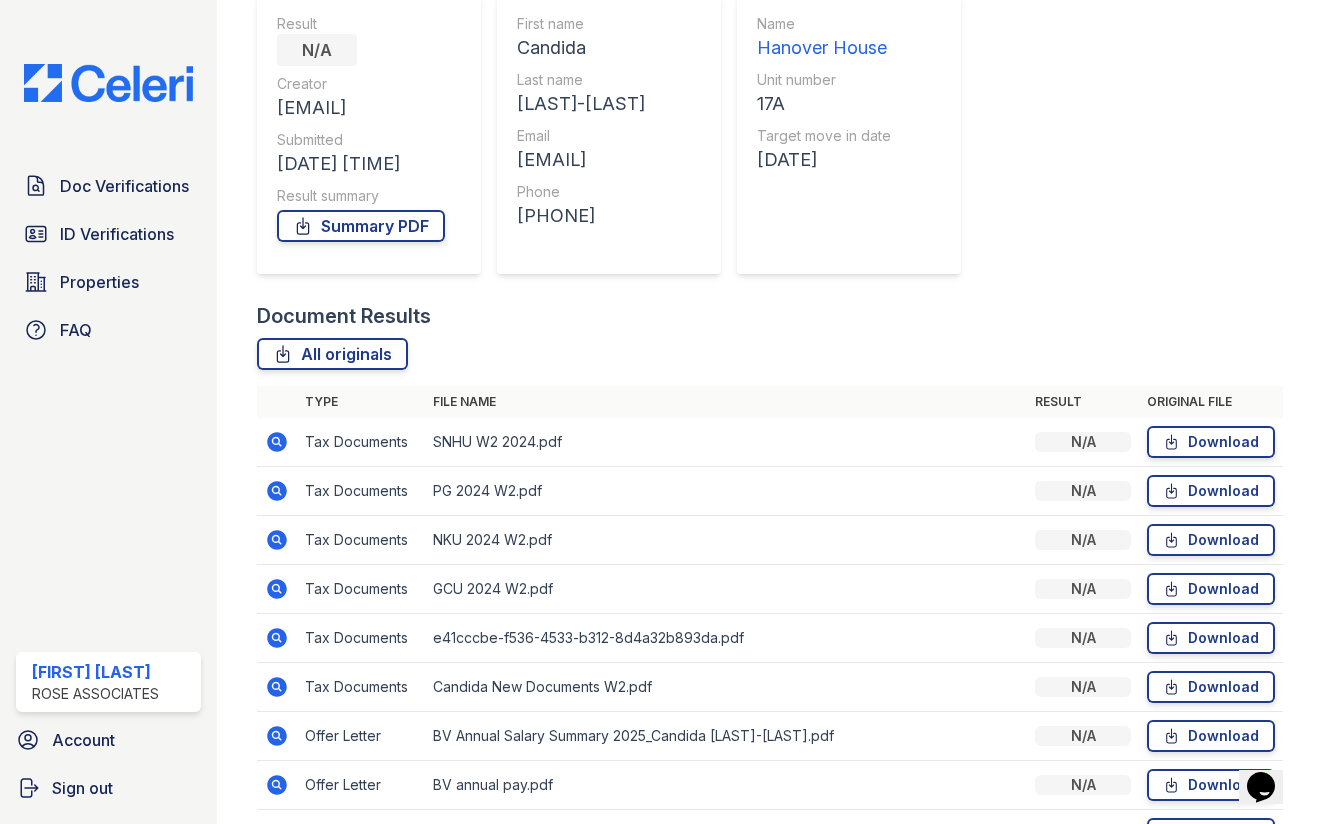 click 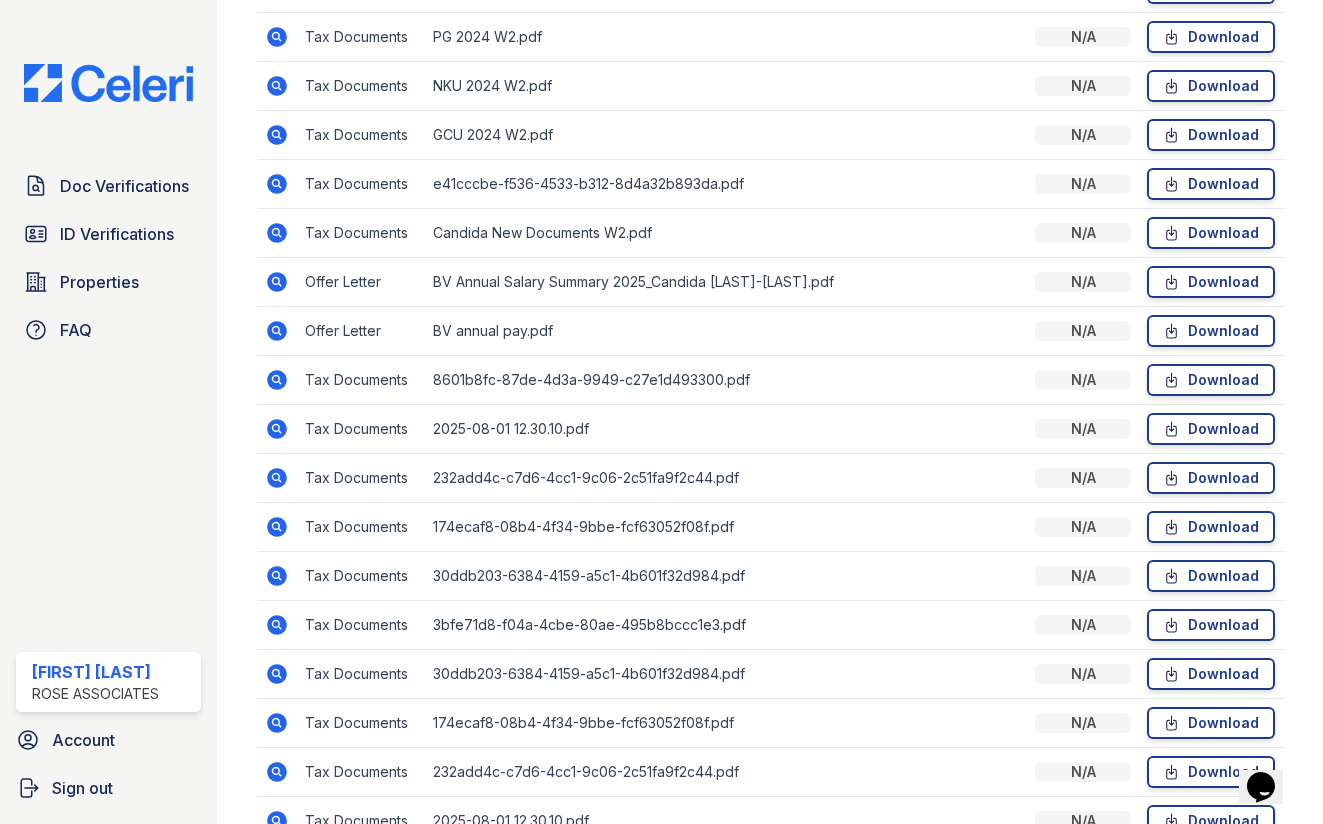 scroll, scrollTop: 651, scrollLeft: 0, axis: vertical 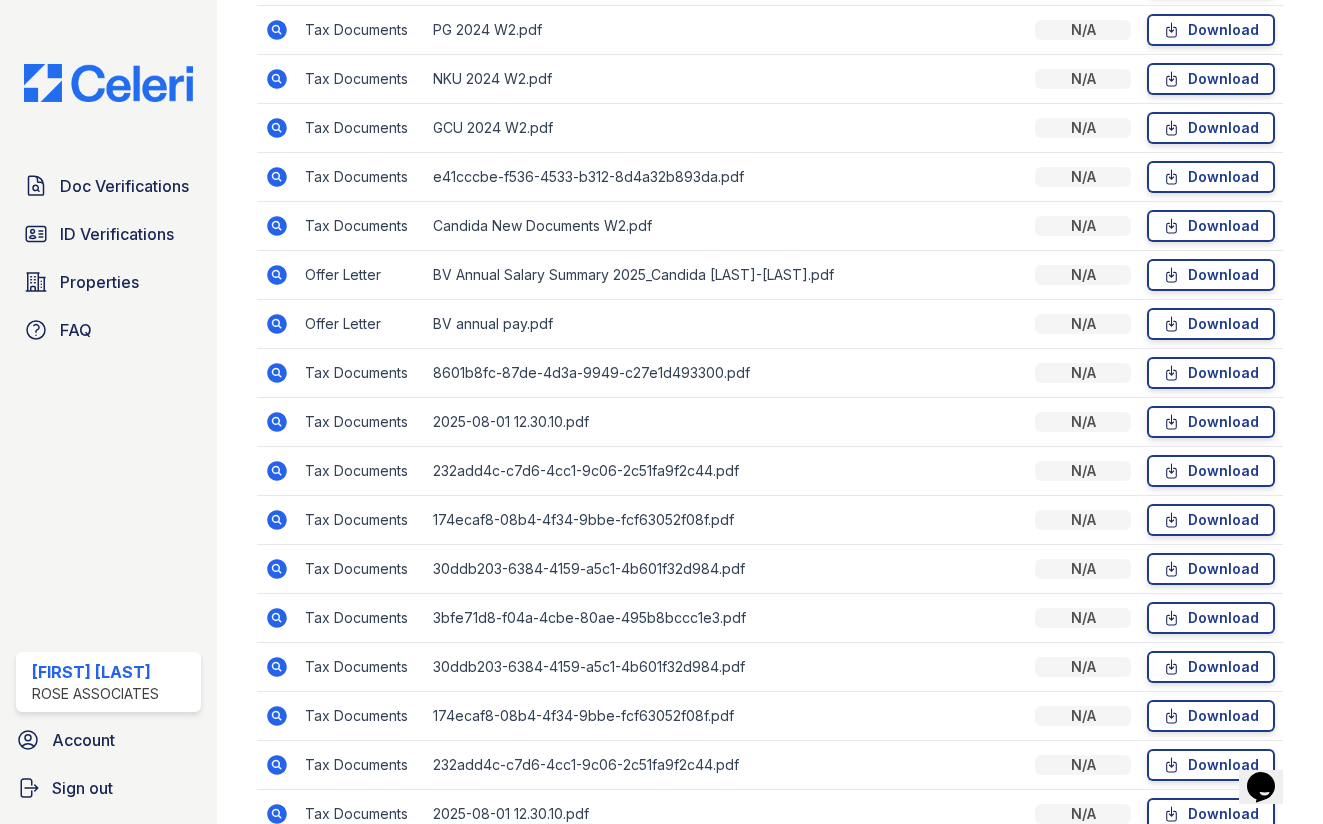 click 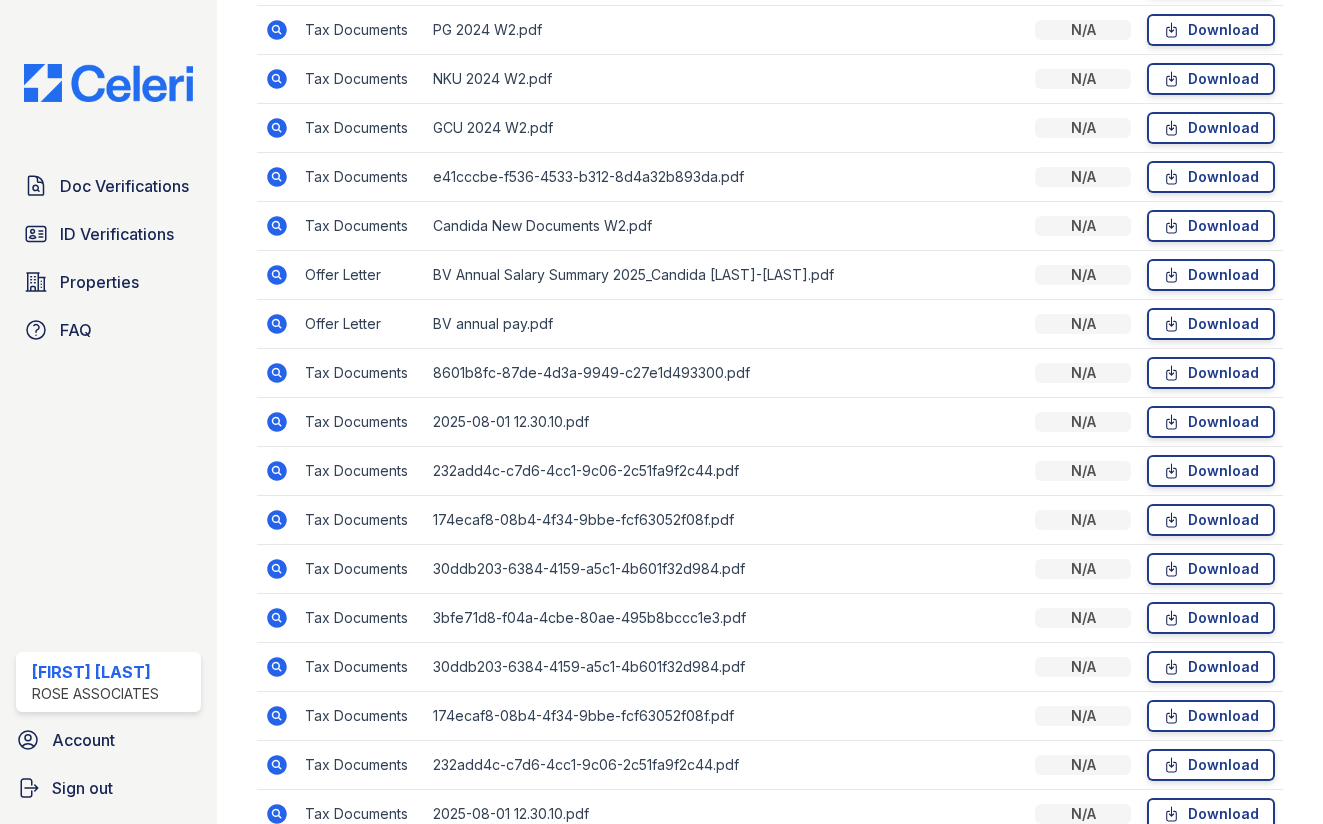 click 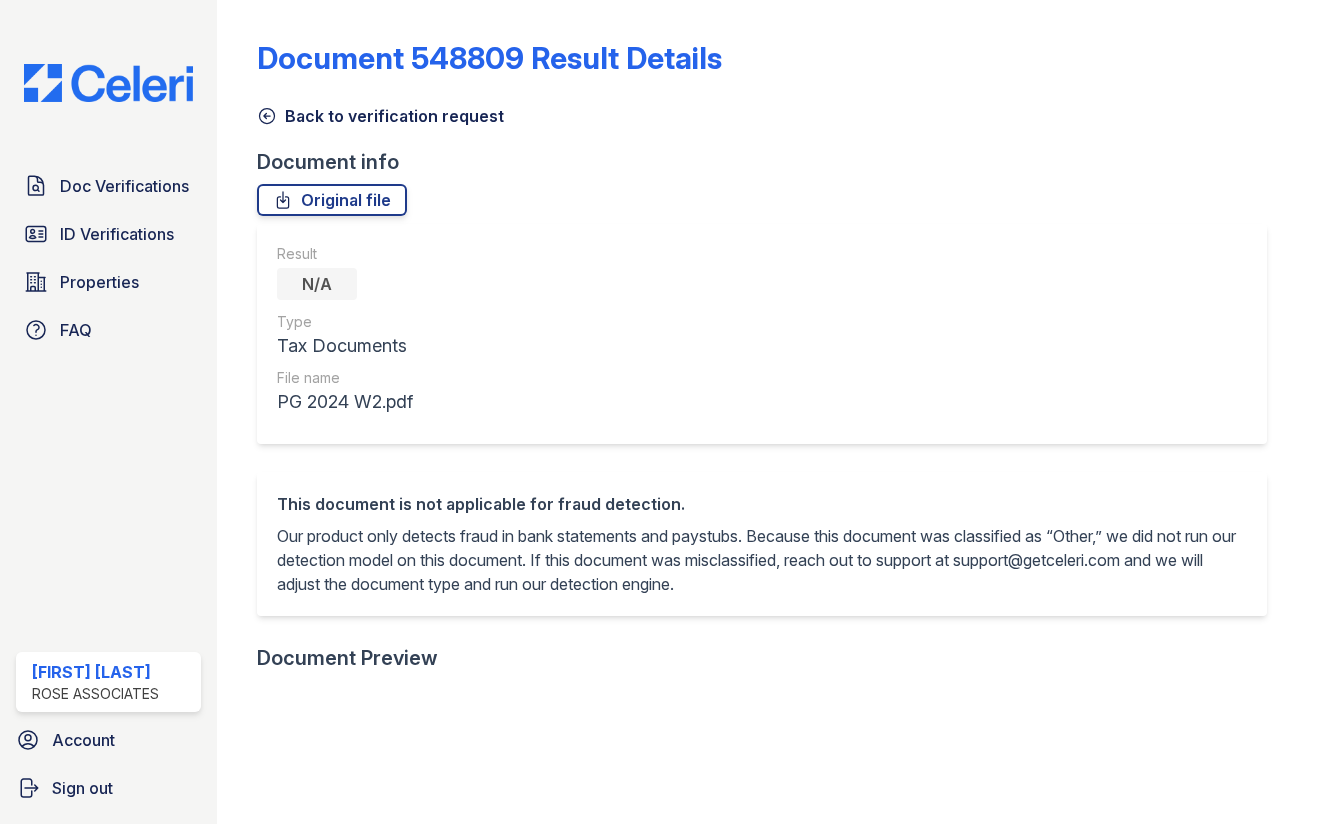 scroll, scrollTop: 0, scrollLeft: 0, axis: both 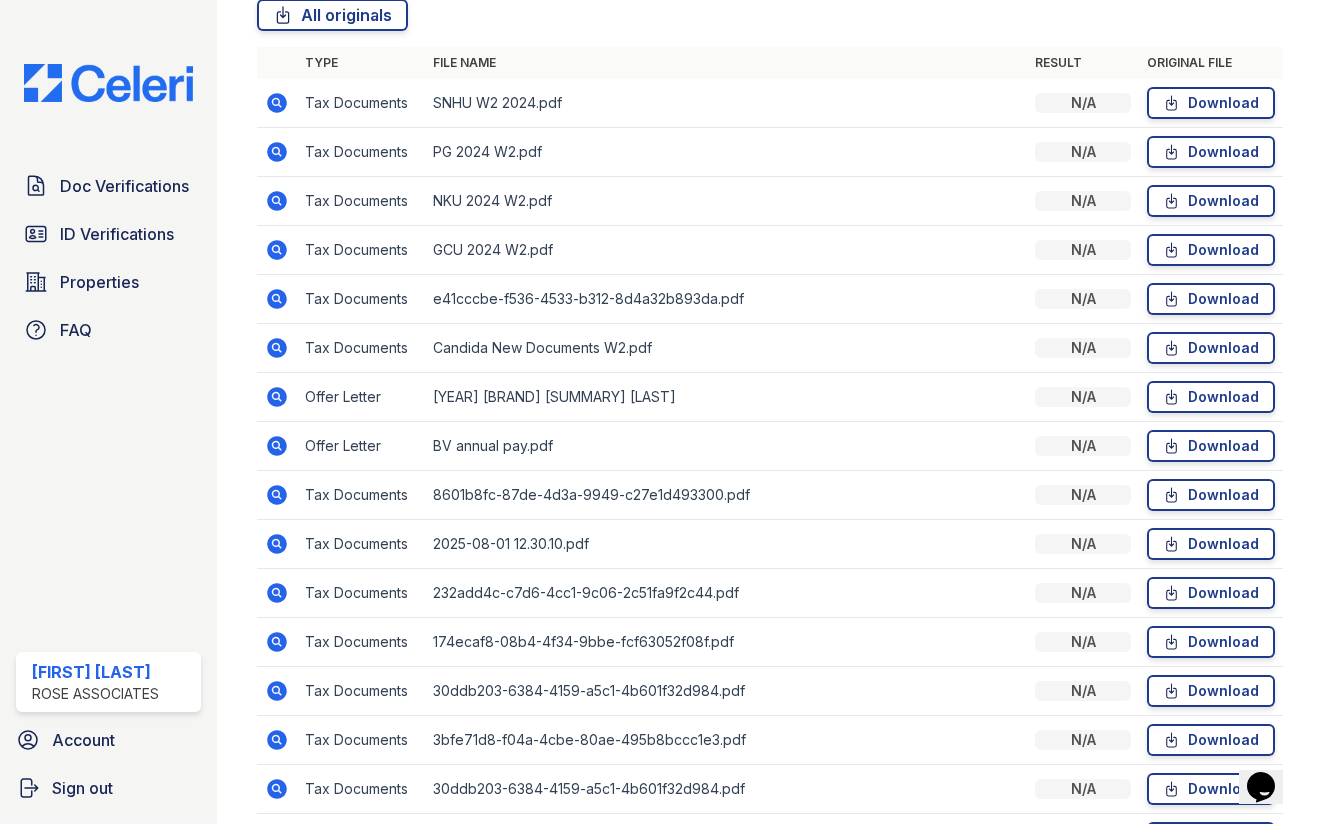 click 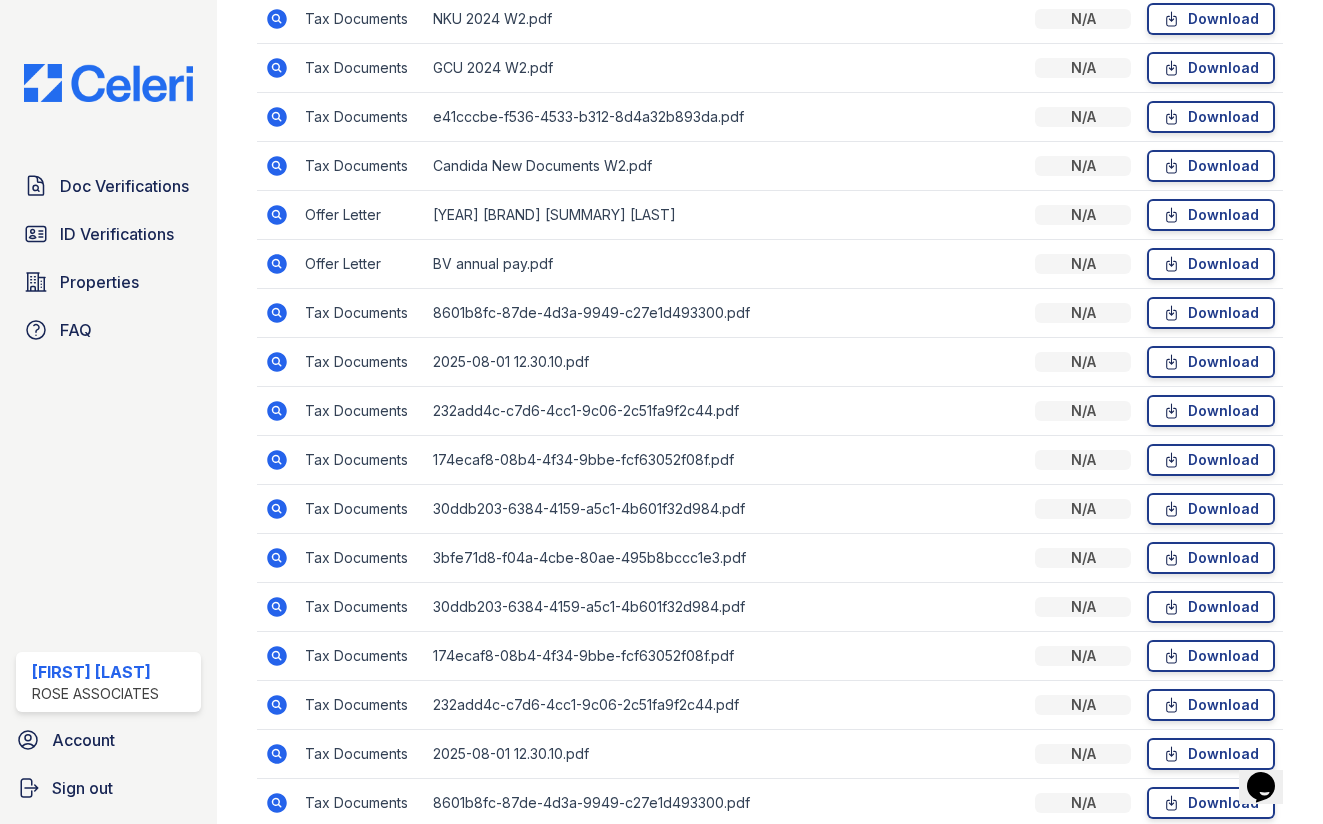 scroll, scrollTop: 716, scrollLeft: 0, axis: vertical 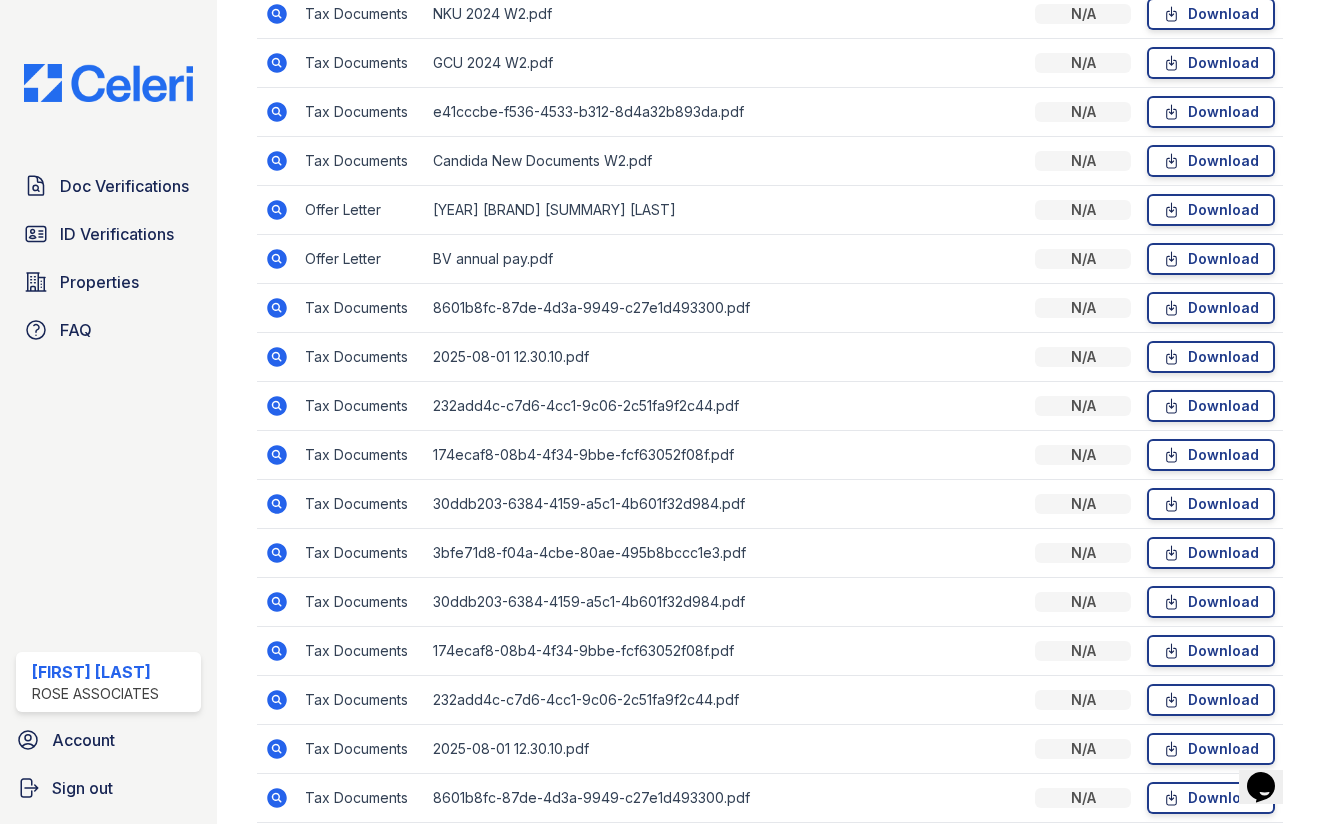 click 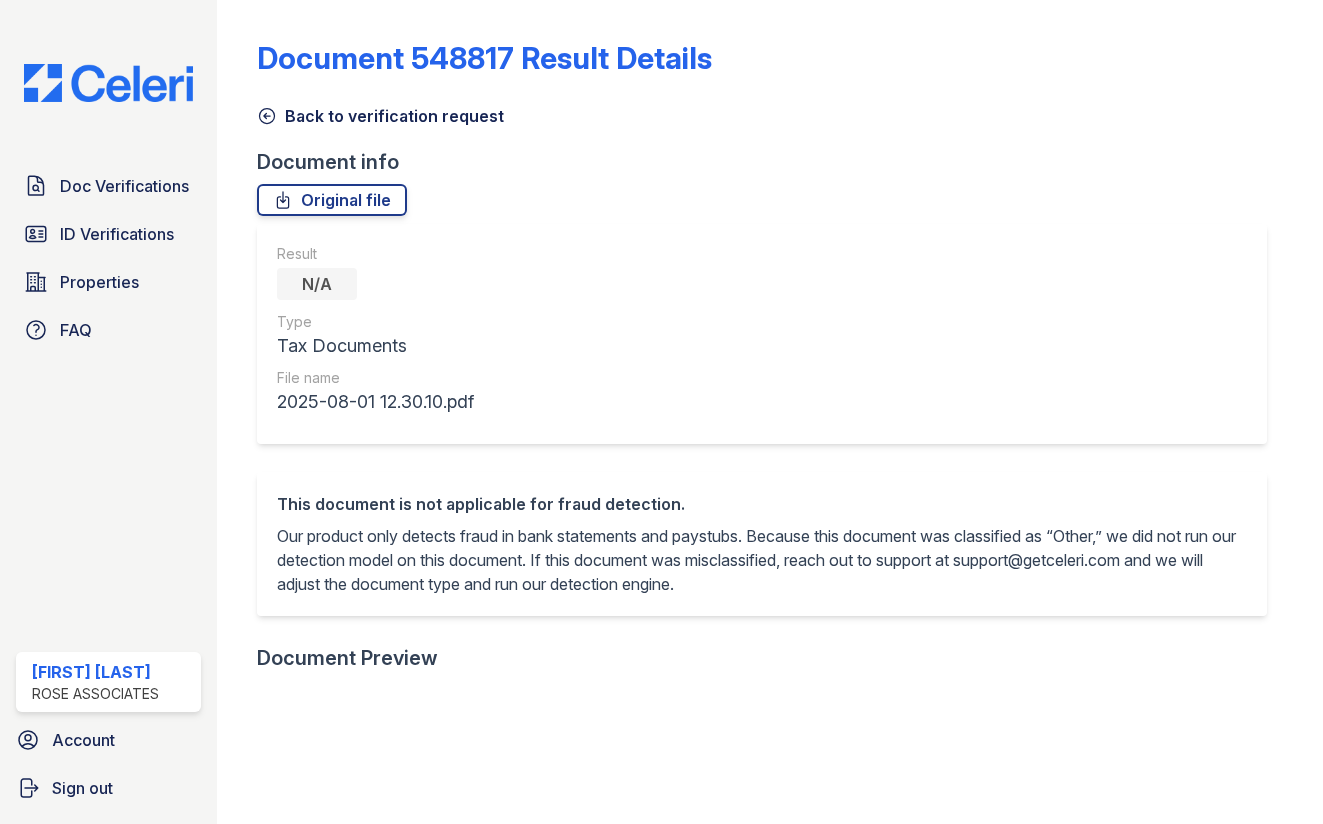 scroll, scrollTop: 0, scrollLeft: 0, axis: both 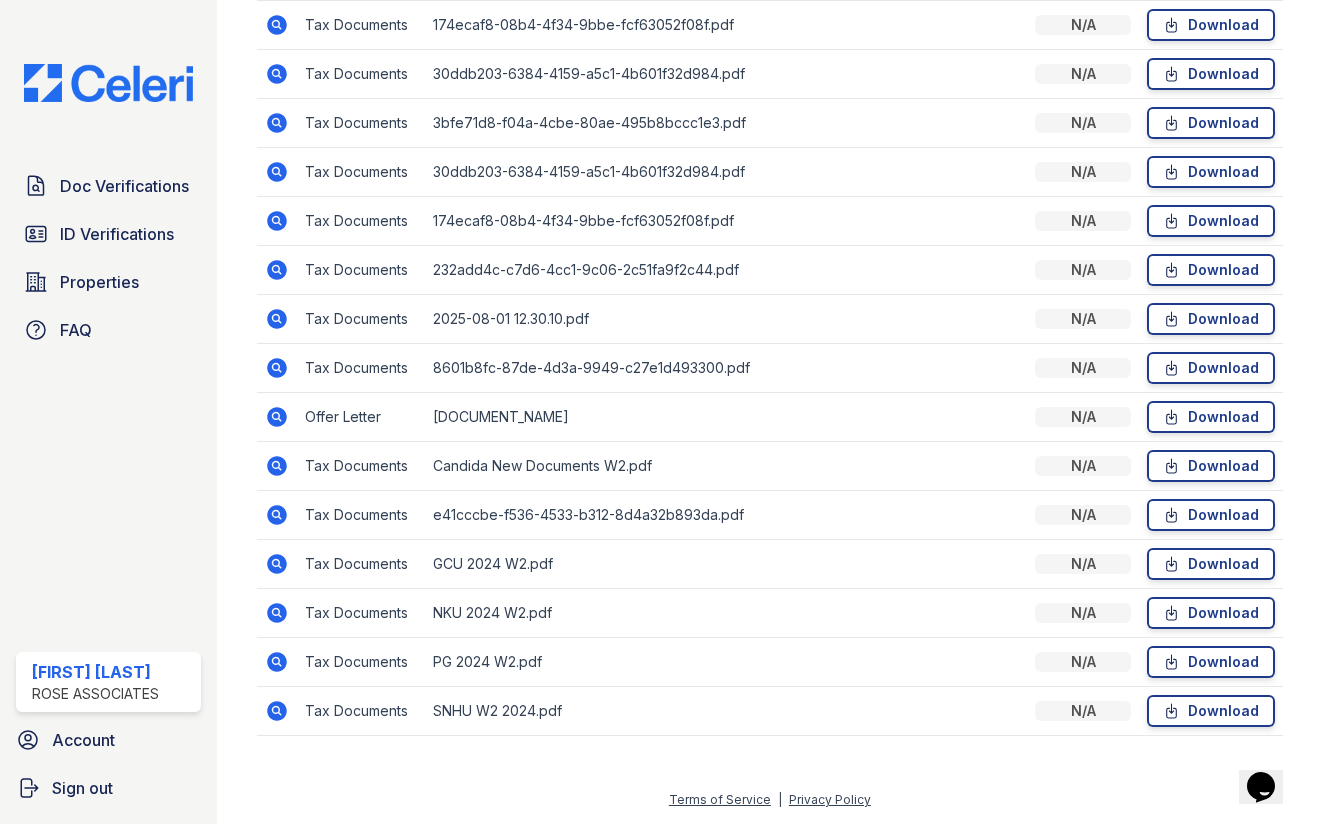 click 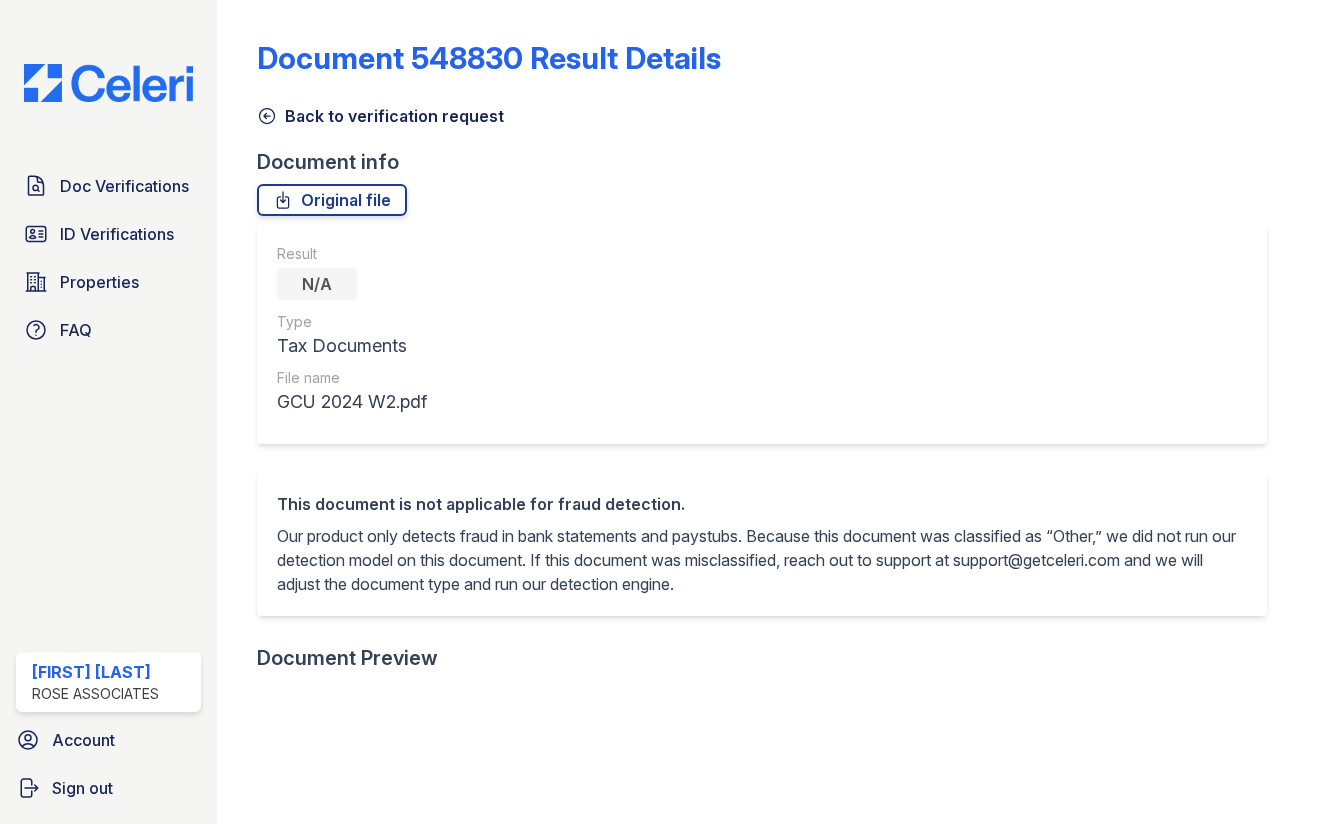 scroll, scrollTop: 0, scrollLeft: 0, axis: both 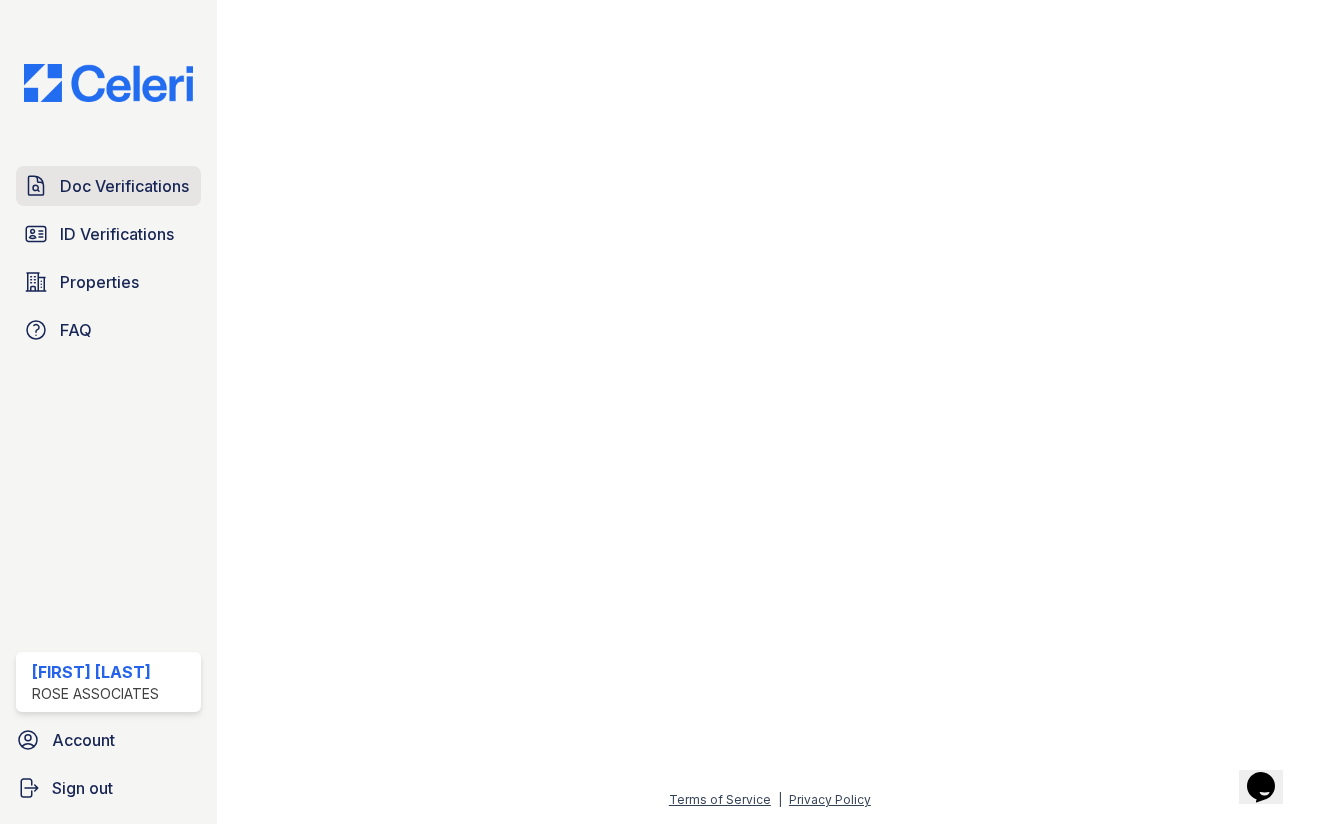 click on "Doc Verifications" at bounding box center [124, 186] 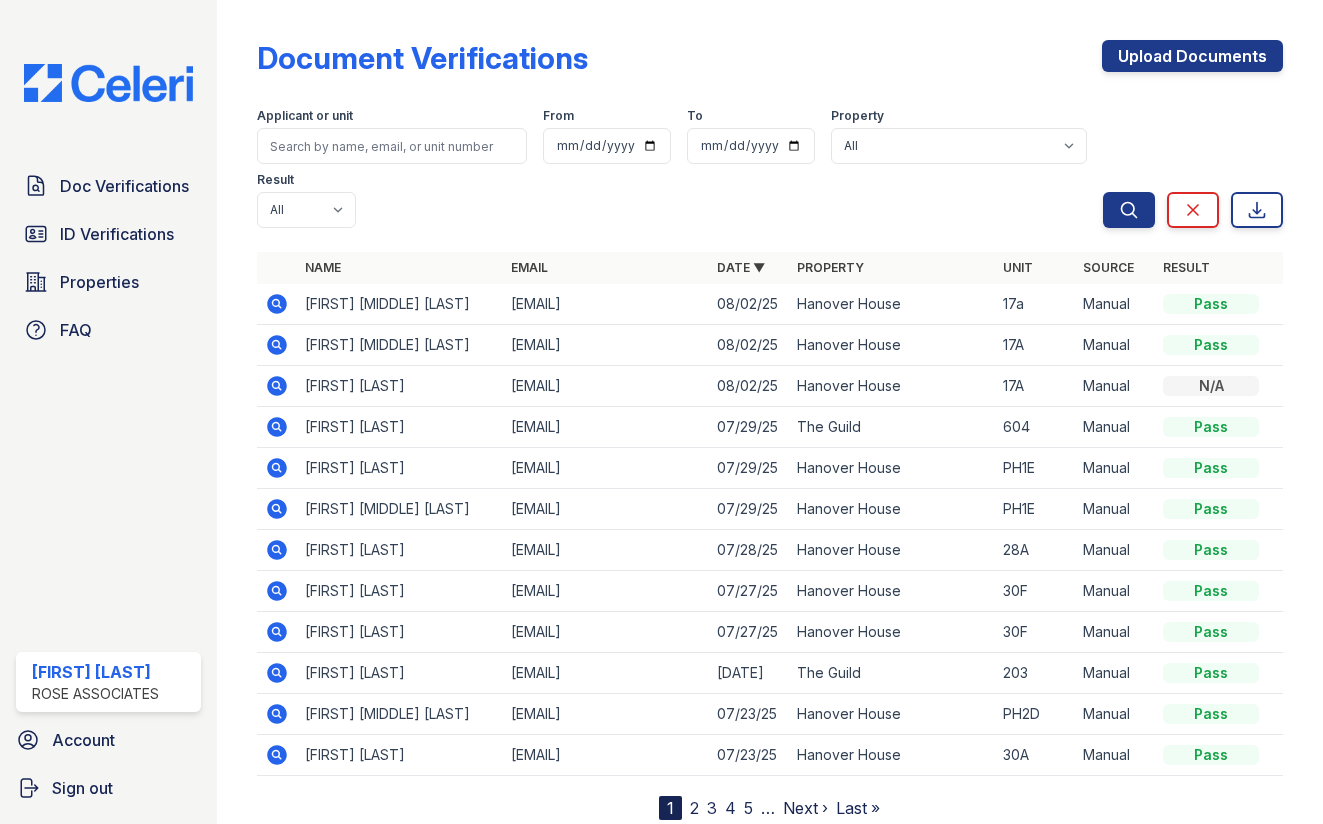 click 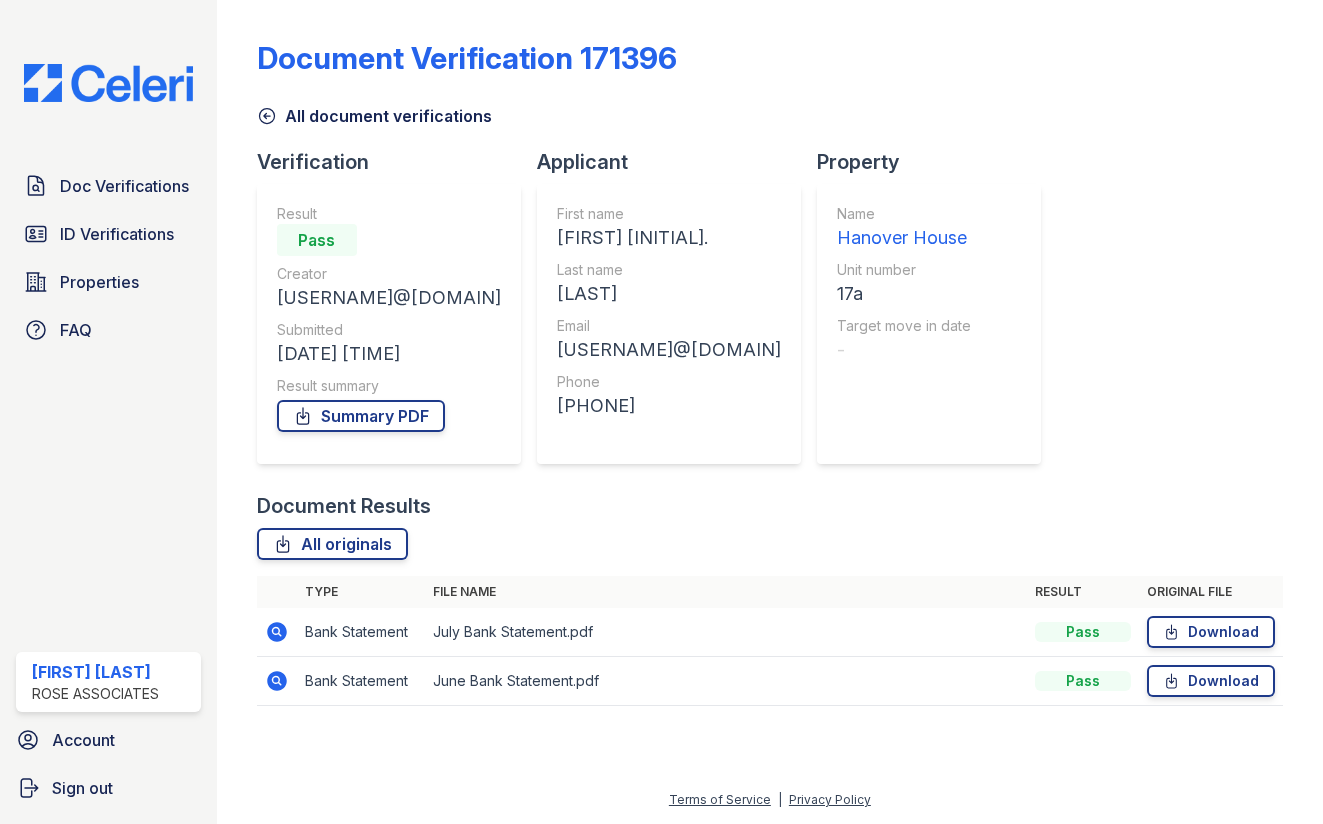 scroll, scrollTop: 0, scrollLeft: 0, axis: both 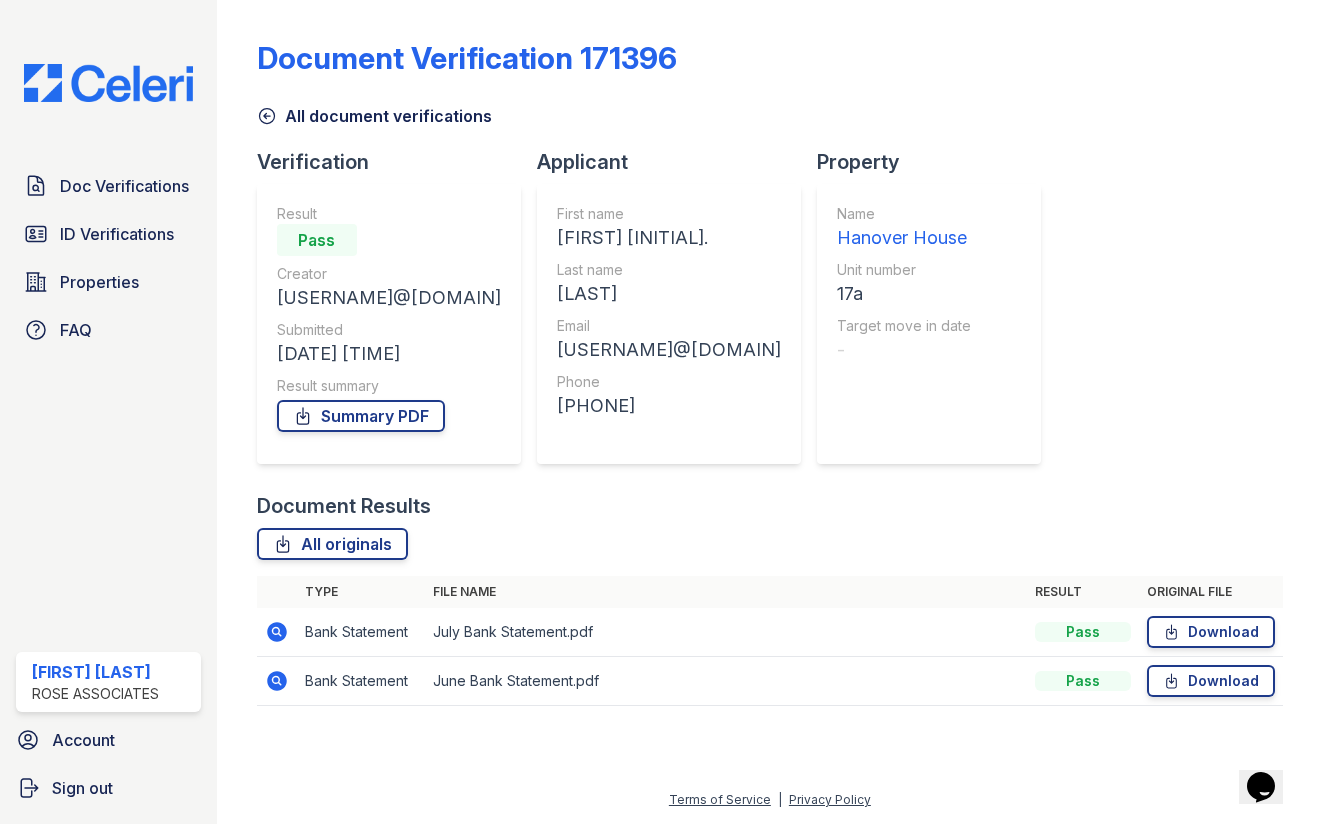 click 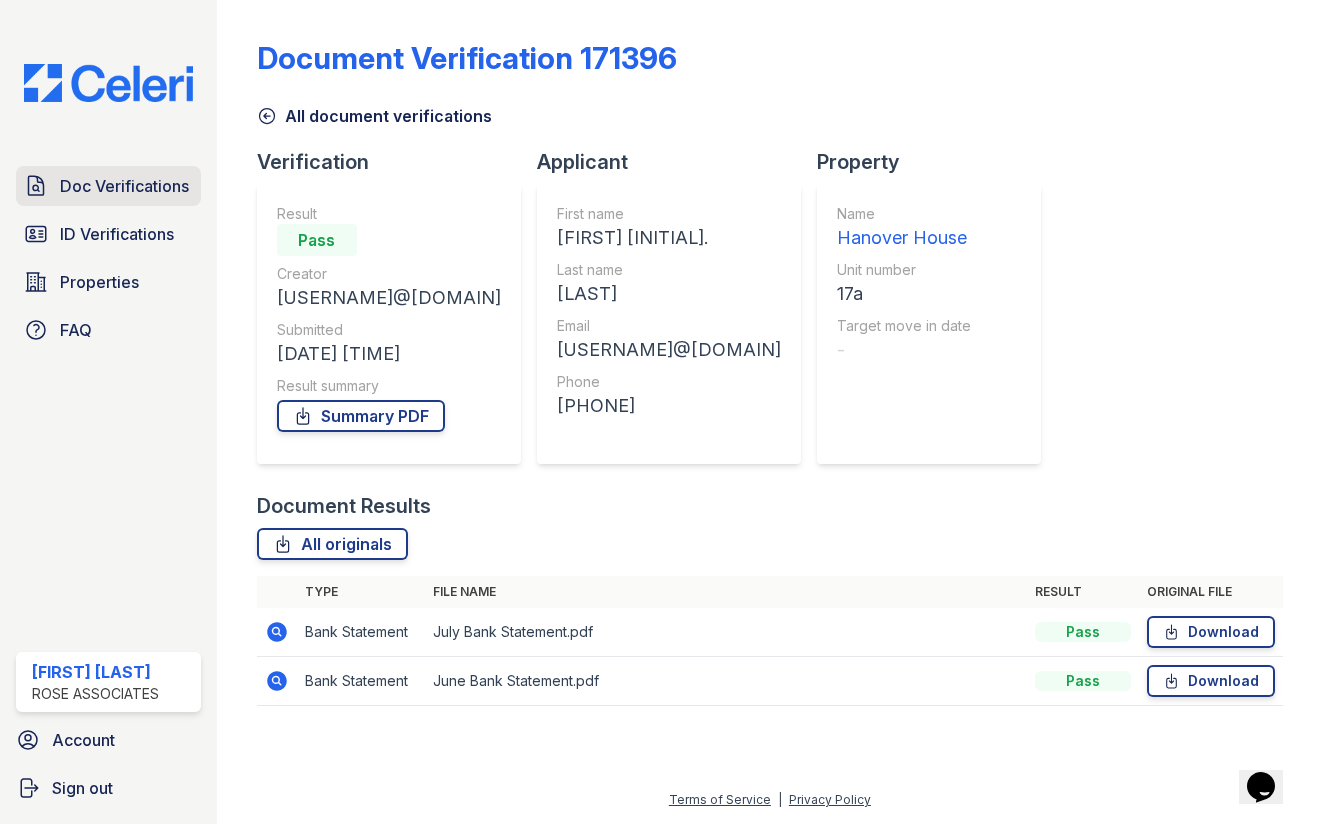click on "Doc Verifications" at bounding box center (124, 186) 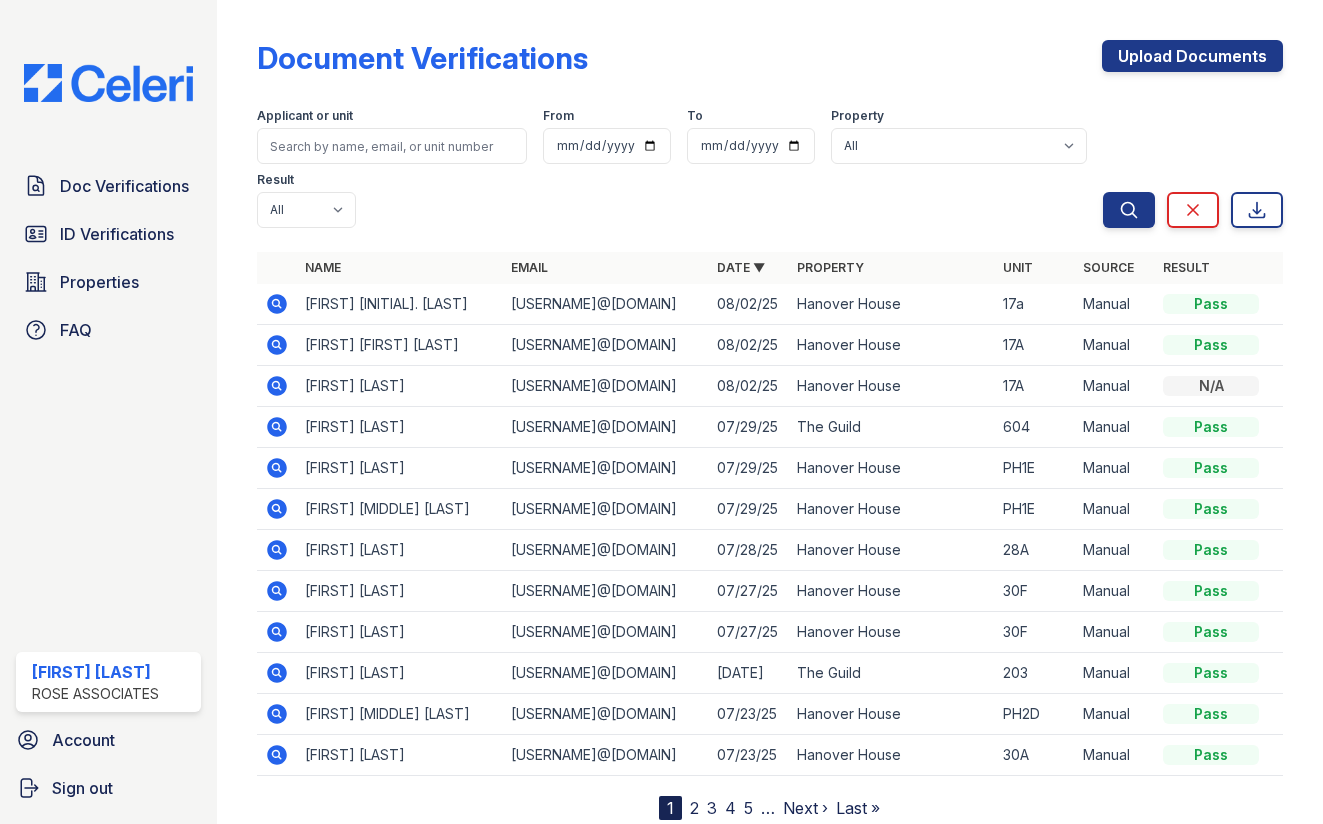 click 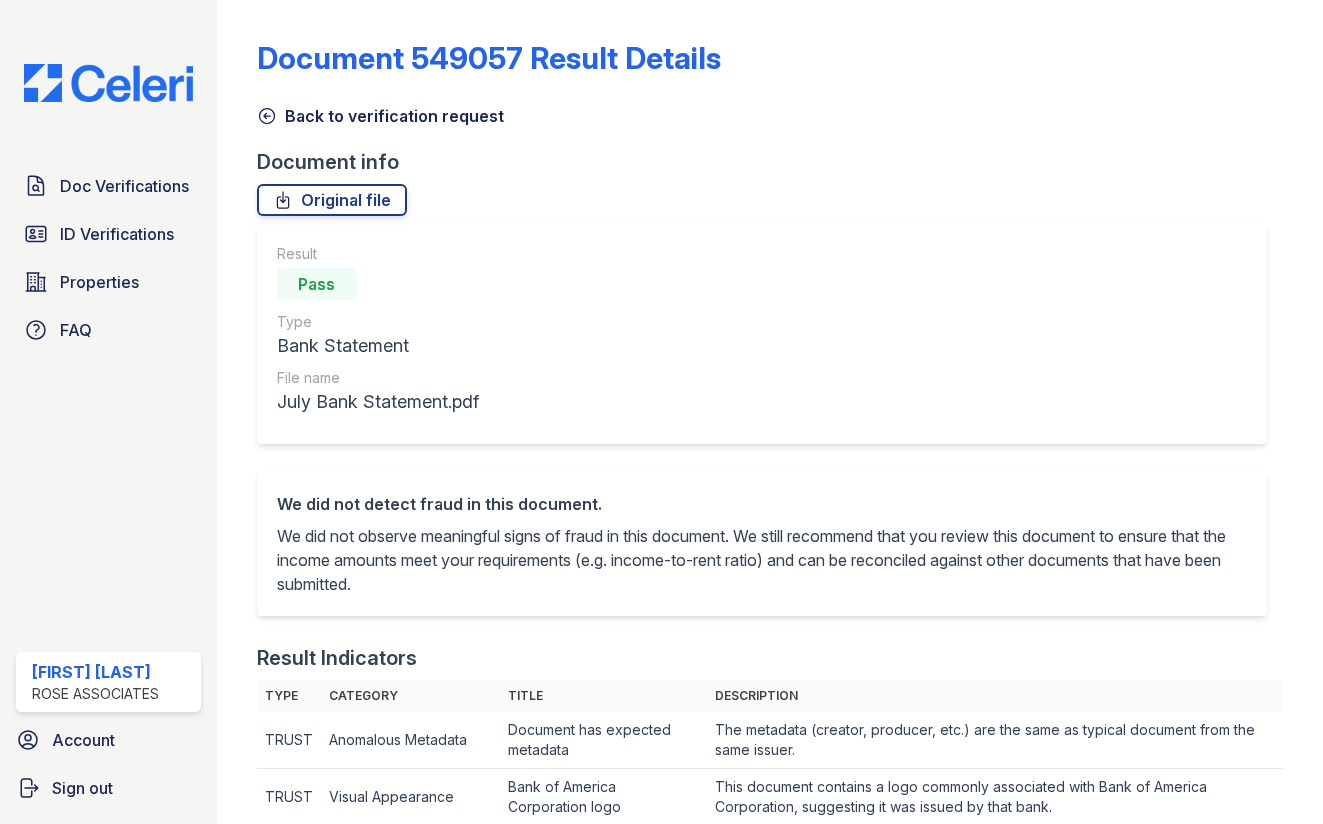 scroll, scrollTop: 0, scrollLeft: 0, axis: both 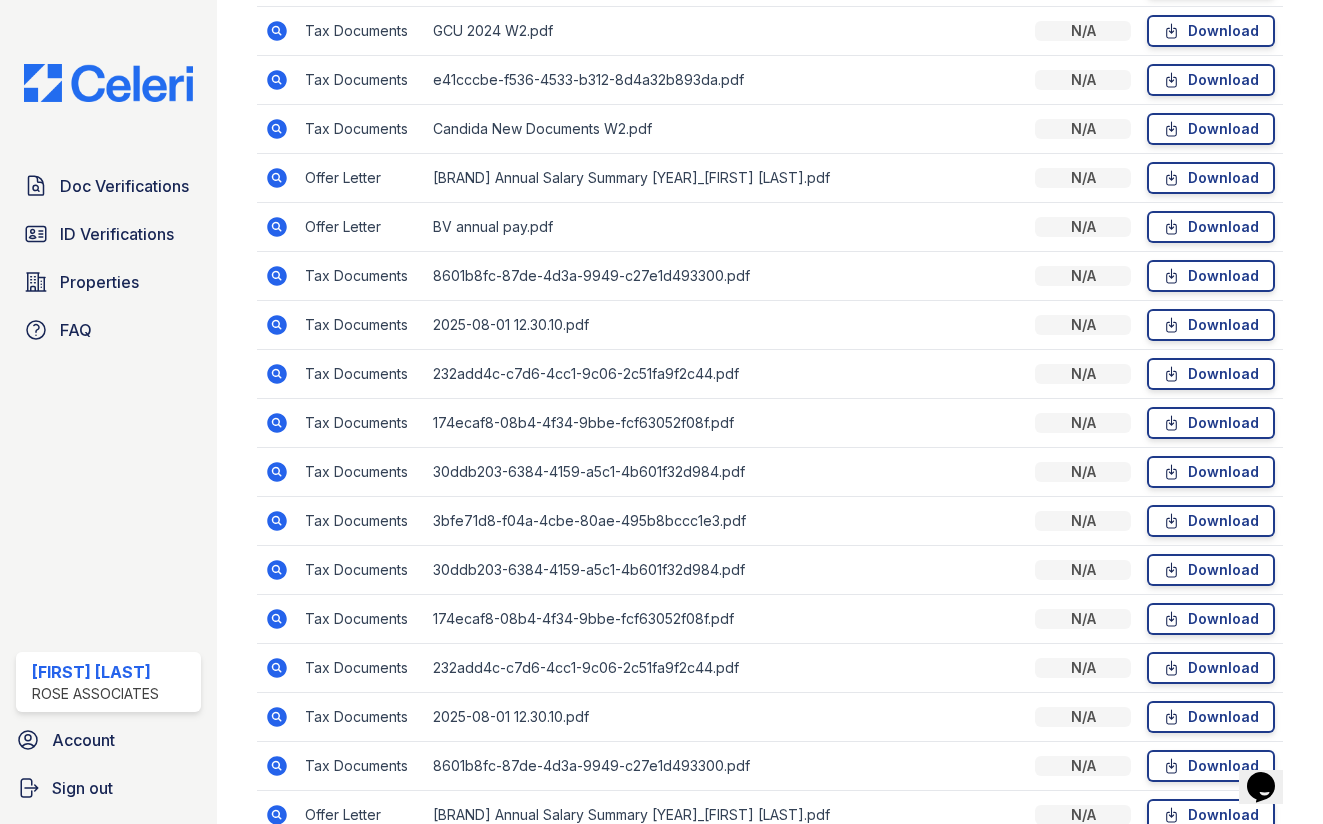 click 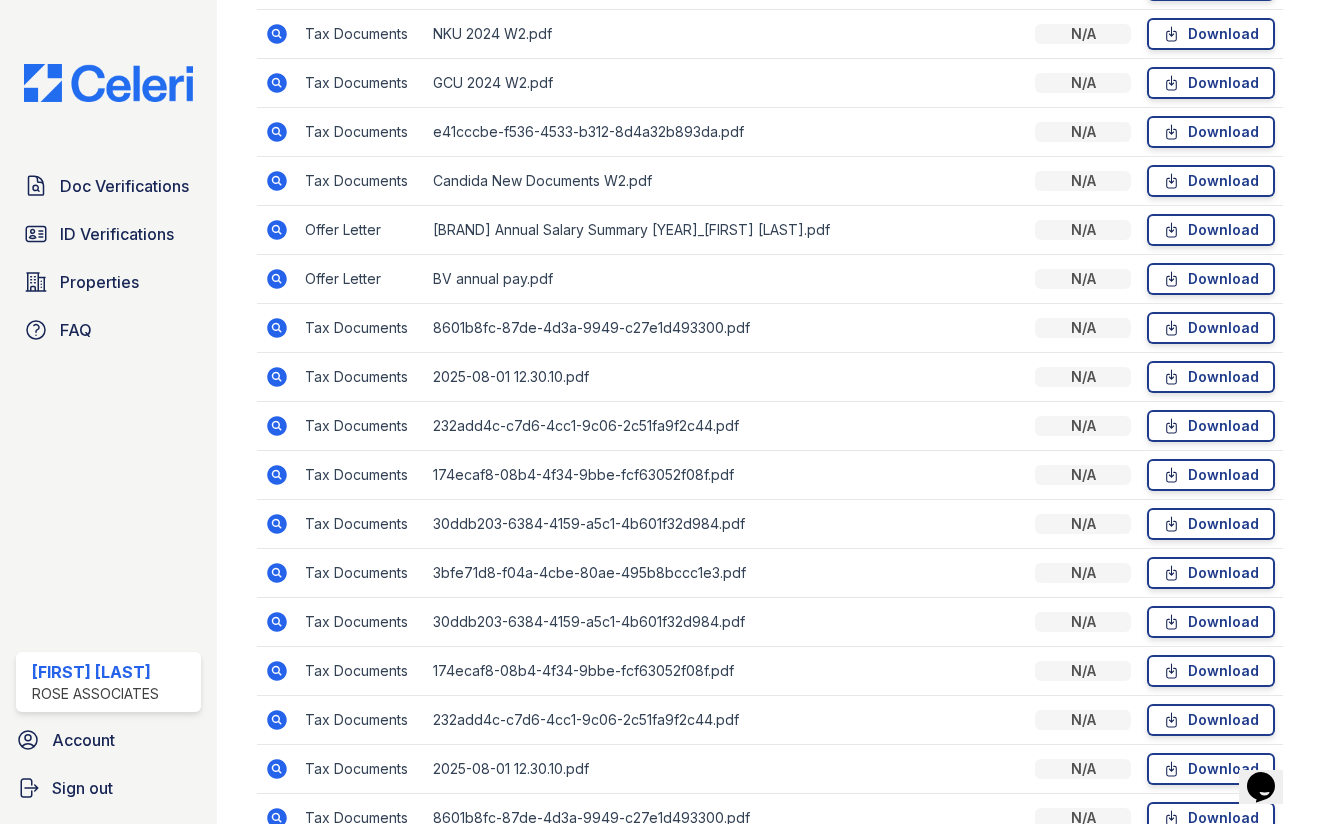 scroll, scrollTop: 702, scrollLeft: 0, axis: vertical 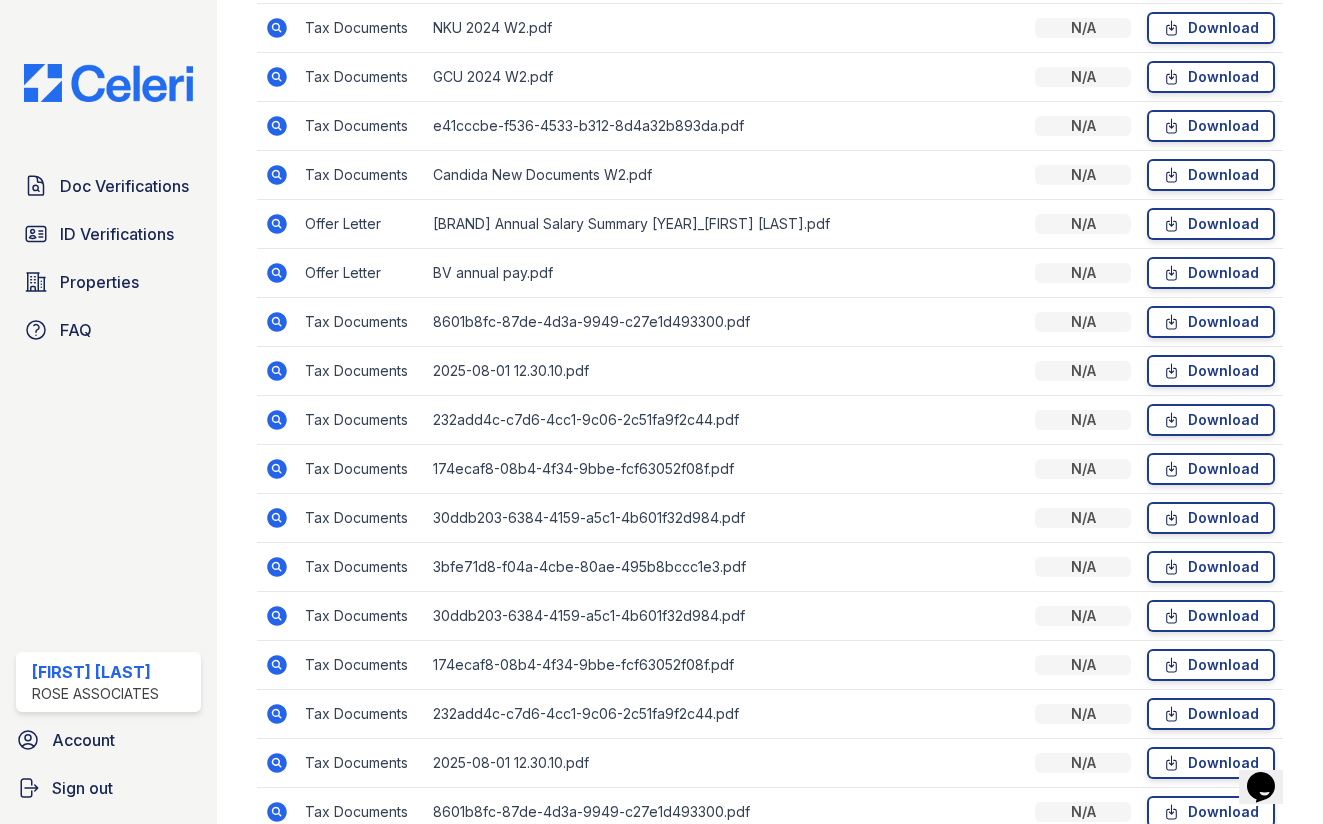 click 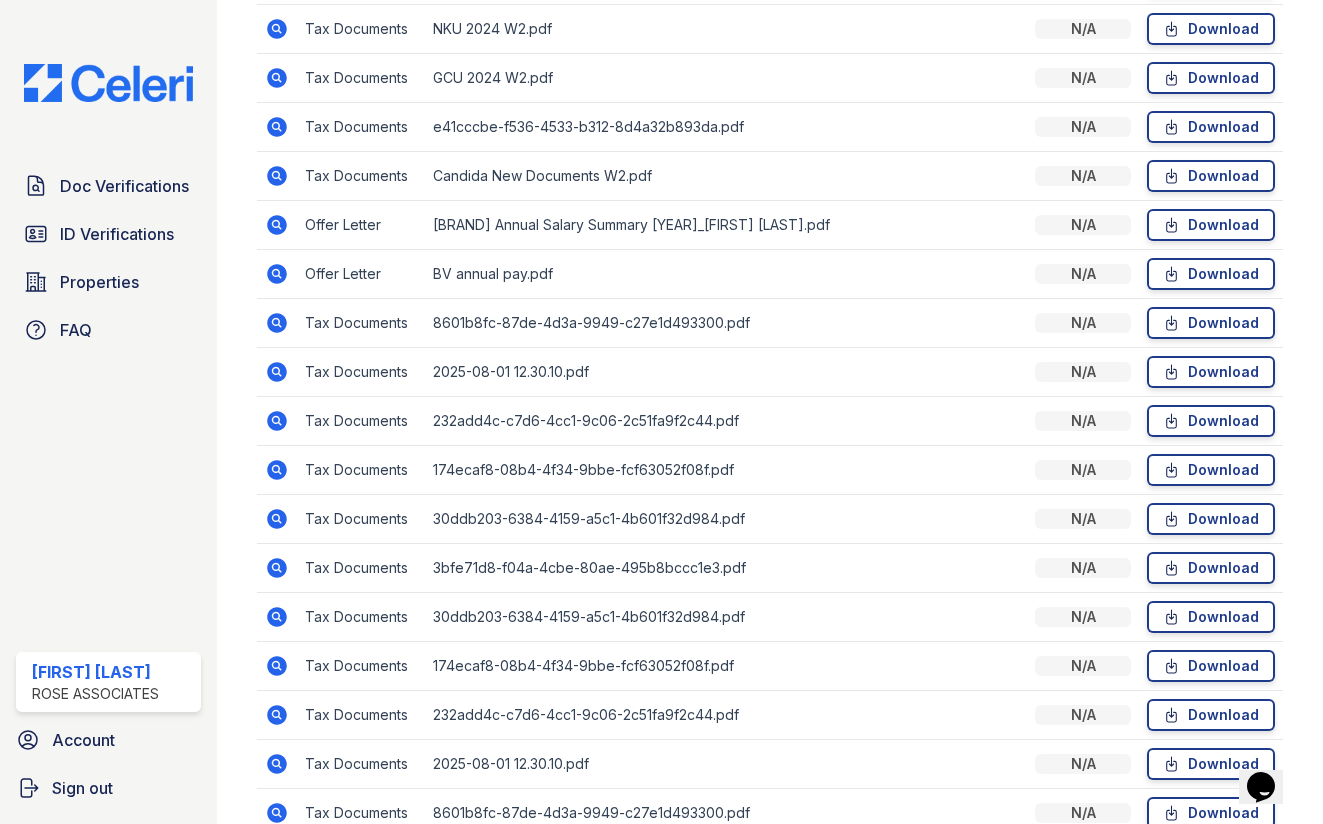 scroll, scrollTop: 711, scrollLeft: 0, axis: vertical 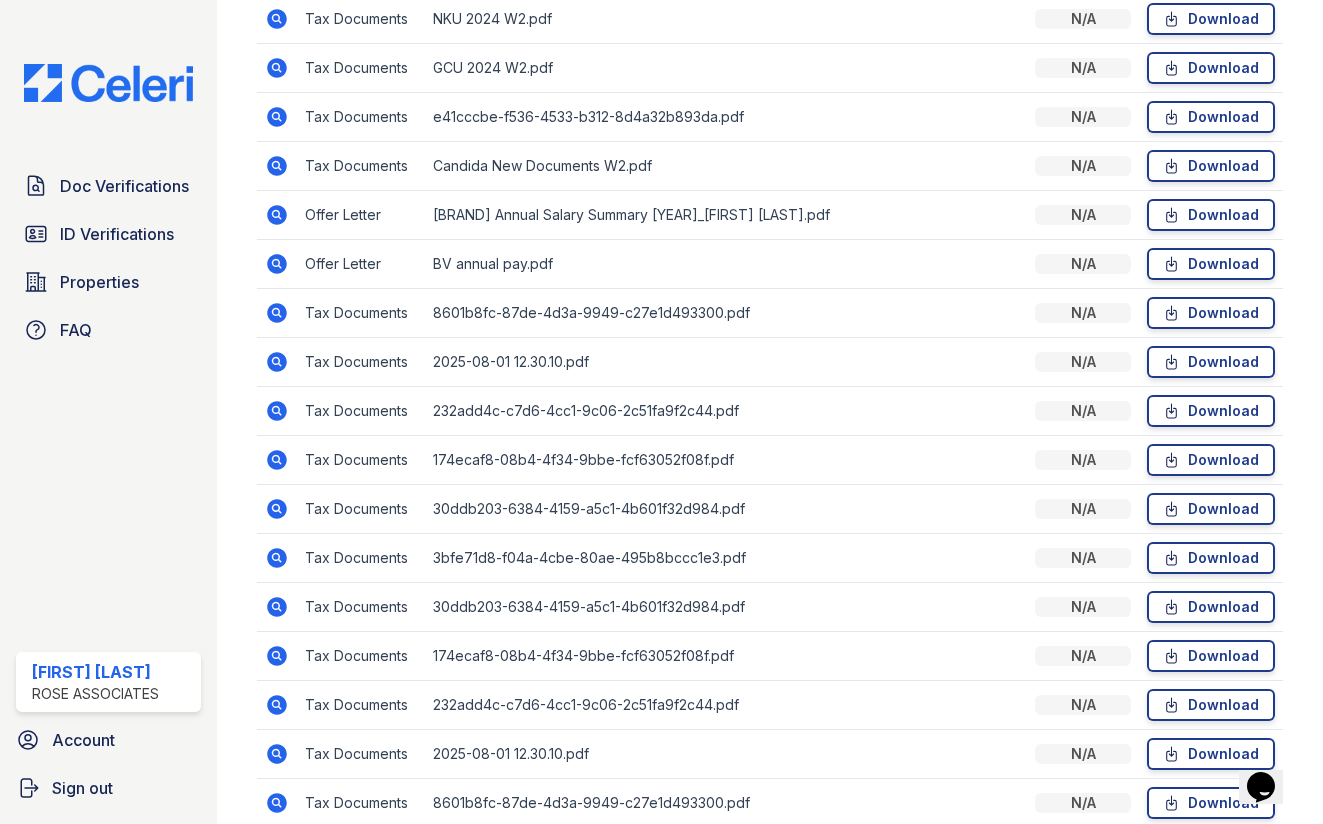 click 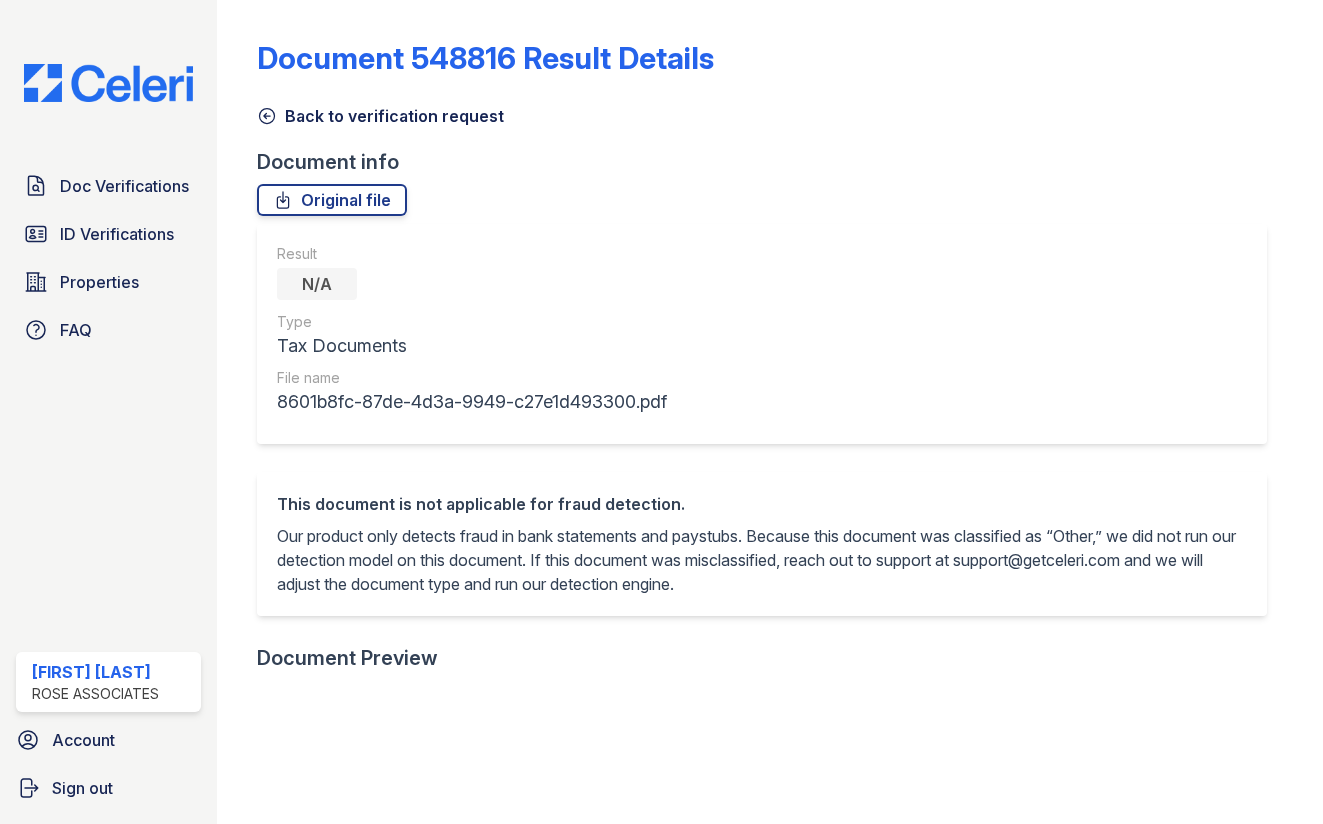 scroll, scrollTop: 0, scrollLeft: 0, axis: both 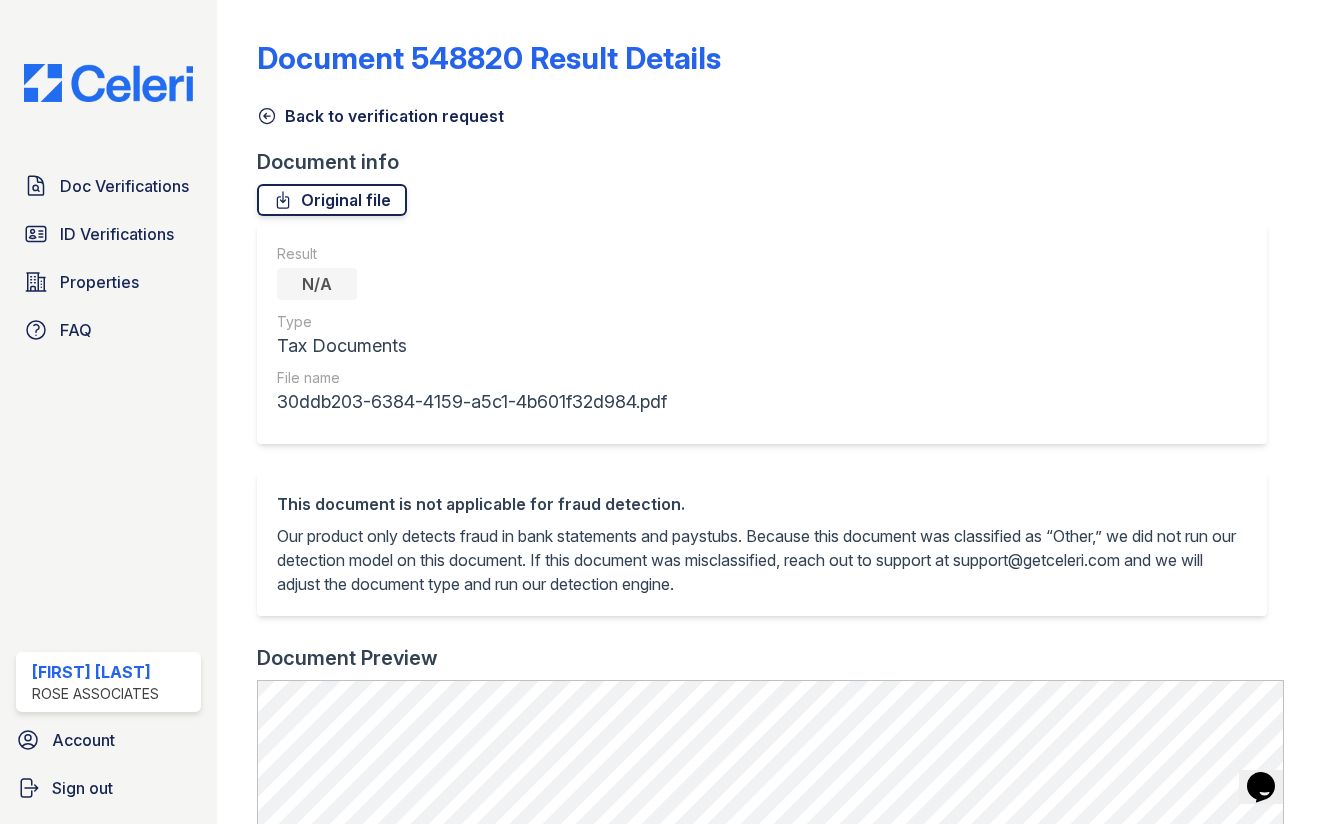 click on "Original file" at bounding box center [332, 200] 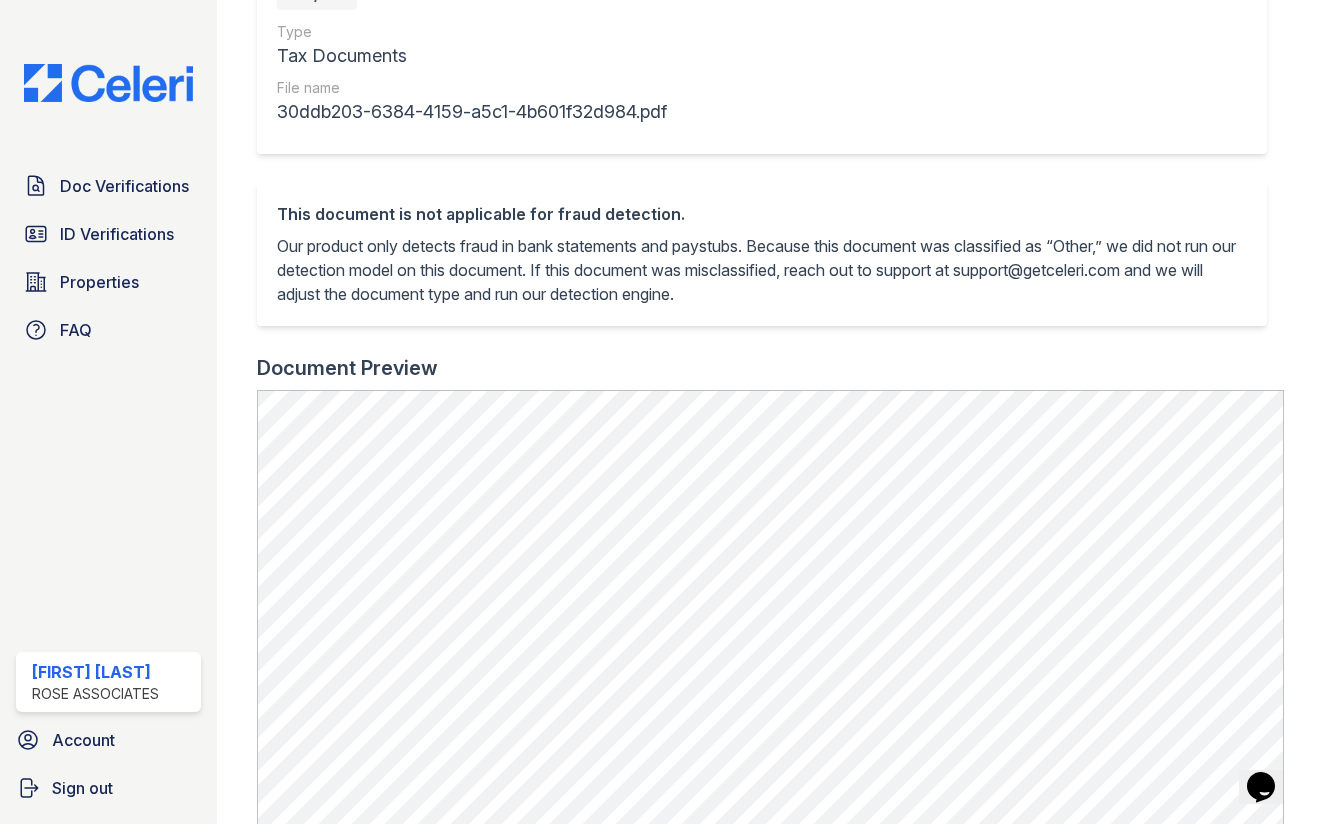 scroll, scrollTop: 377, scrollLeft: 0, axis: vertical 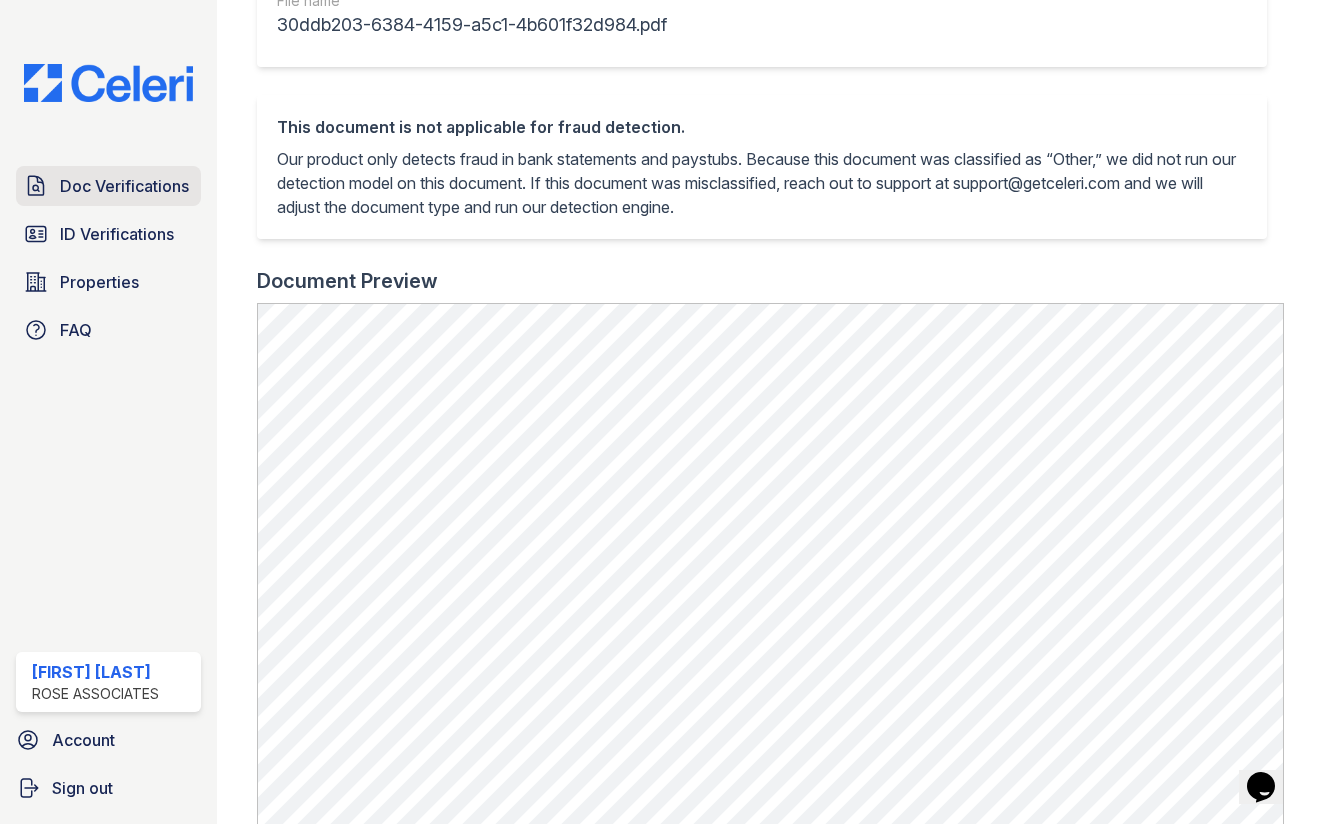 click on "Doc Verifications" at bounding box center (124, 186) 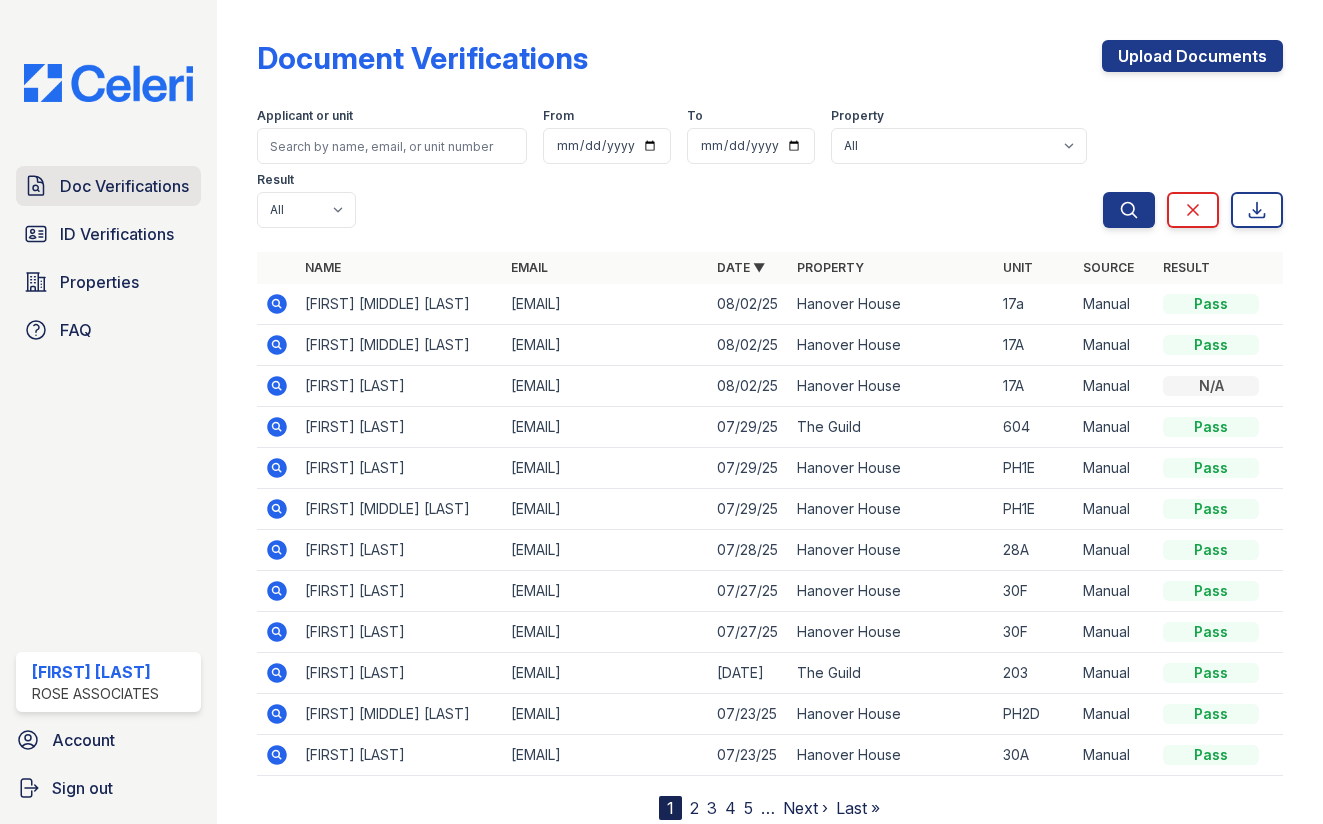 click on "Doc Verifications" at bounding box center (124, 186) 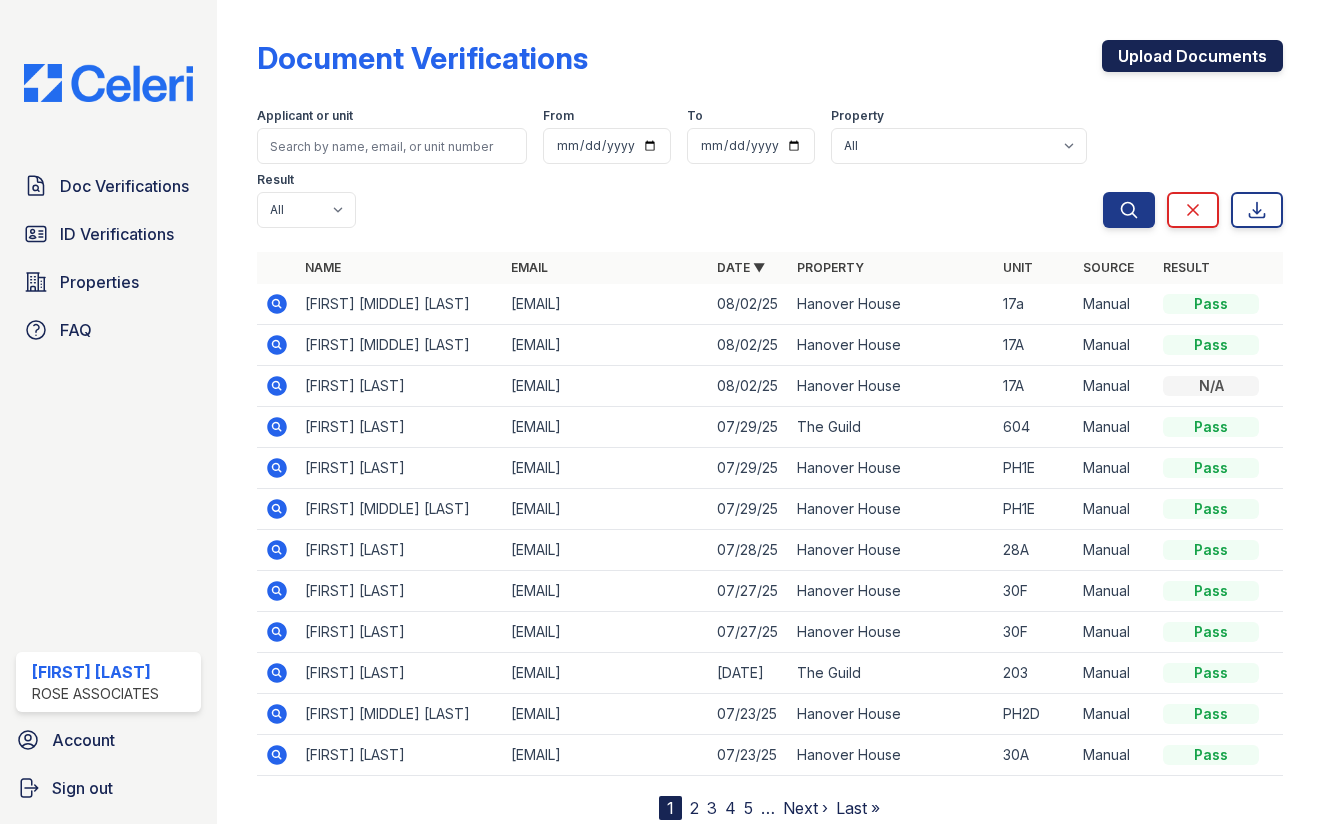 click on "Upload Documents" at bounding box center [1192, 56] 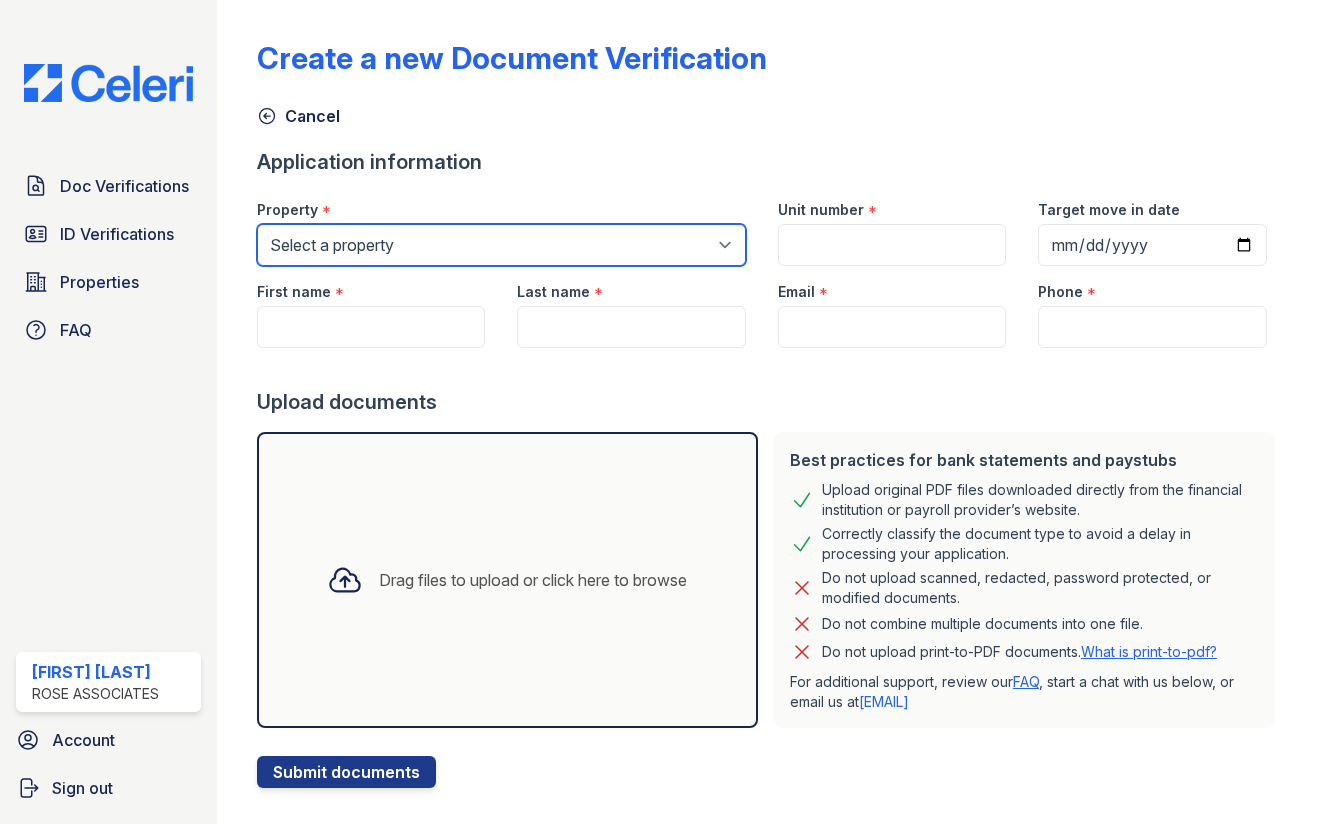 select on "3109" 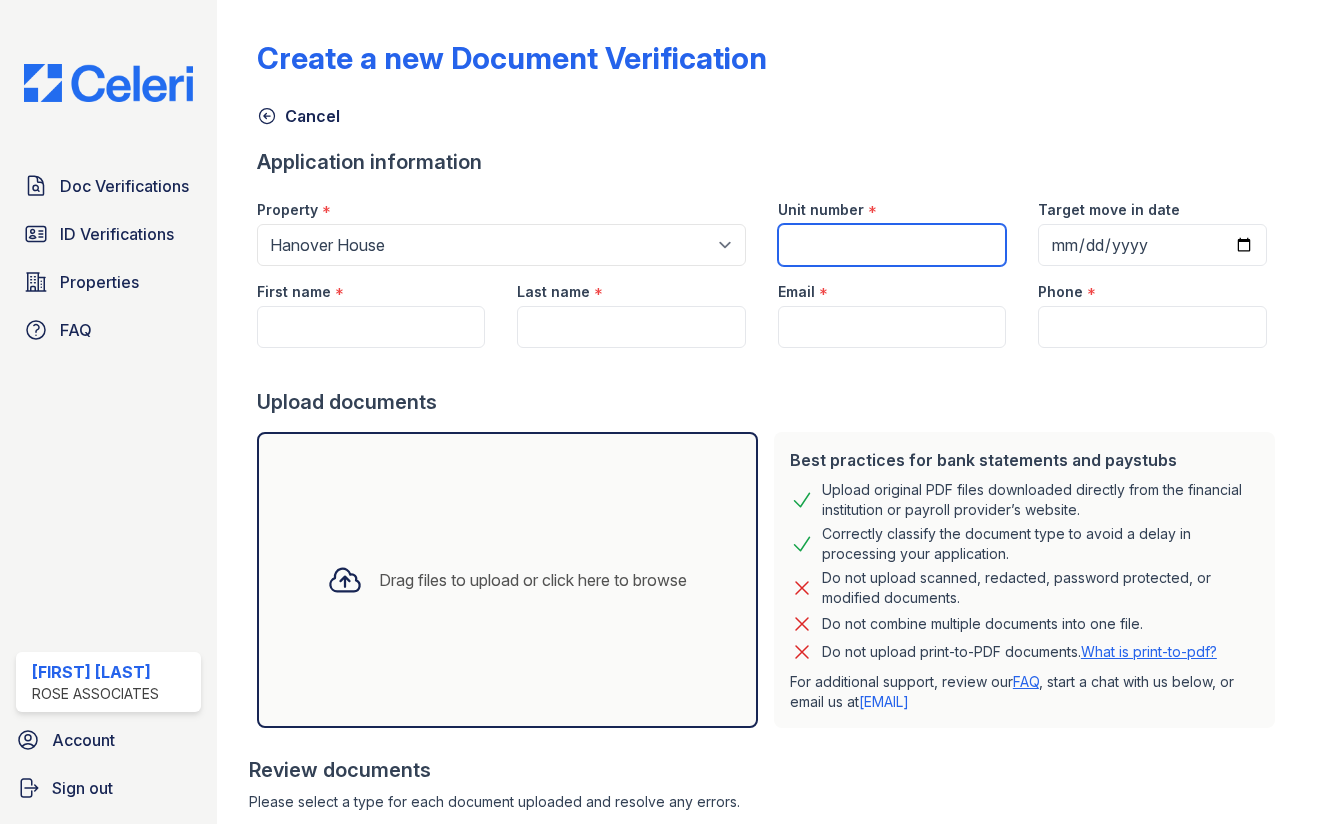 click on "Unit number" at bounding box center [892, 245] 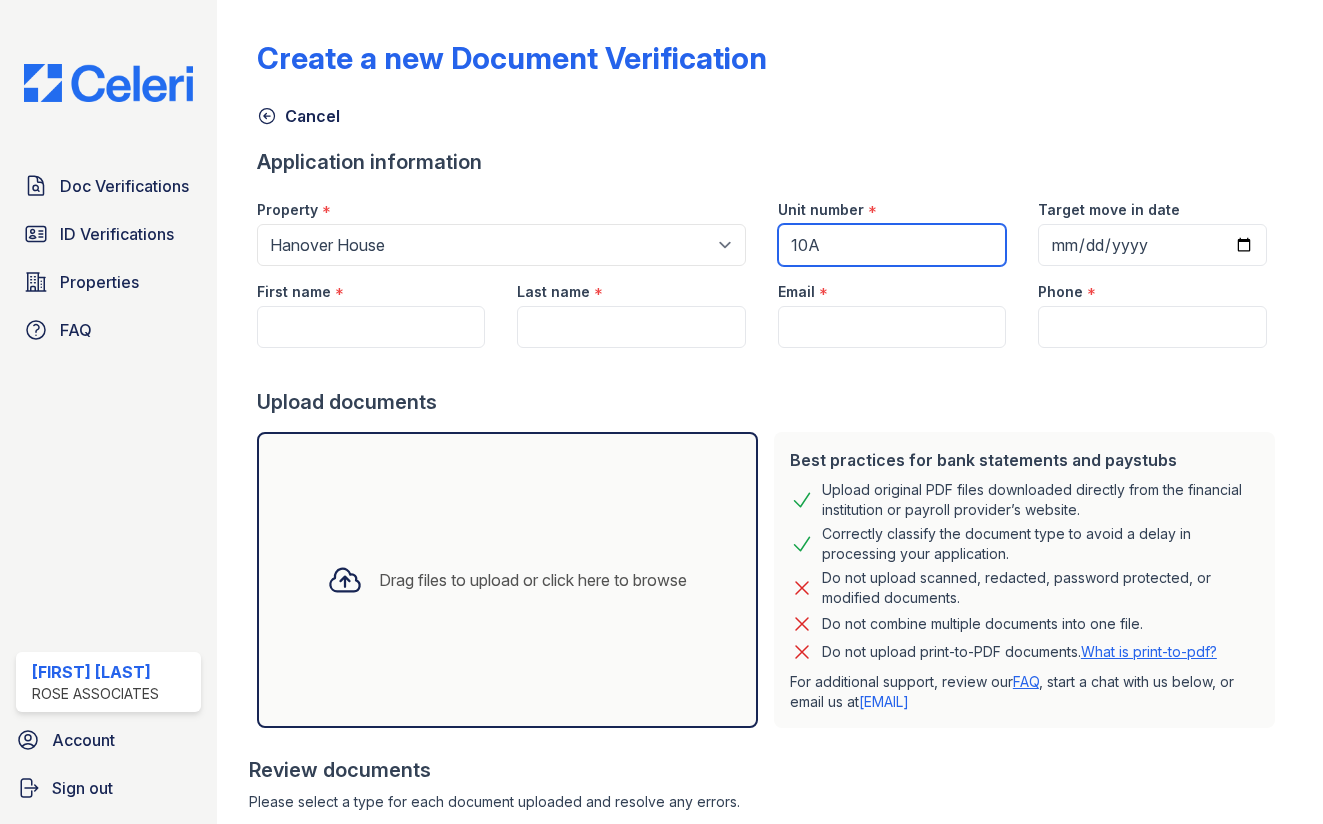 type on "10A" 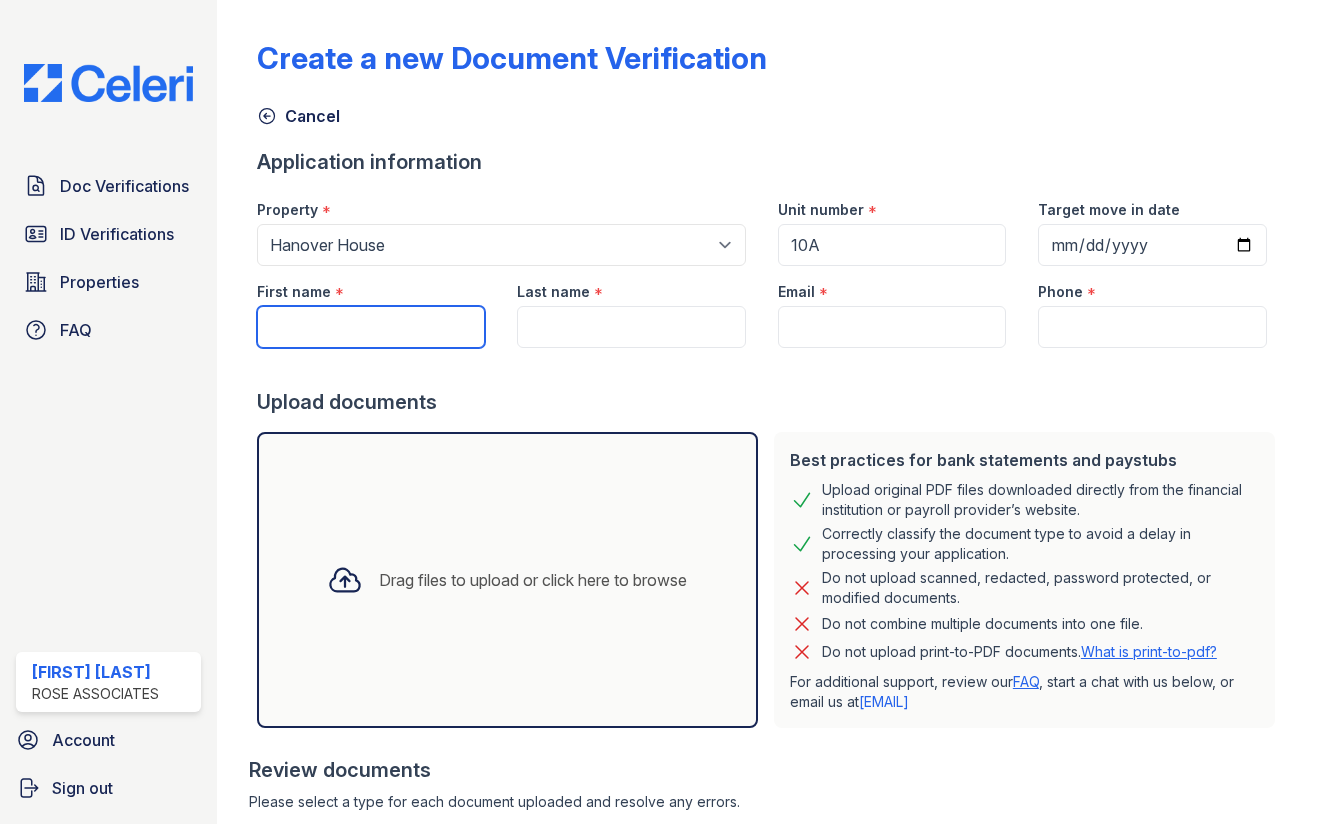 paste on "[FIRST]" 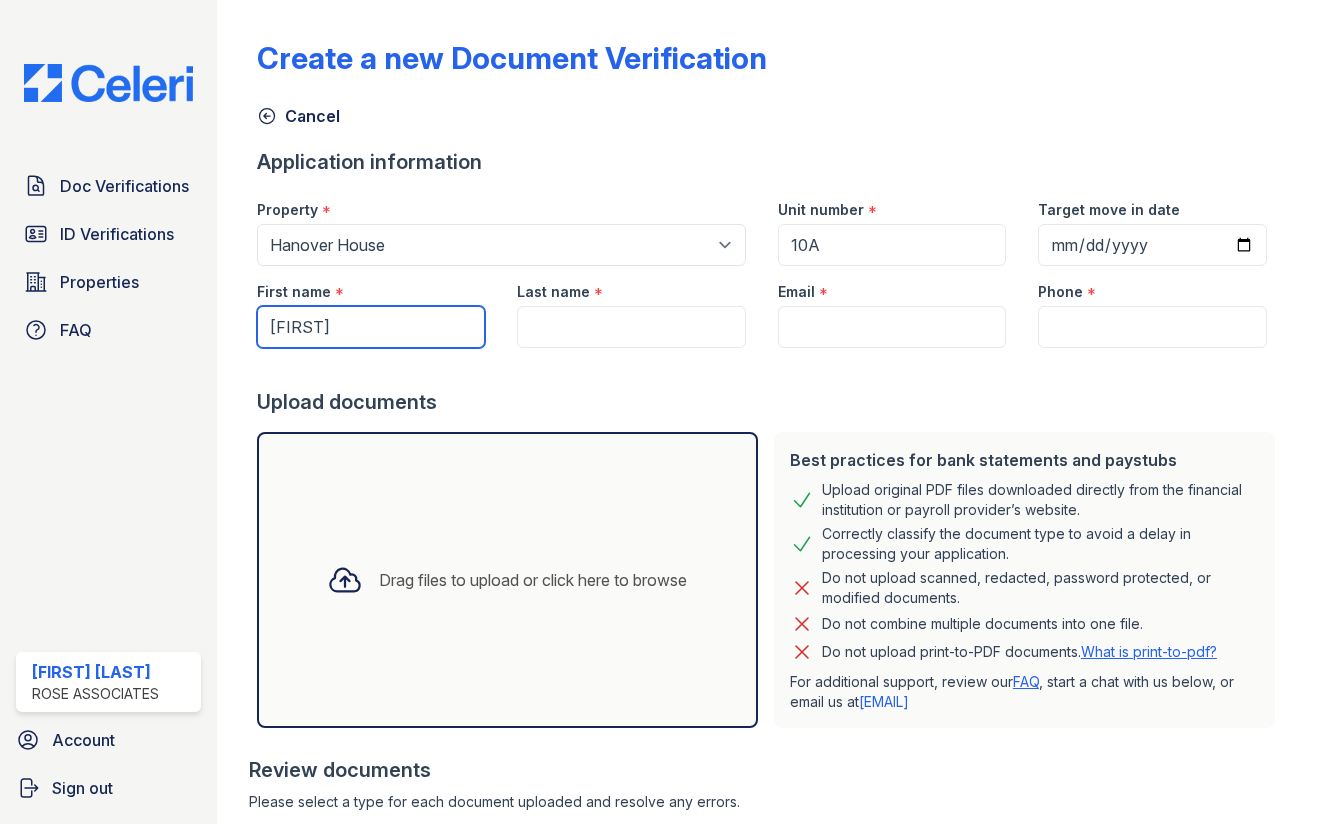 type on "[FIRST]" 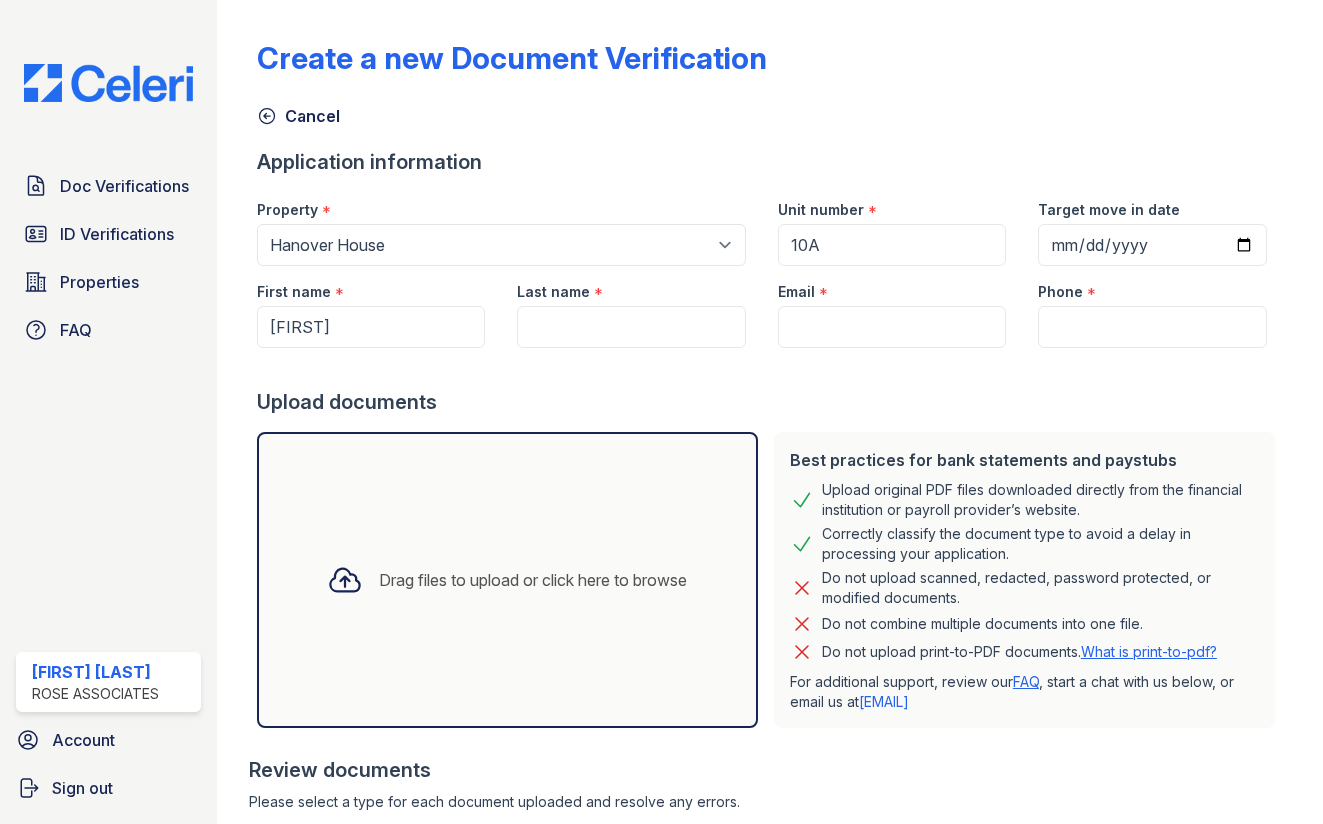 drag, startPoint x: 557, startPoint y: 369, endPoint x: 574, endPoint y: 343, distance: 31.06445 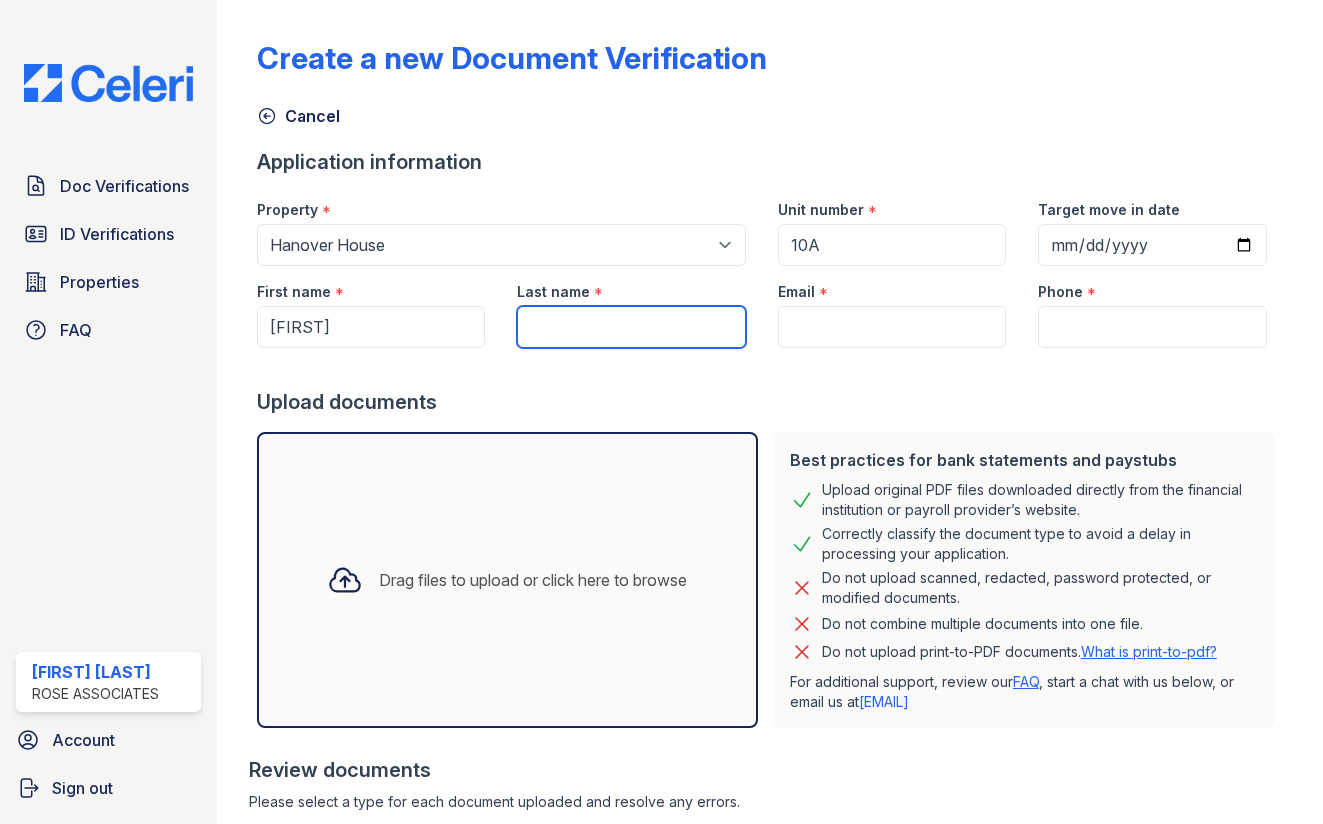 paste on "[LAST]" 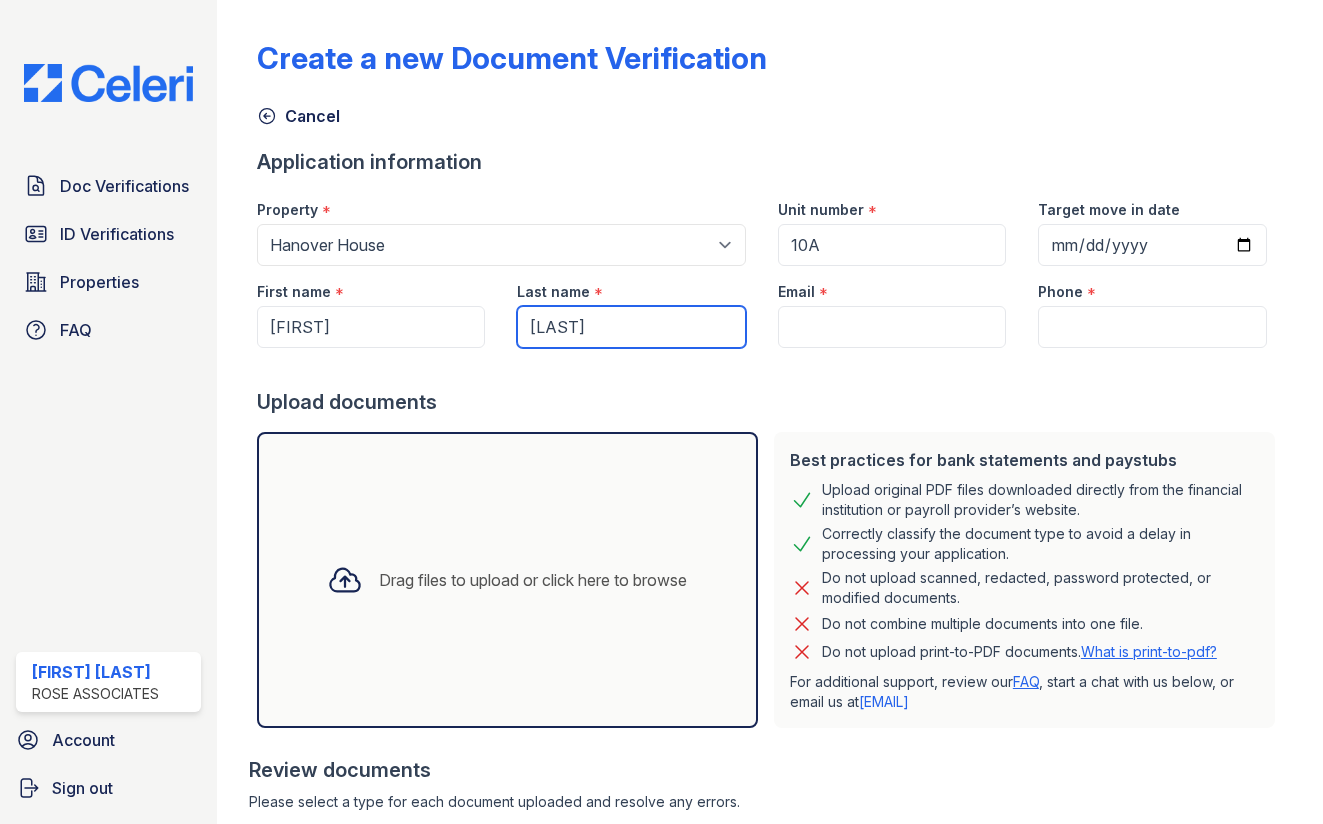 type on "[LAST]" 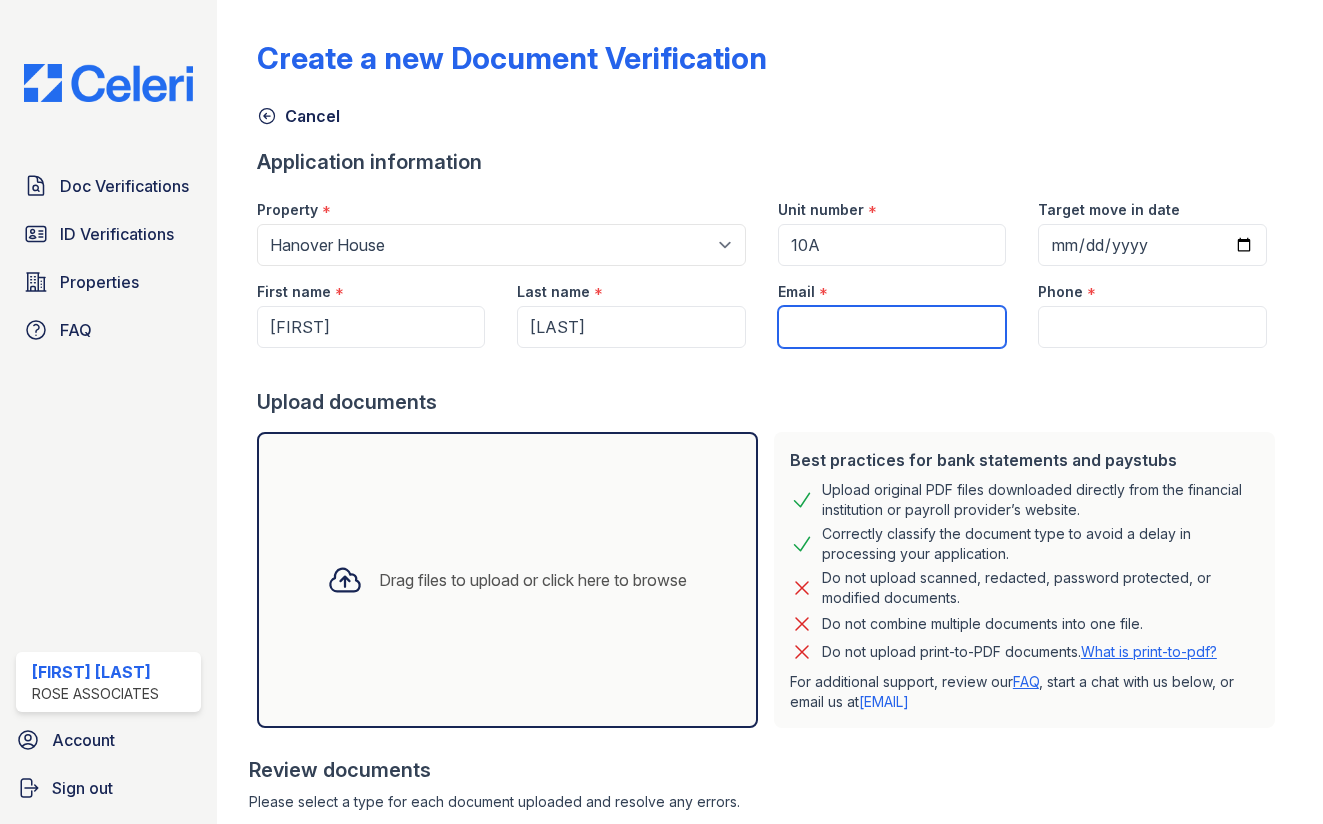 click on "Email" at bounding box center (892, 327) 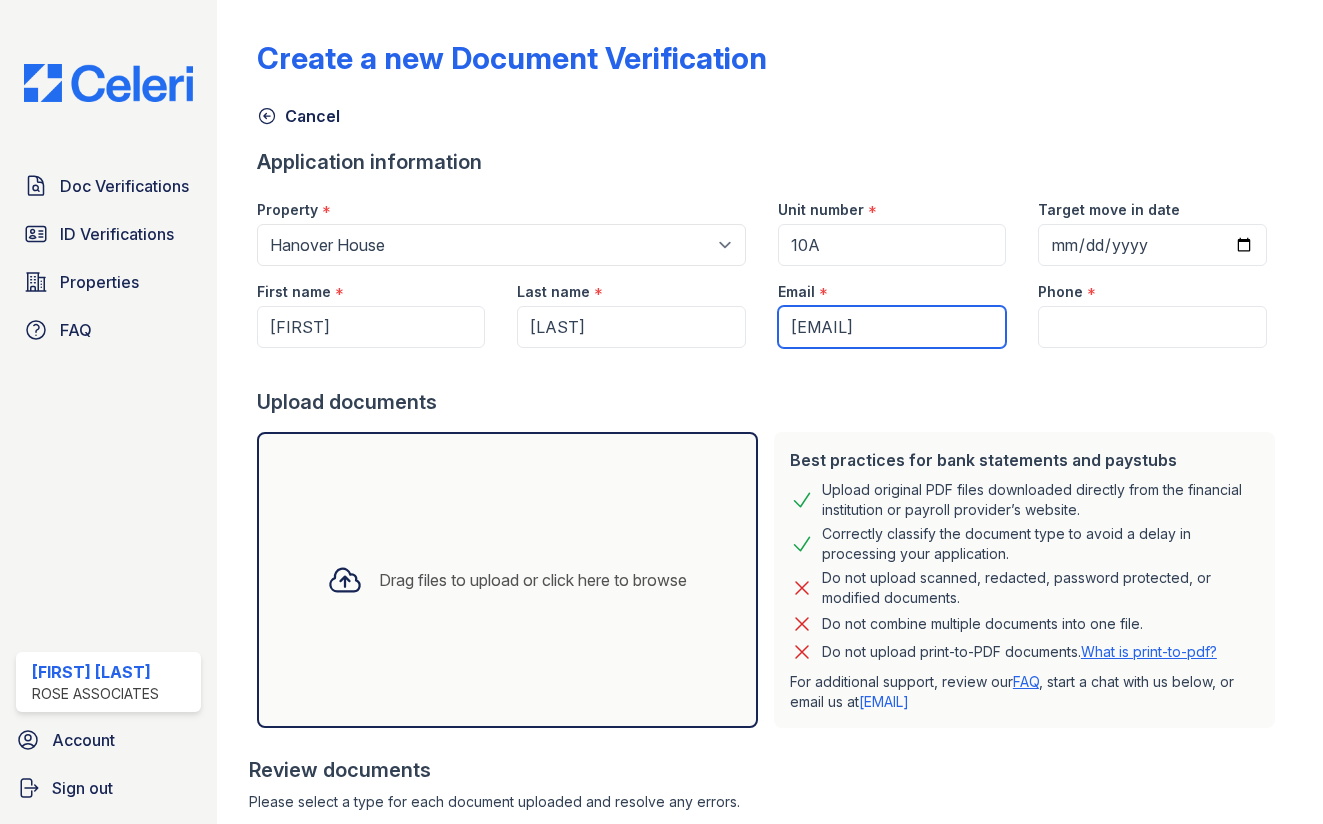 type on "[EMAIL]" 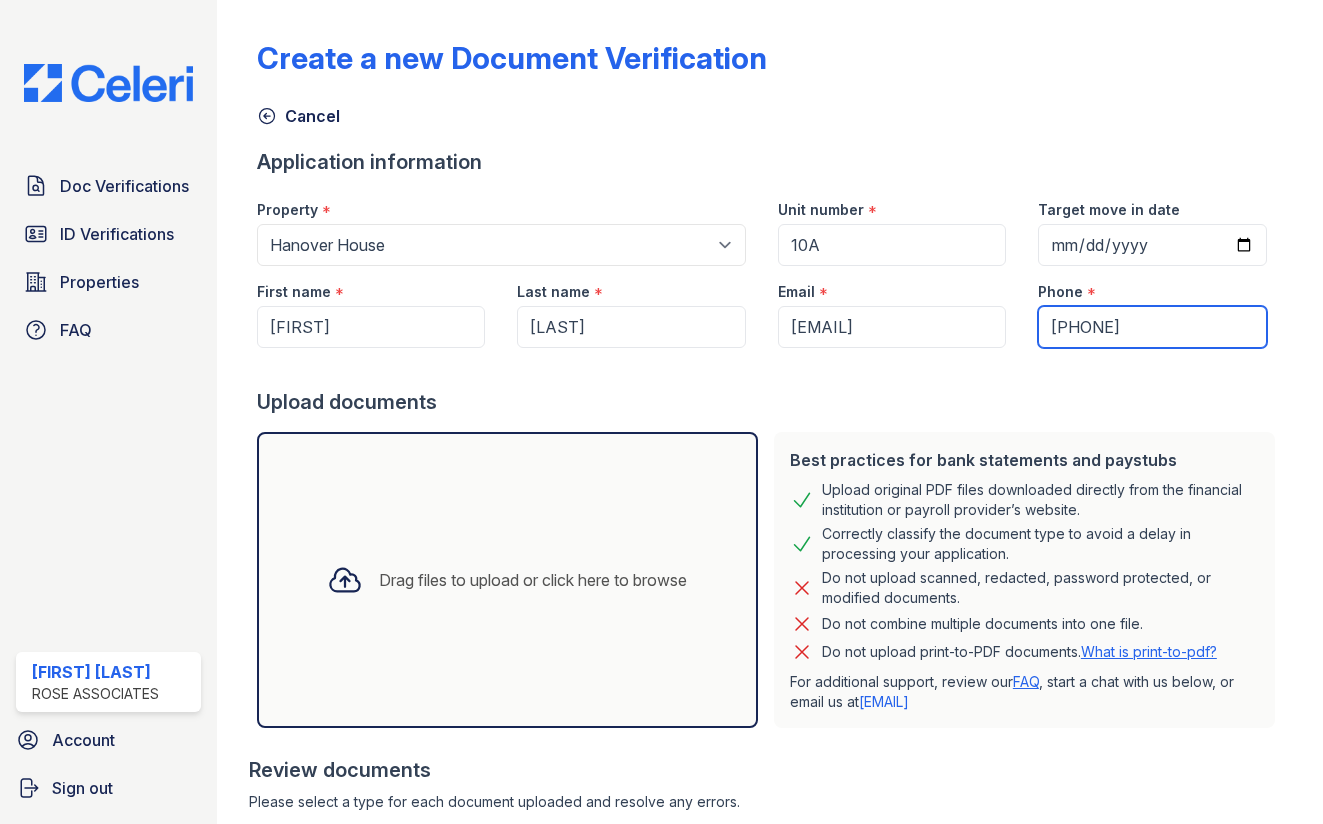 type on "555-555-5555" 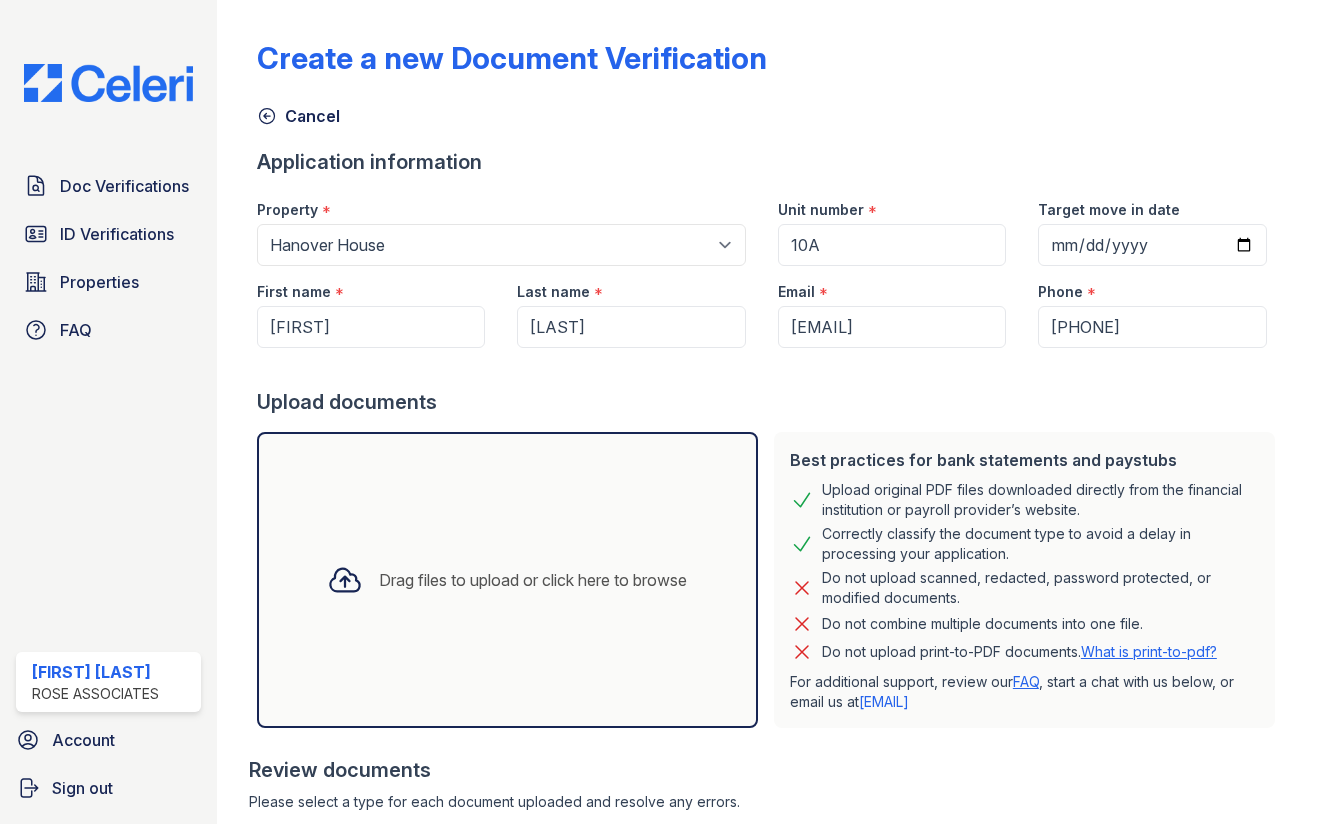 drag, startPoint x: 1025, startPoint y: 362, endPoint x: 1012, endPoint y: 379, distance: 21.400934 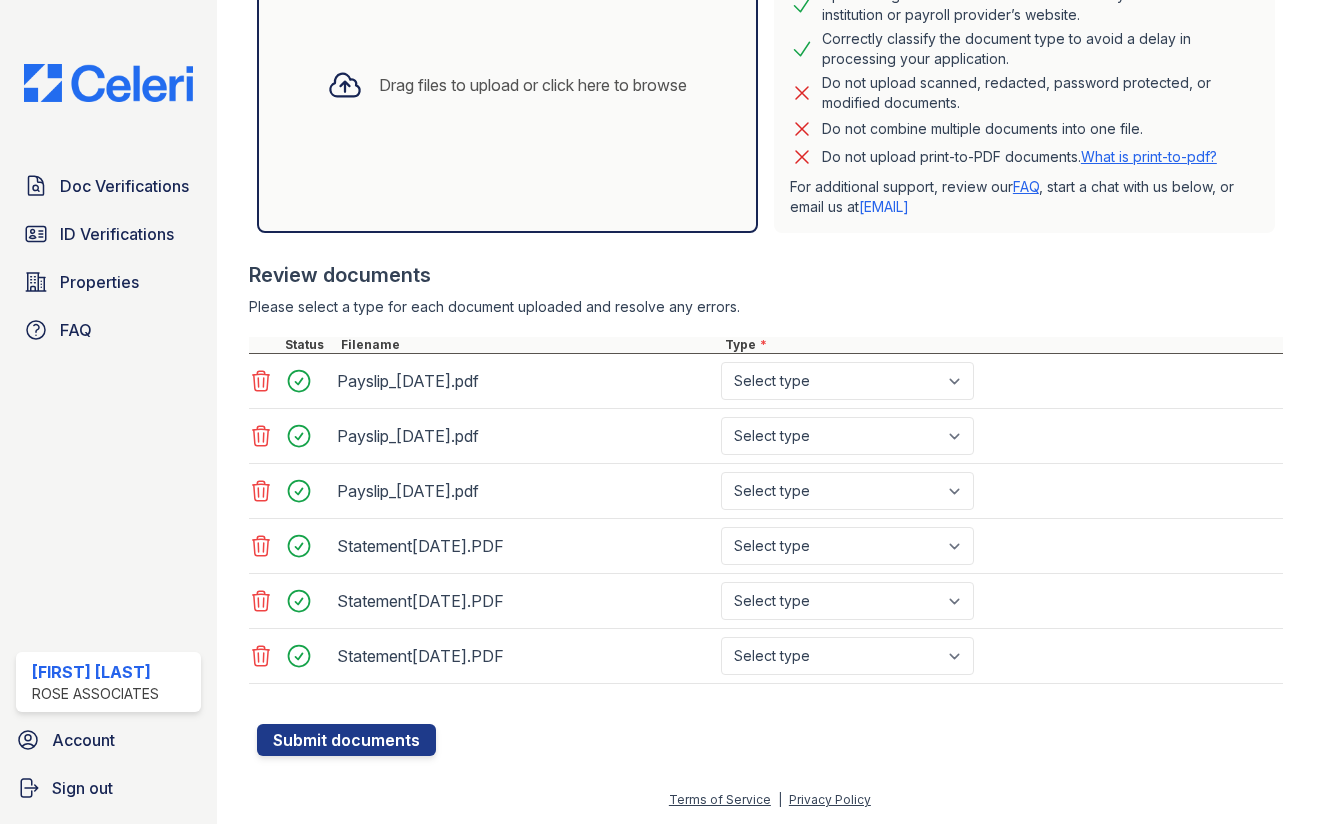 scroll, scrollTop: 495, scrollLeft: 0, axis: vertical 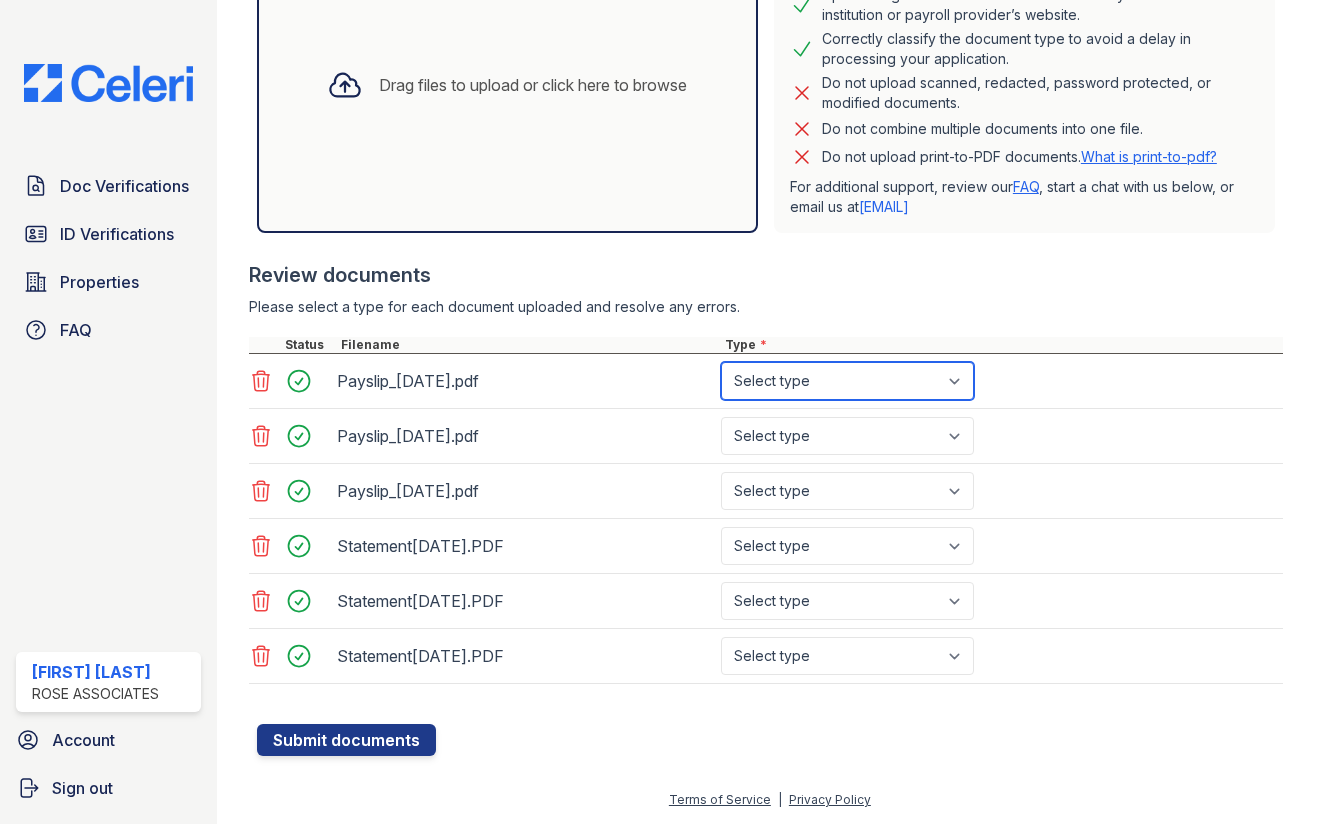 select on "paystub" 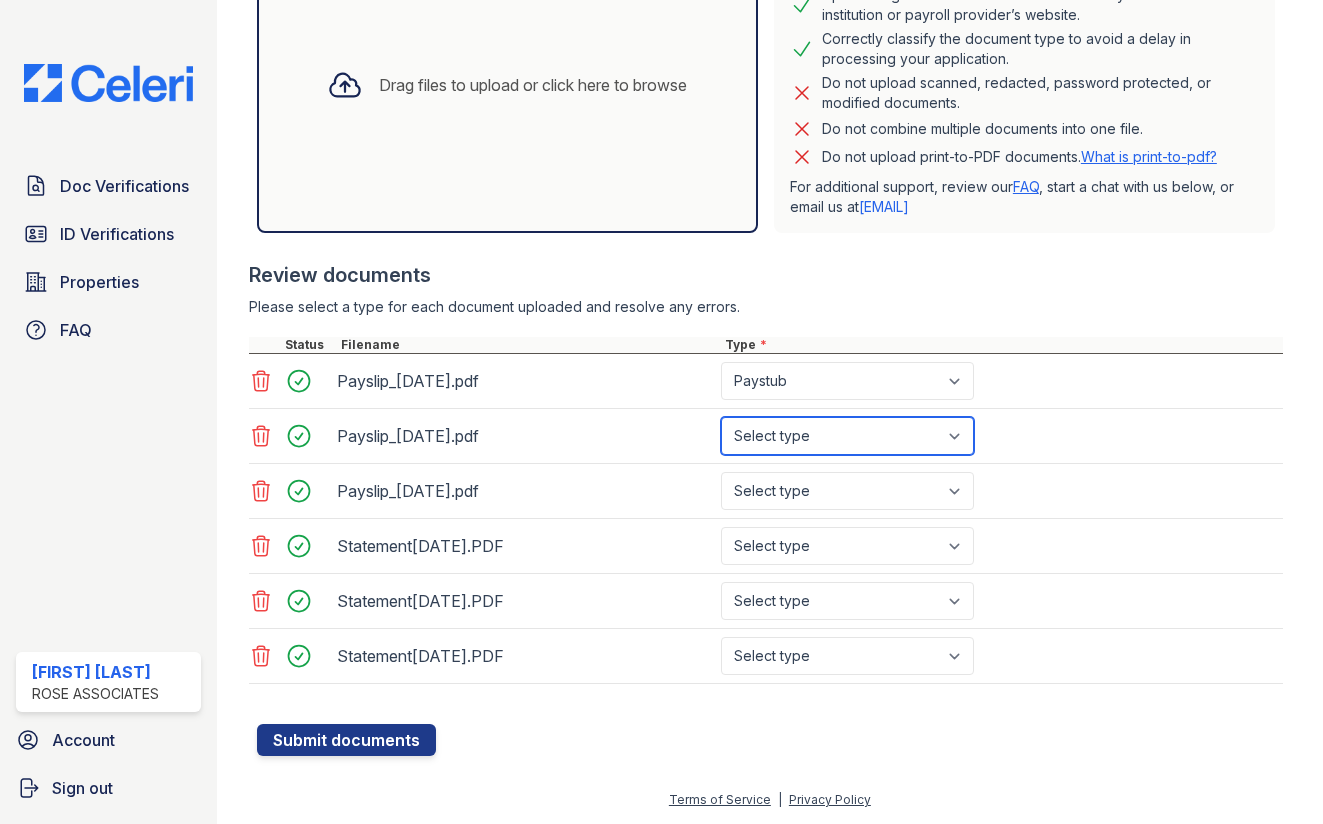 select on "paystub" 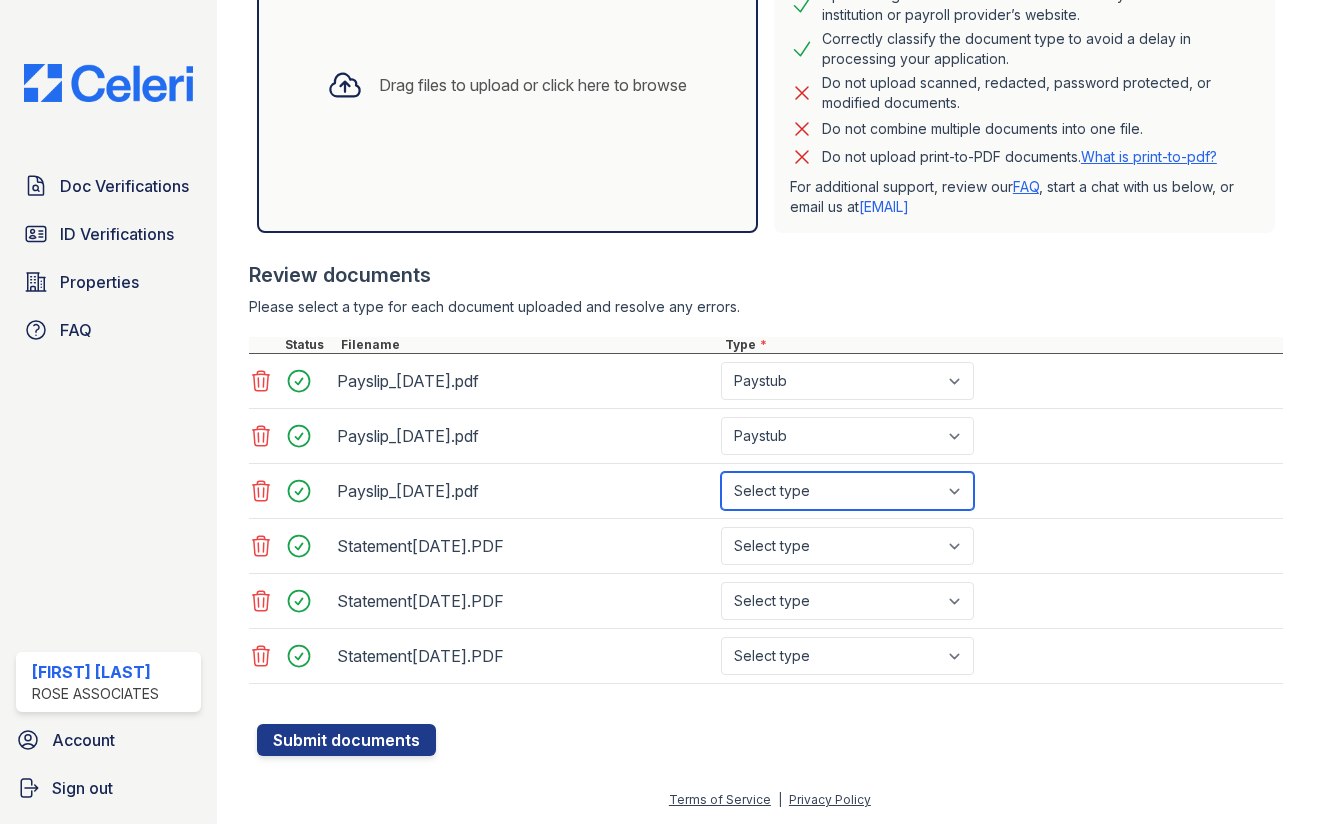 select on "paystub" 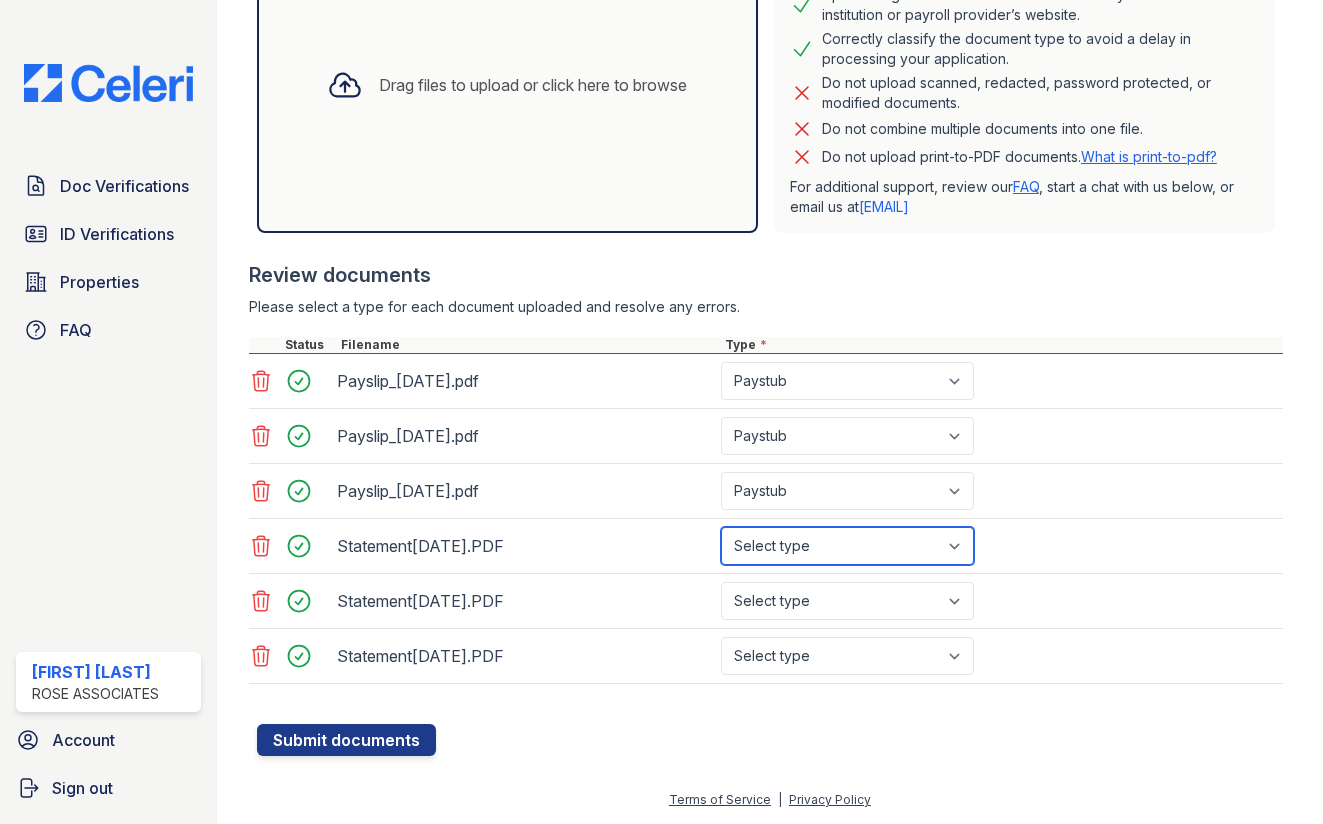 select on "bank_statement" 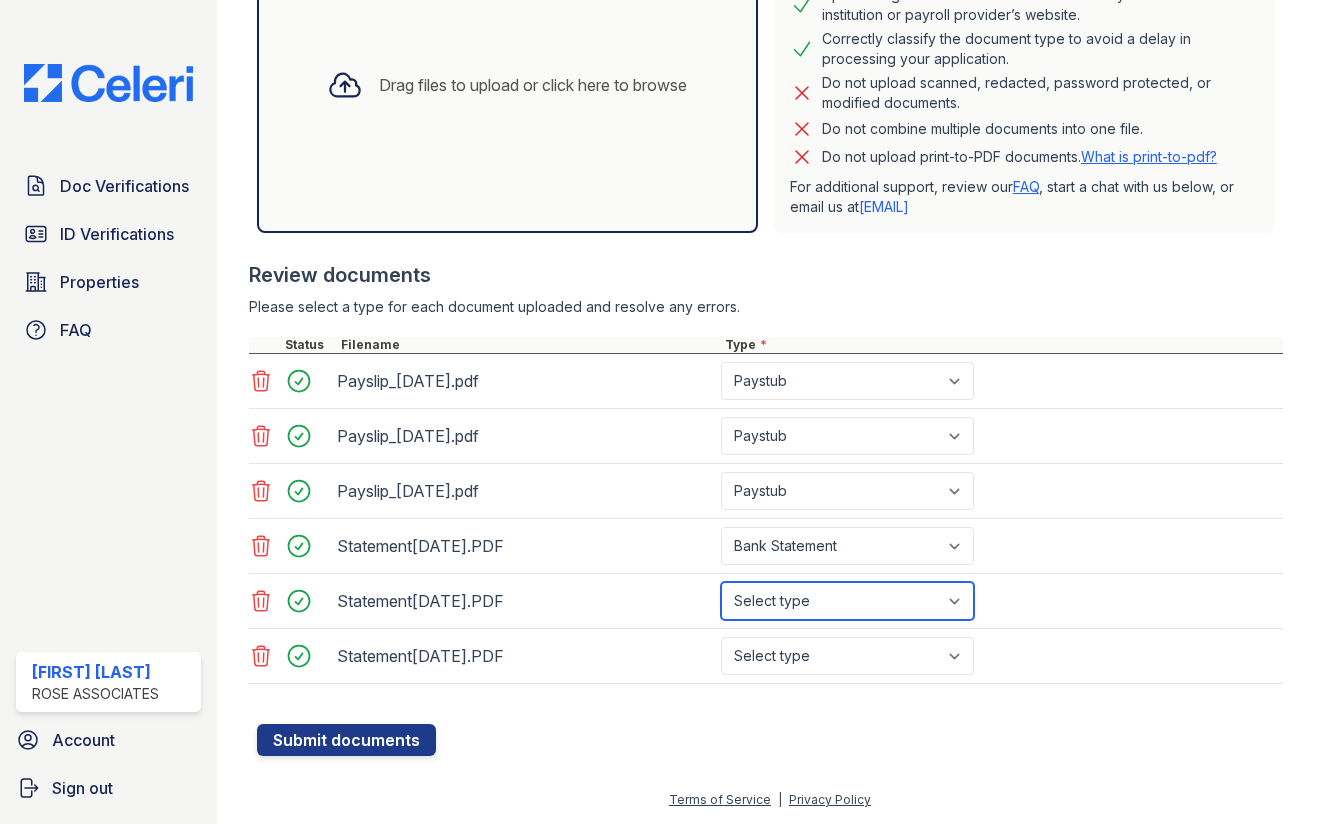 select on "bank_statement" 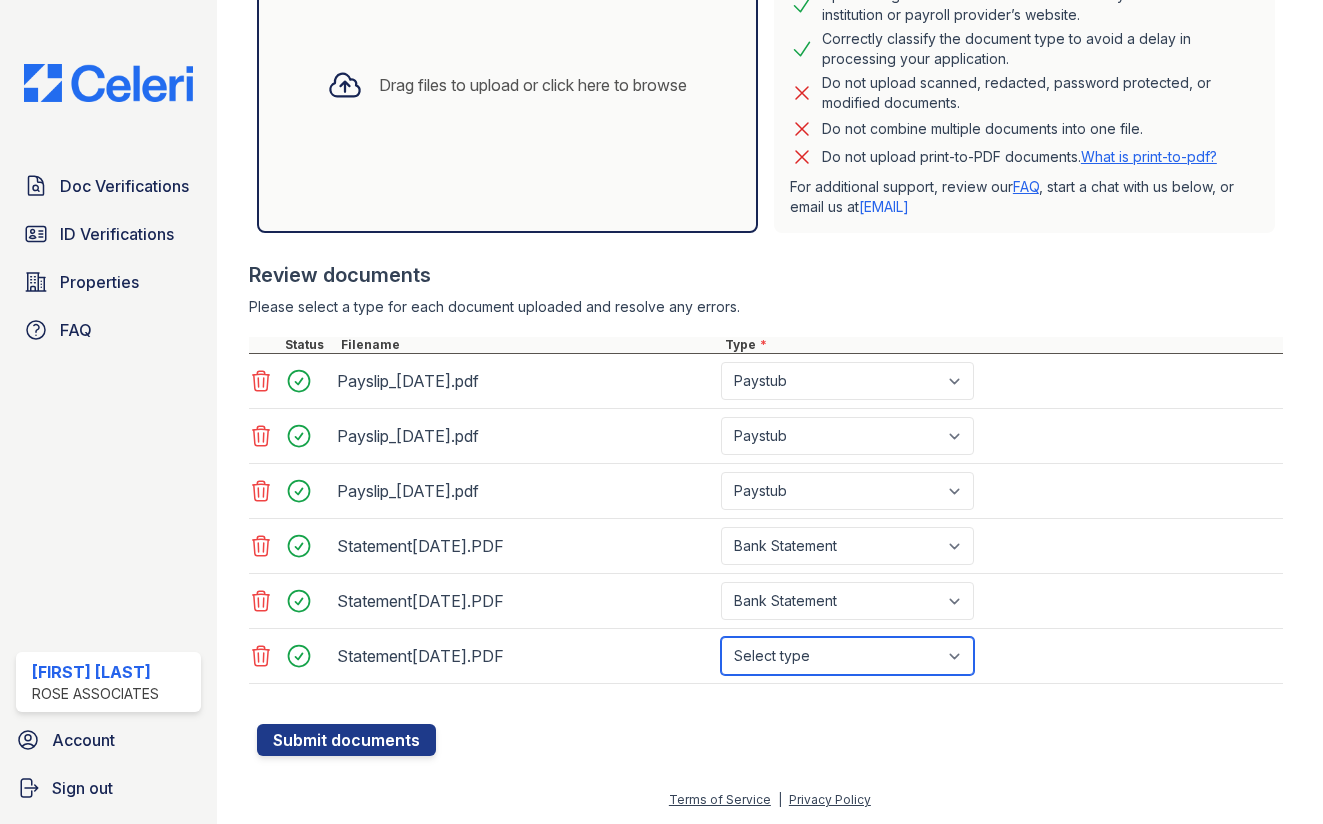 select on "bank_statement" 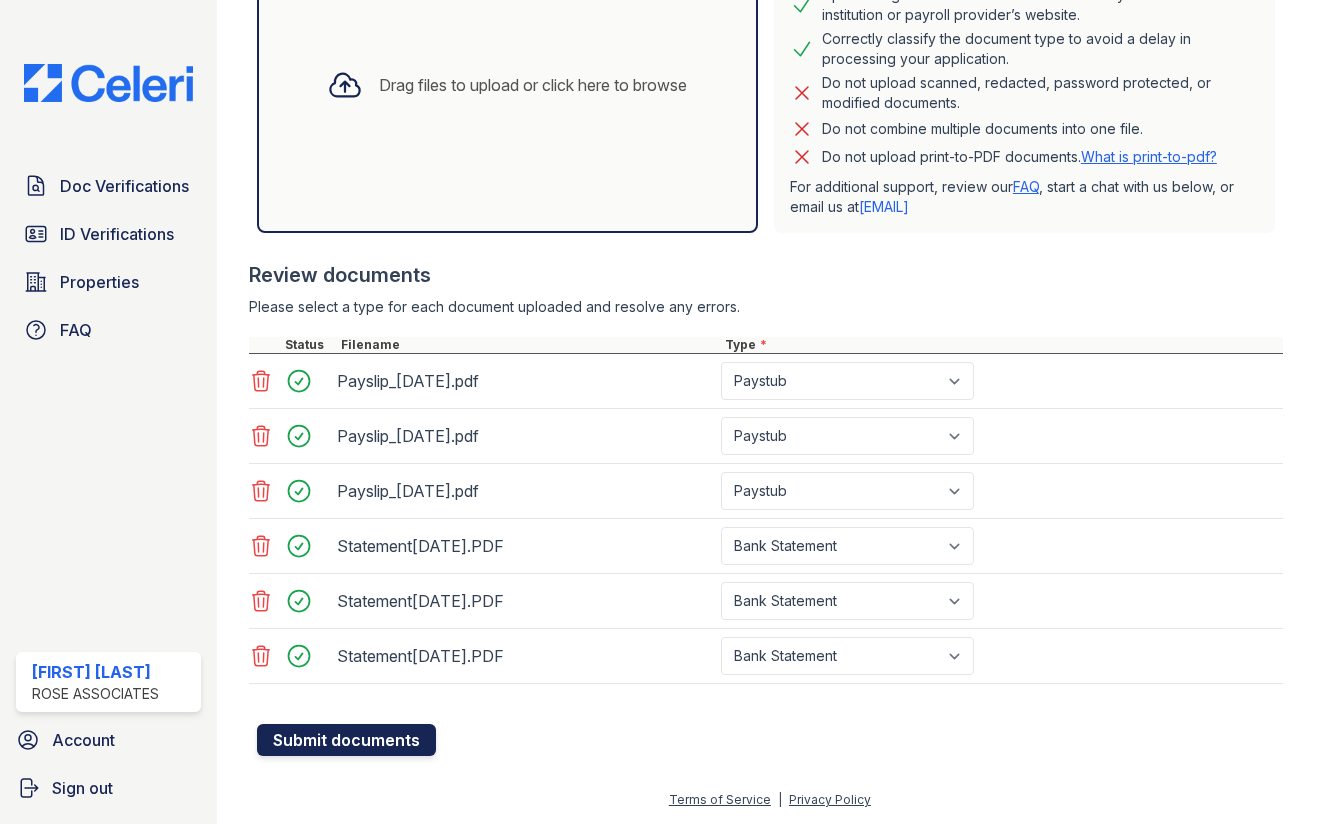 click on "Submit documents" at bounding box center [346, 740] 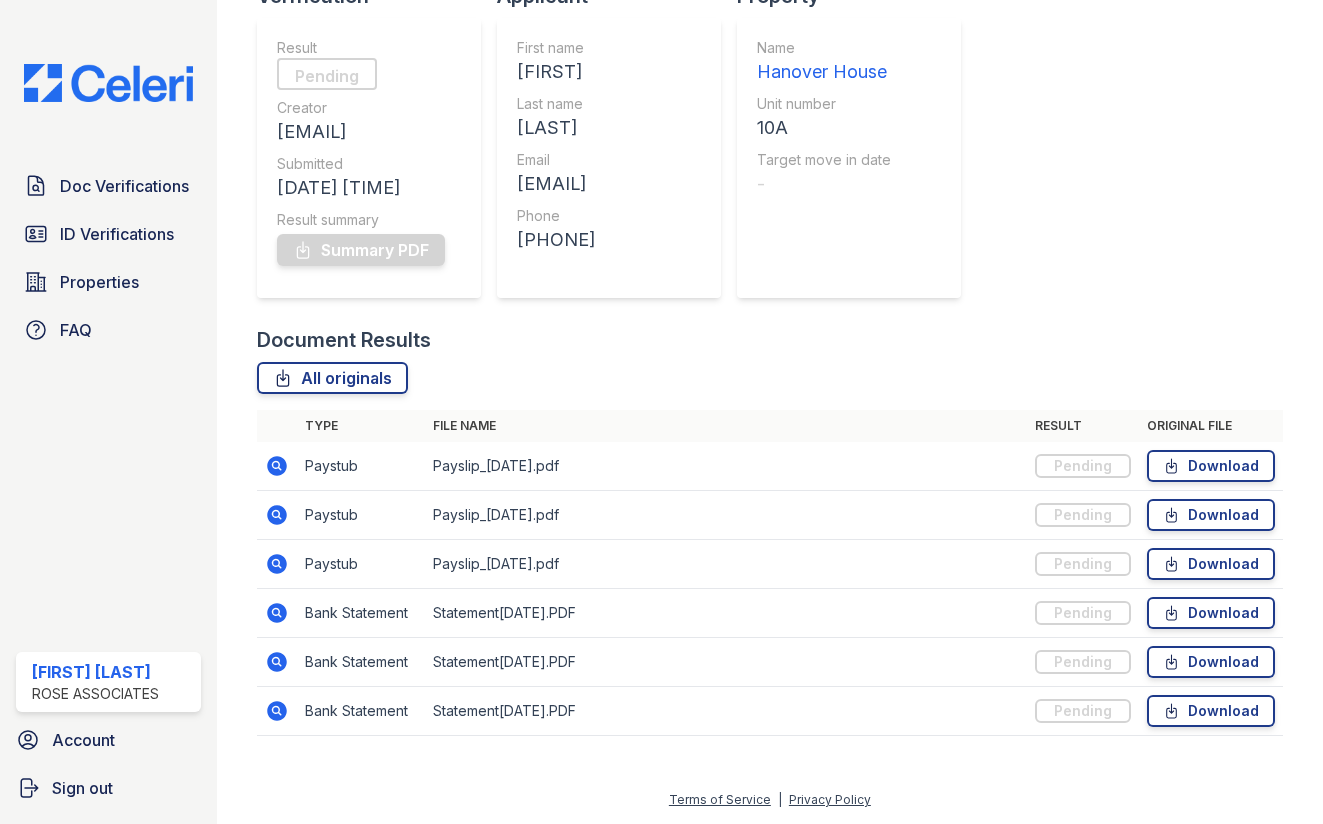 scroll, scrollTop: 222, scrollLeft: 0, axis: vertical 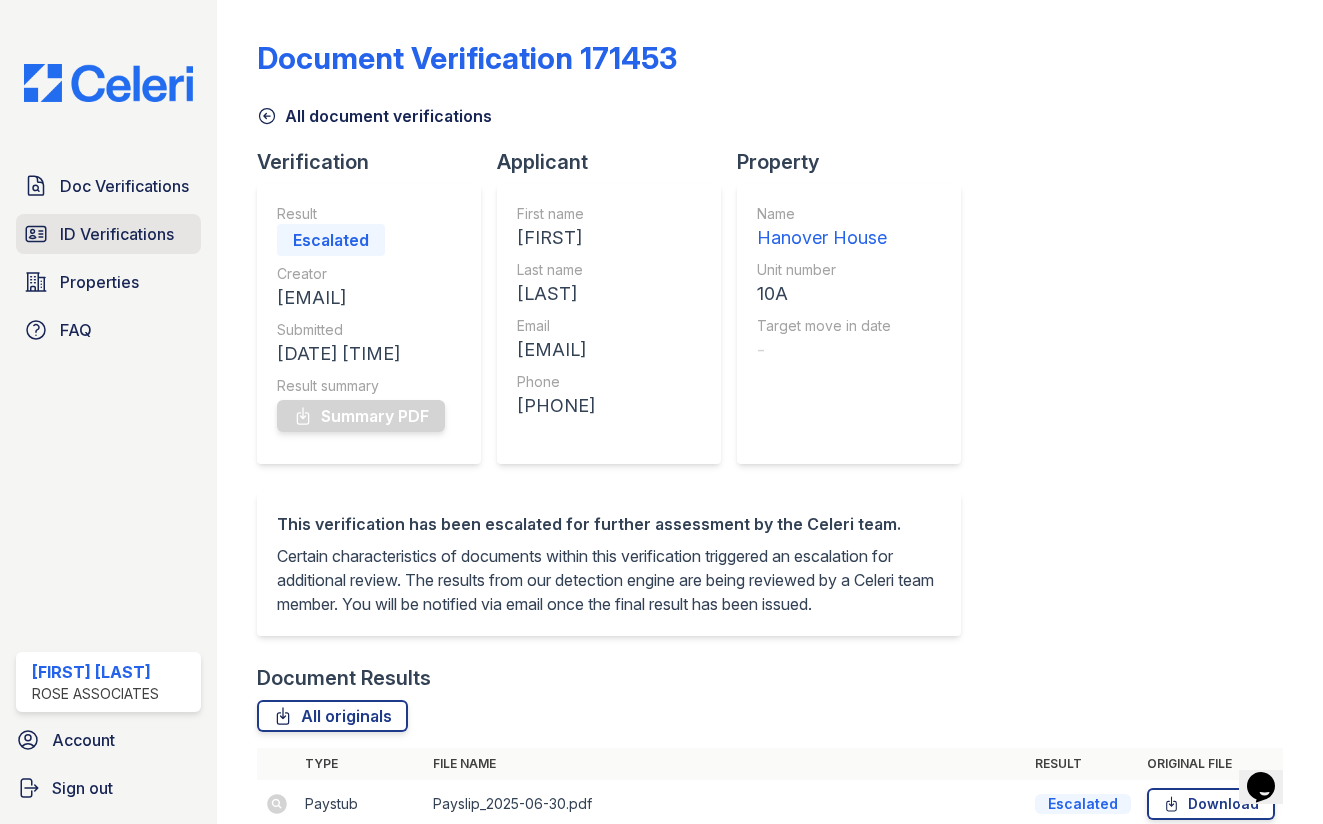 drag, startPoint x: 127, startPoint y: 235, endPoint x: 166, endPoint y: 228, distance: 39.623226 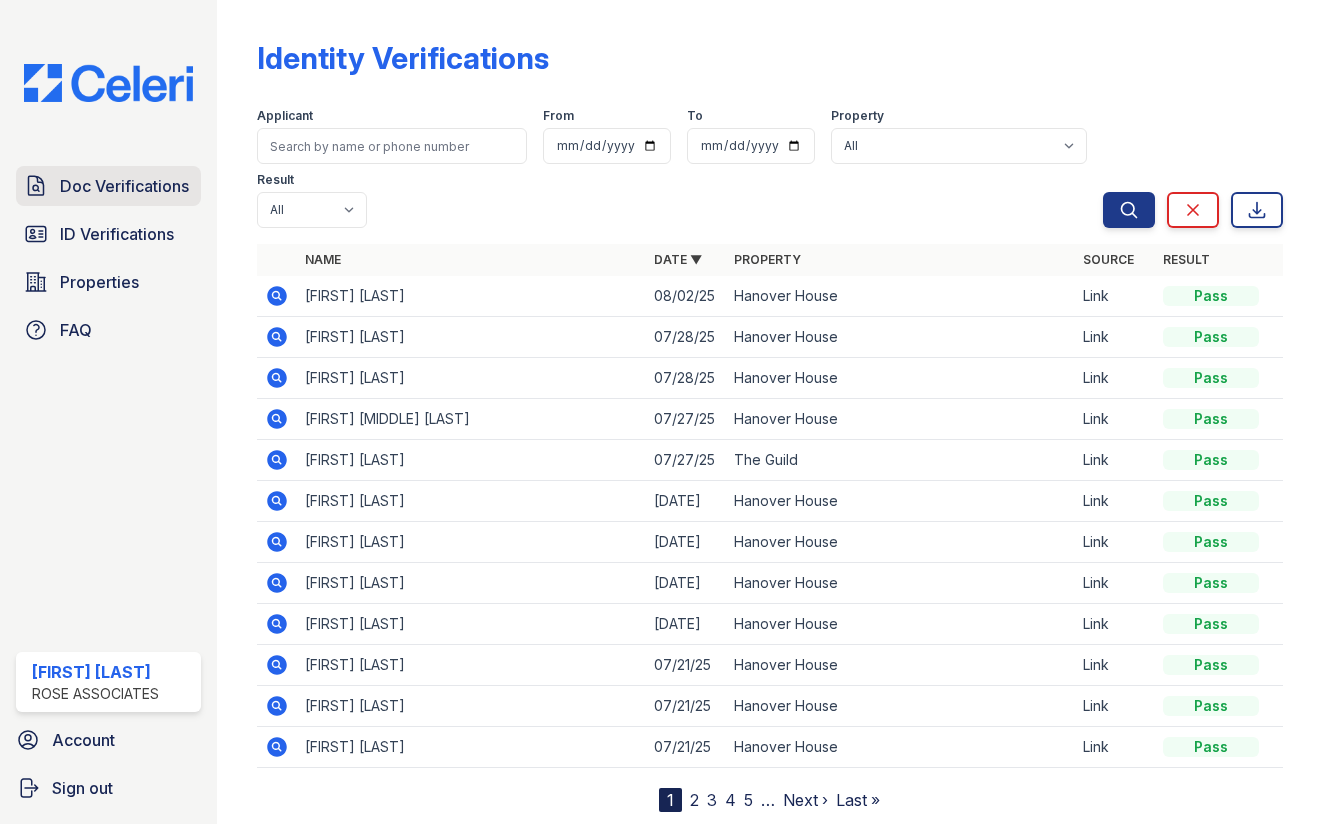 click on "Doc Verifications" at bounding box center (124, 186) 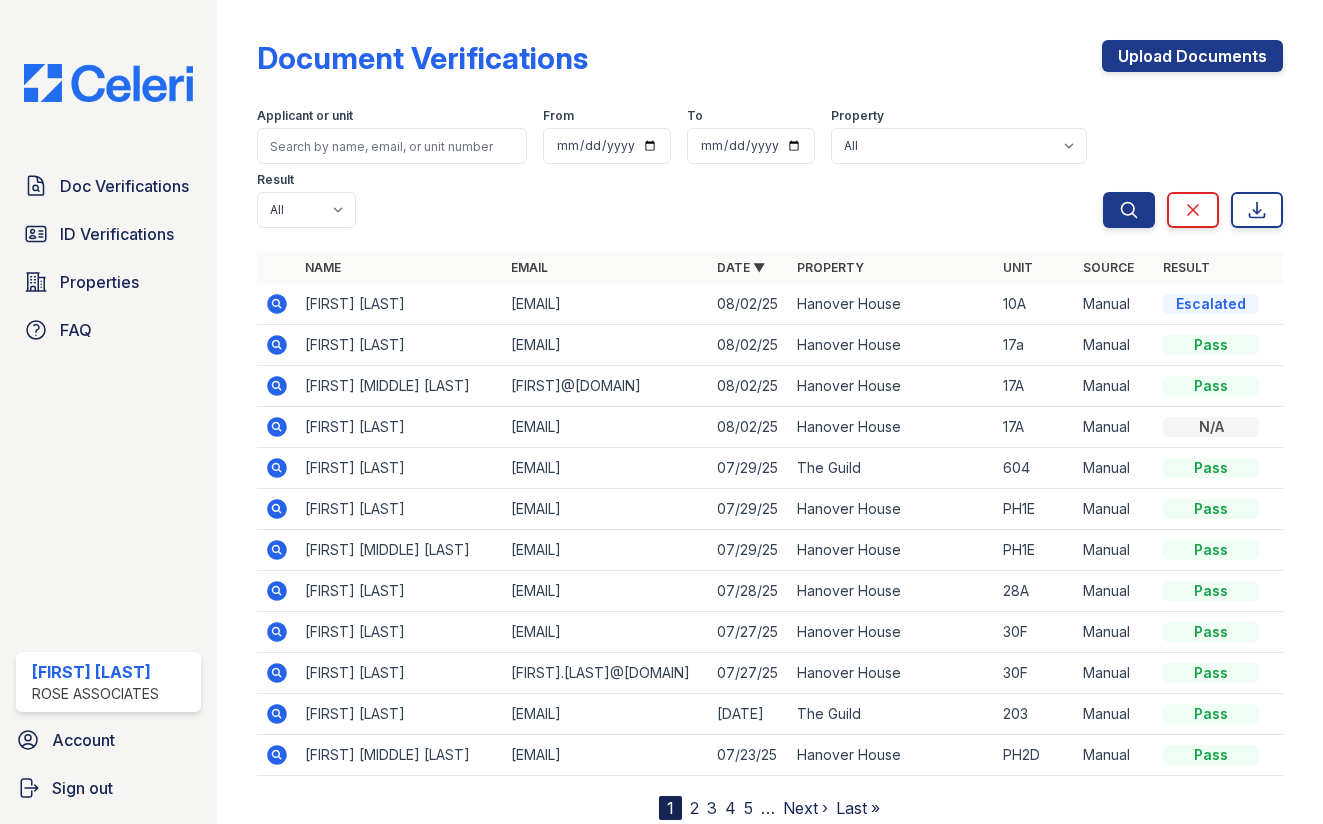 click 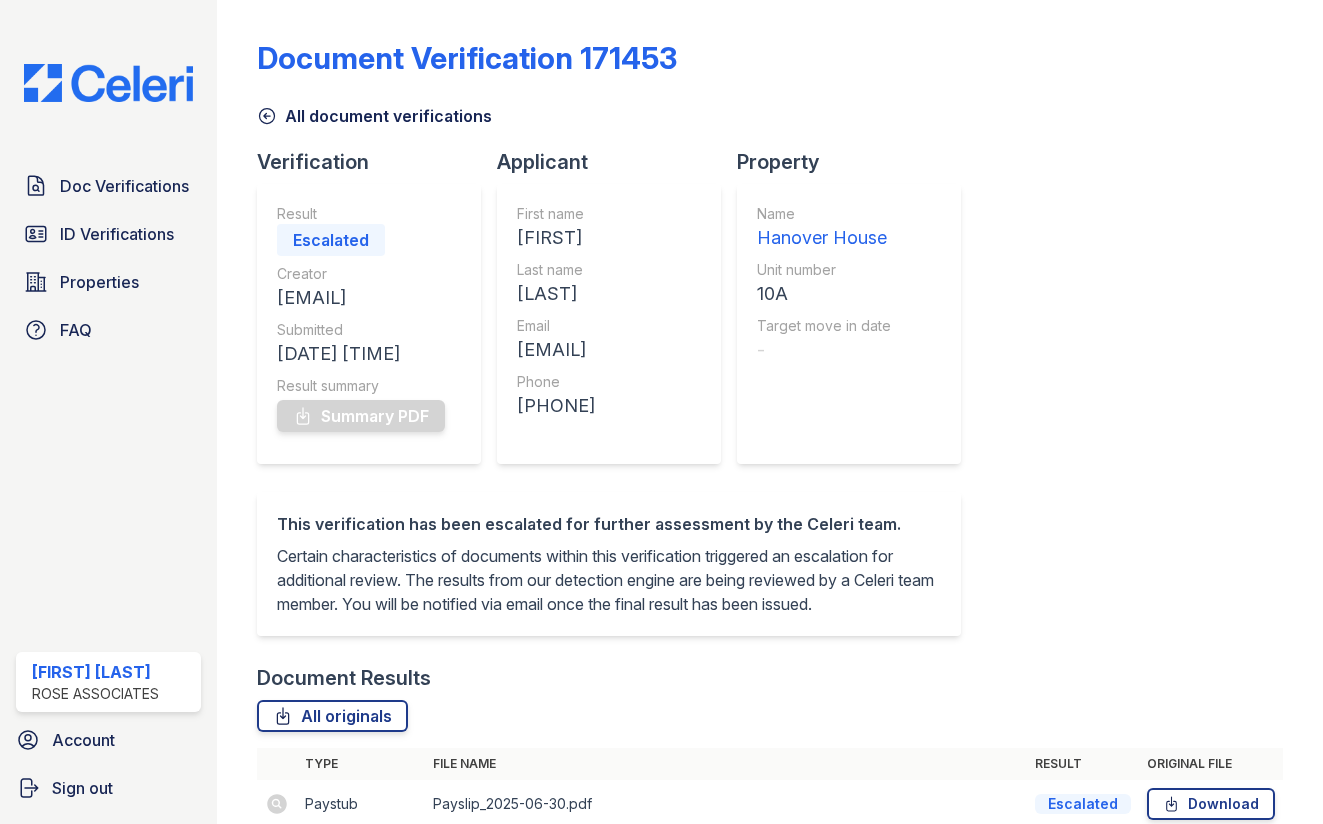 scroll, scrollTop: 0, scrollLeft: 0, axis: both 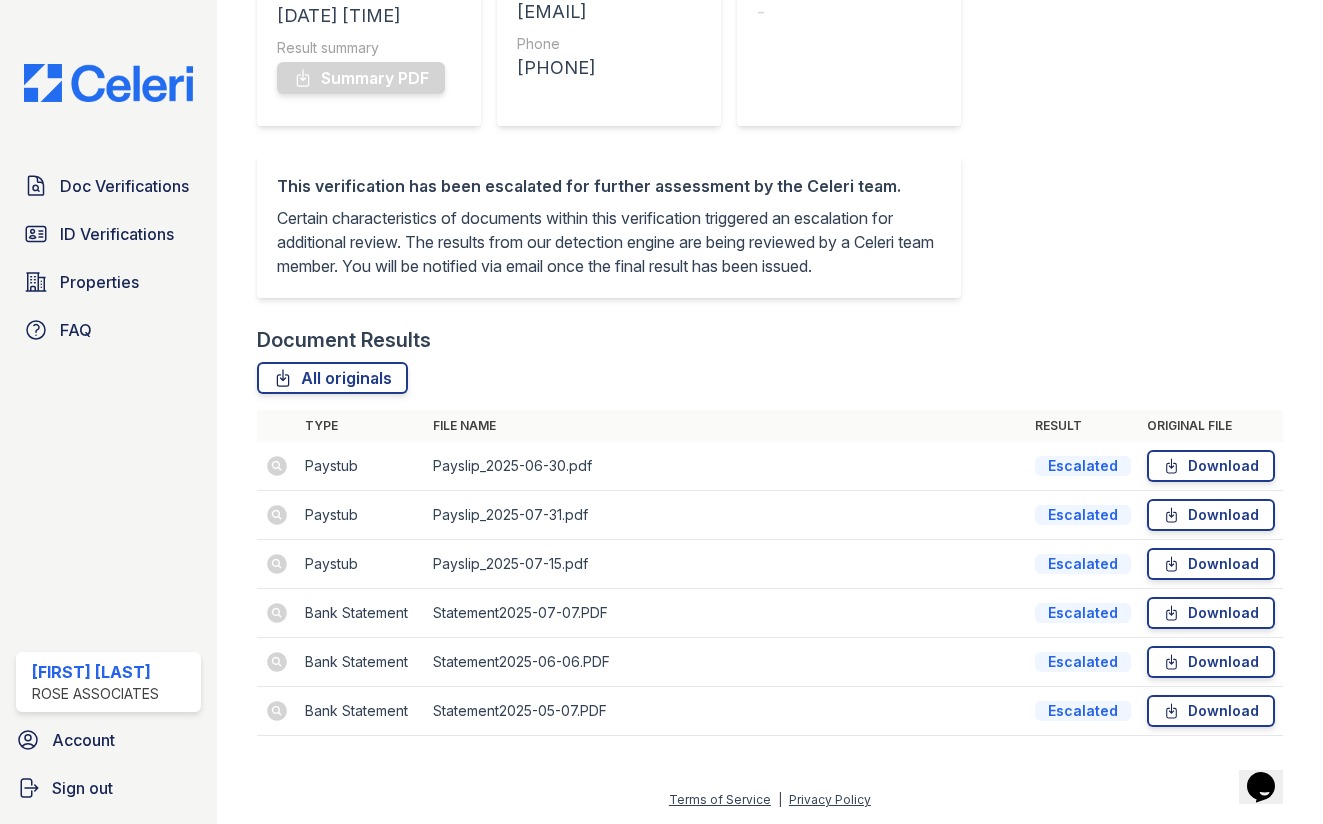 click at bounding box center [277, 466] 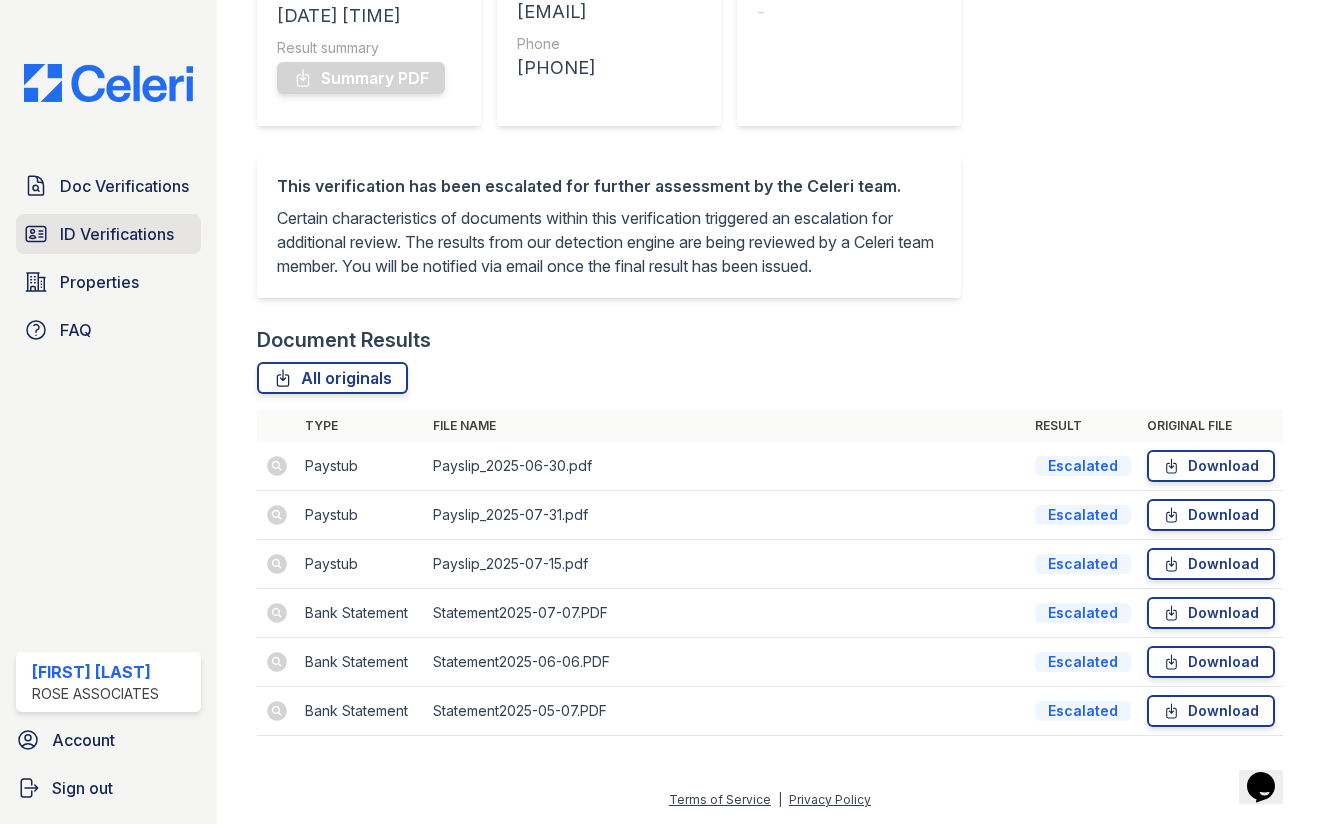 click on "ID Verifications" at bounding box center (108, 234) 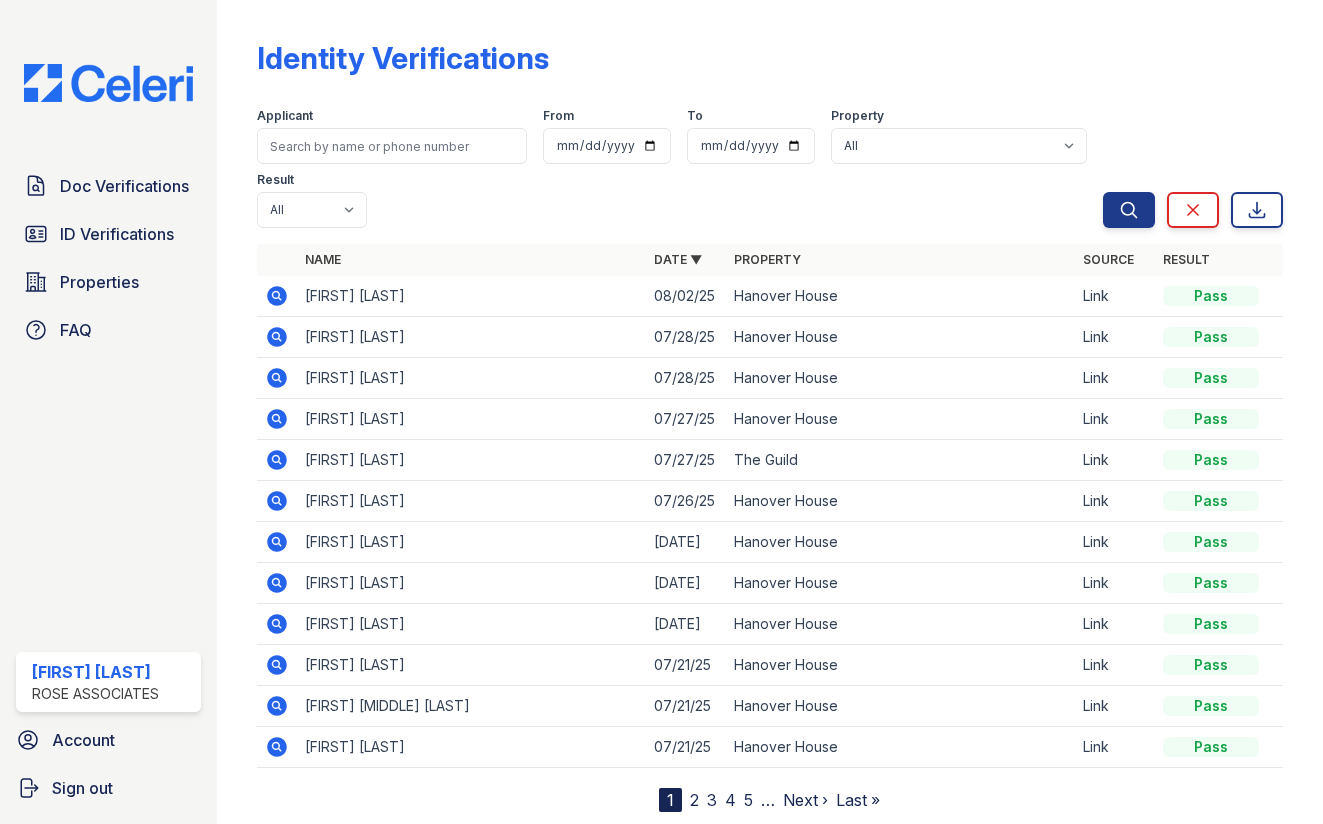 click 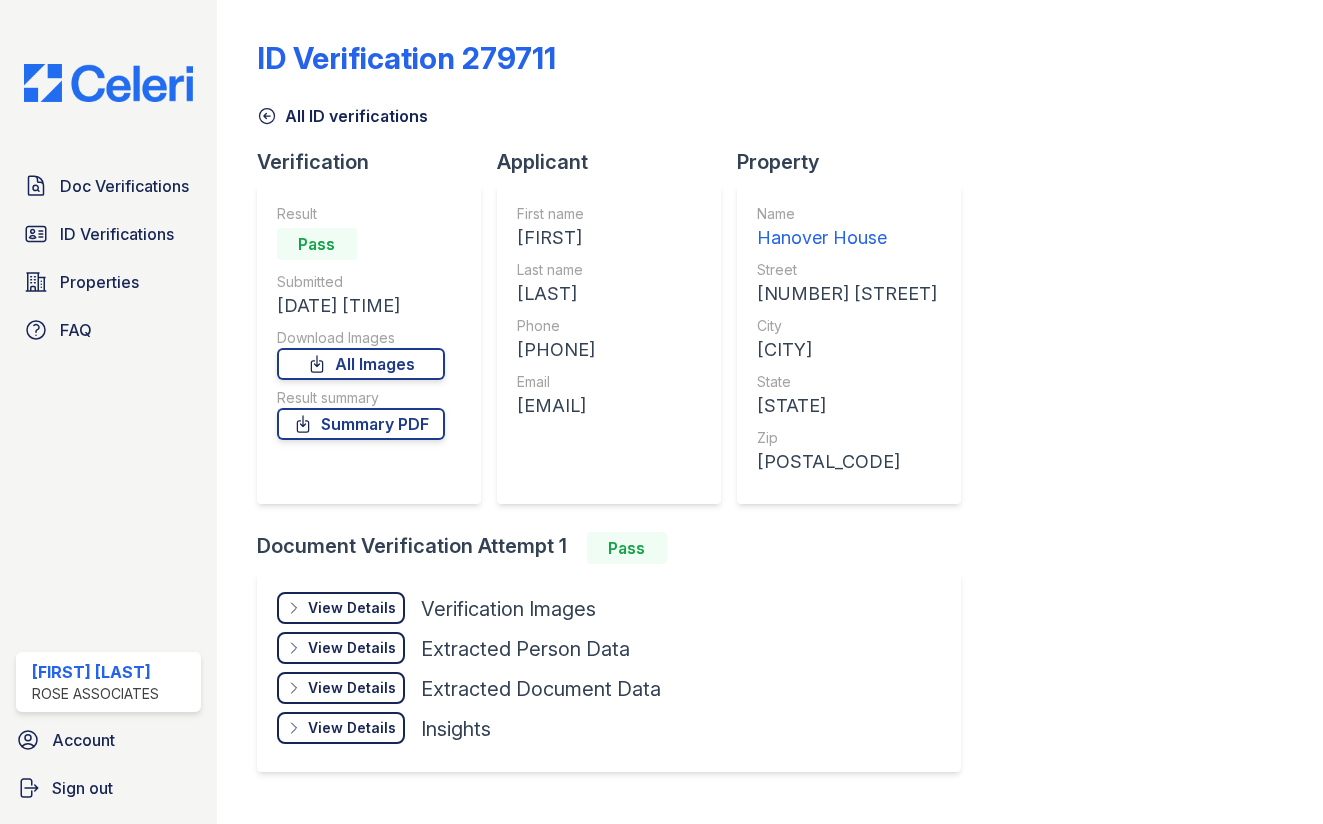 scroll, scrollTop: 0, scrollLeft: 0, axis: both 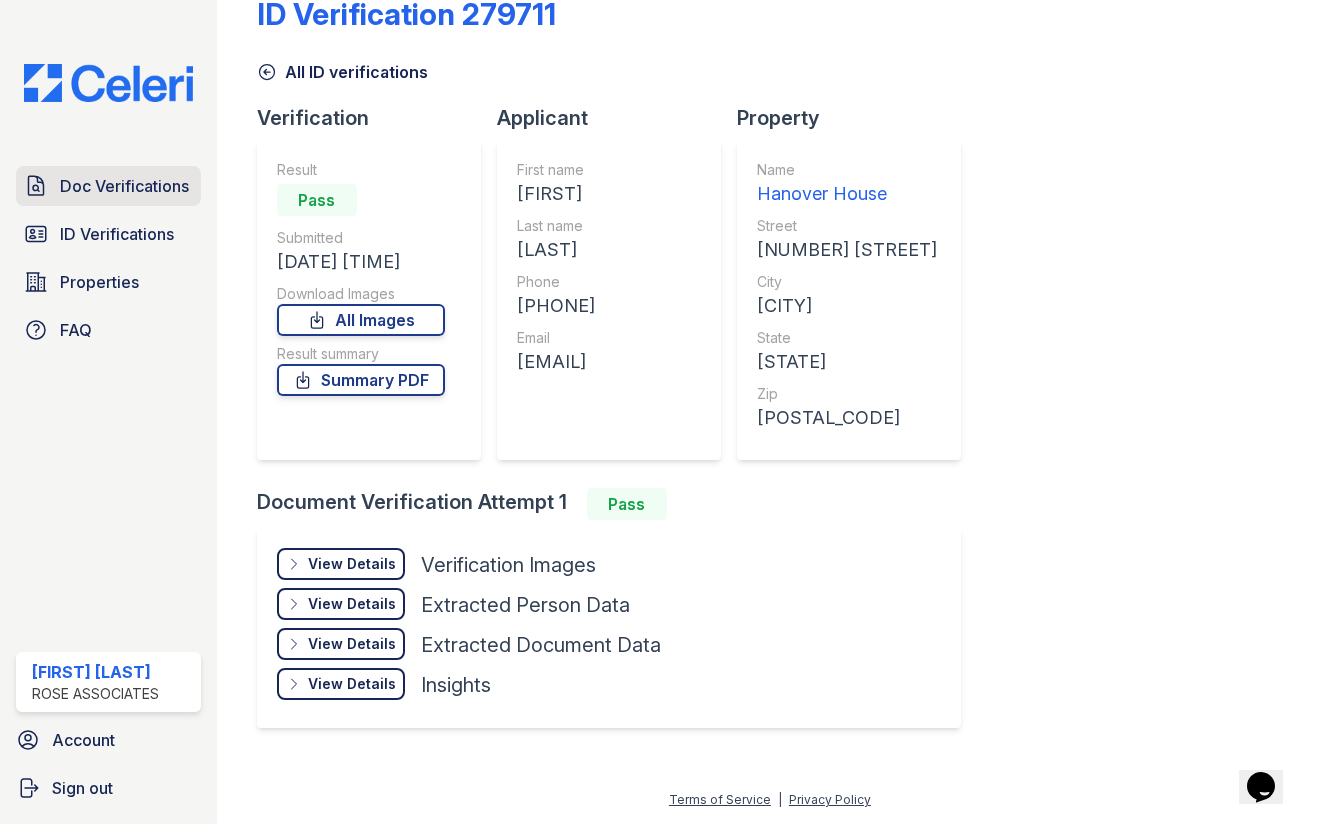 click on "Doc Verifications" at bounding box center (124, 186) 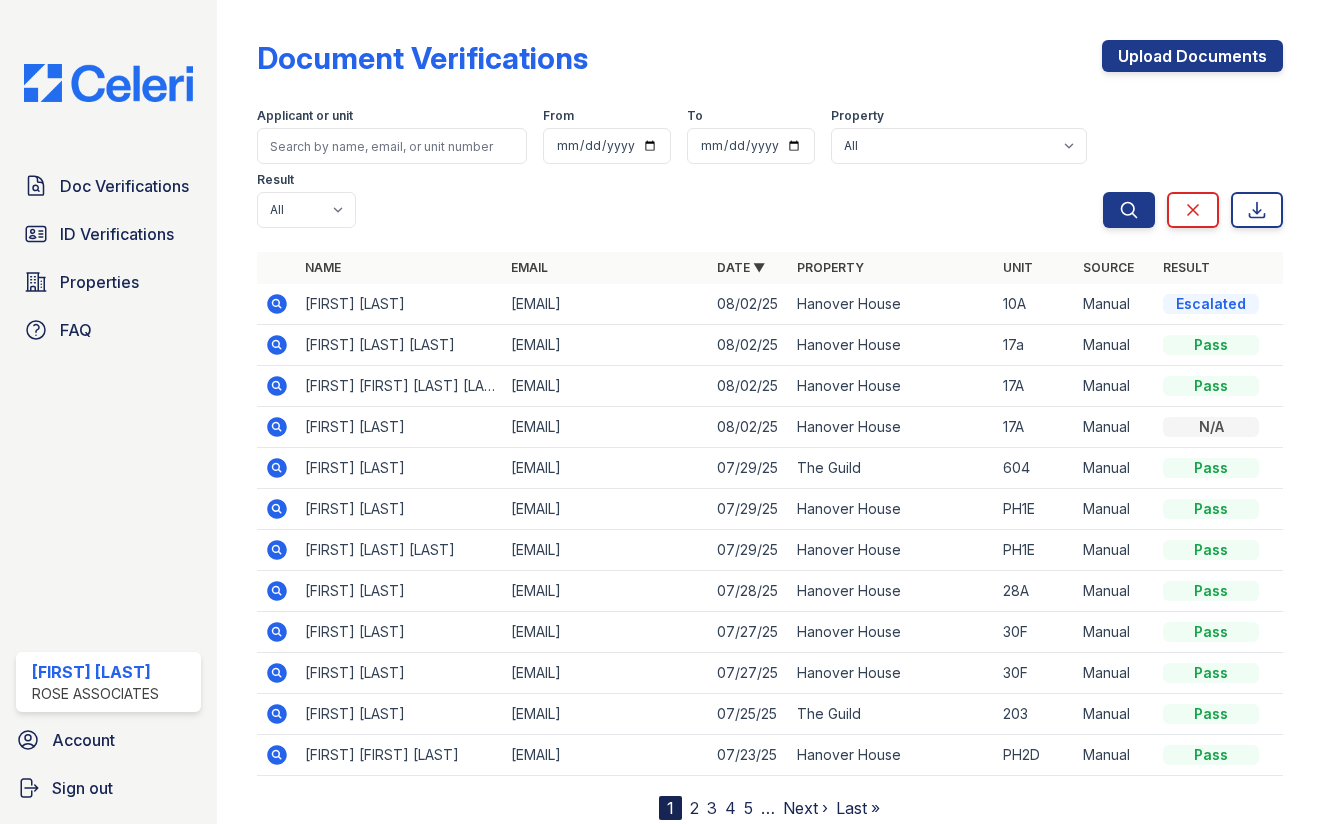 drag, startPoint x: 658, startPoint y: 220, endPoint x: 649, endPoint y: 198, distance: 23.769728 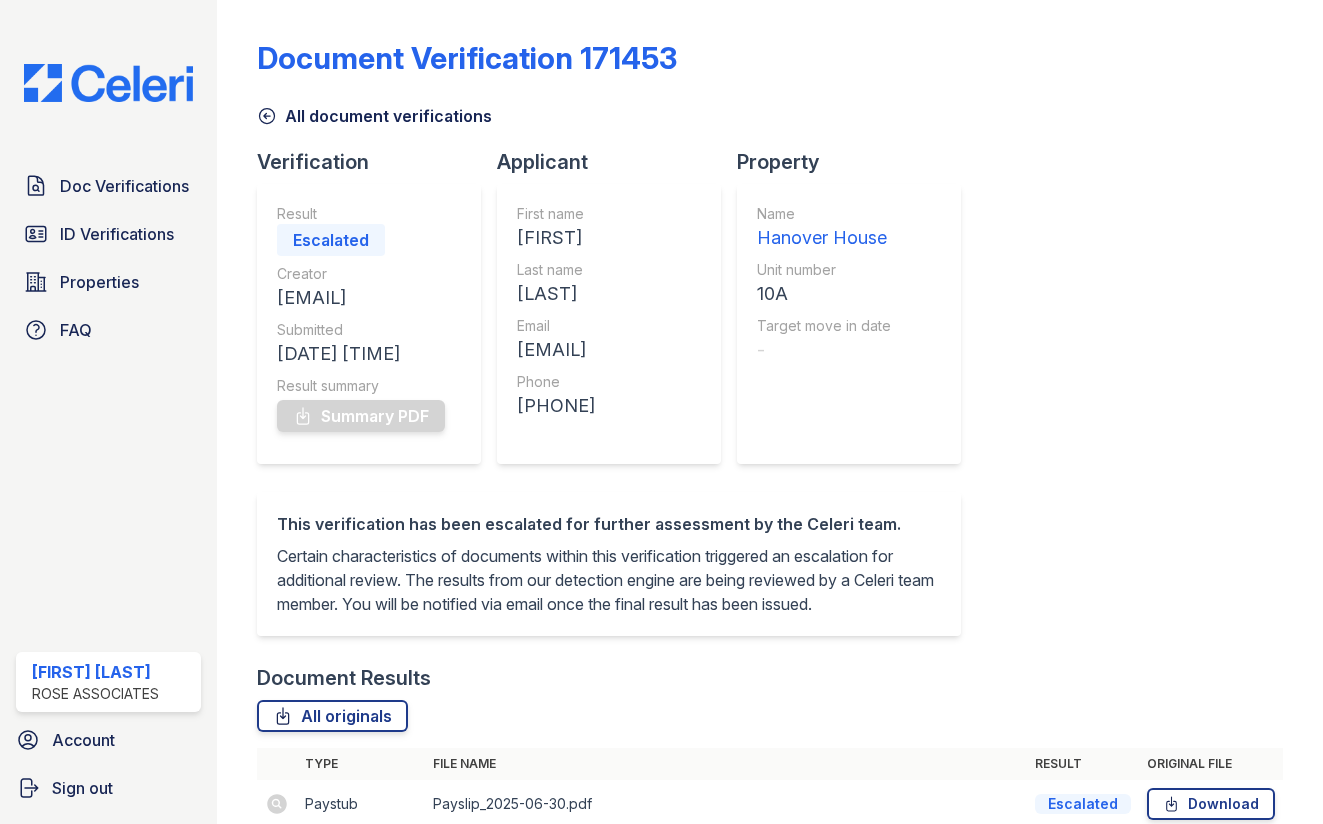 scroll, scrollTop: 0, scrollLeft: 0, axis: both 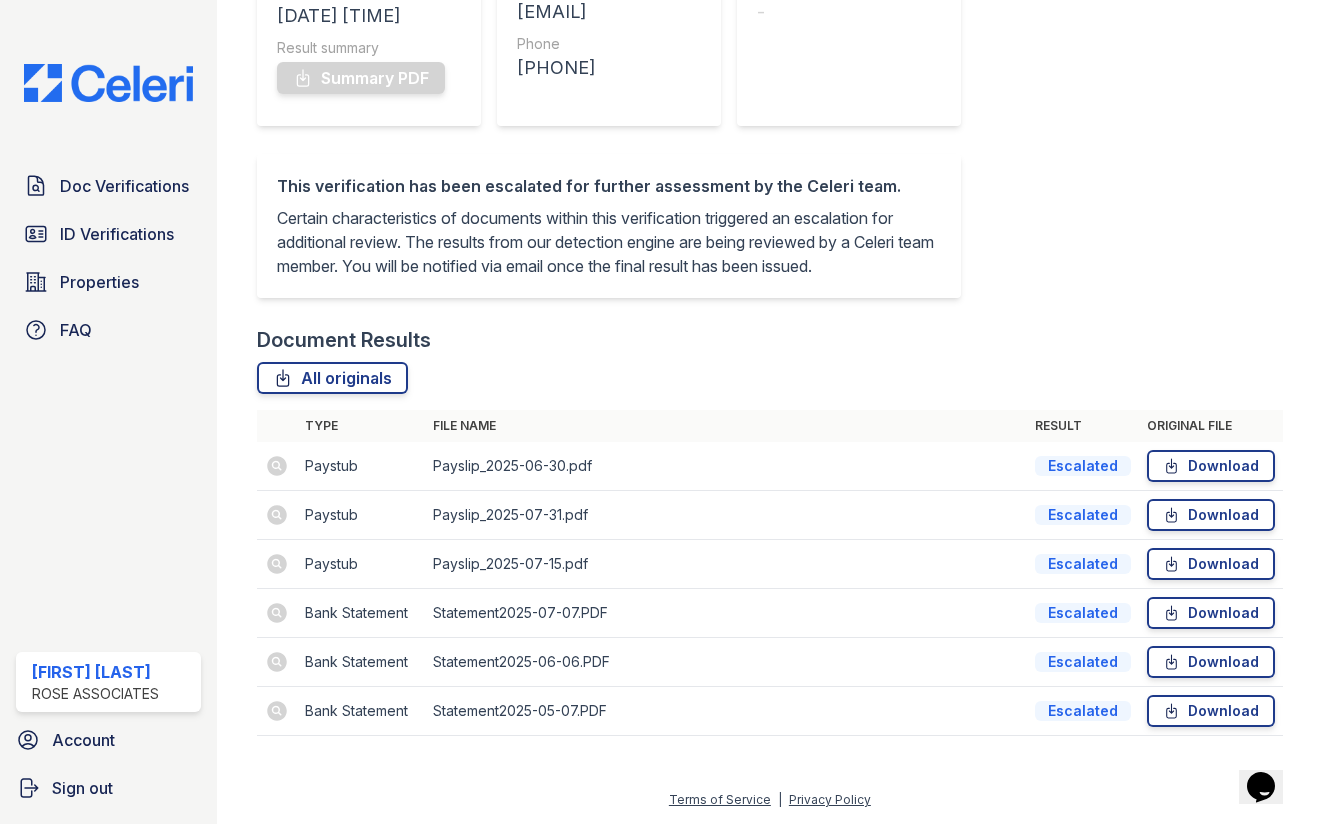 click on "Document Verification 171453
All document verifications
Verification
Result
Escalated
Creator
[EMAIL]
Submitted
[DATE] [TIME]
Result summary
Summary PDF
Applicant
First name
[FIRST]
Last name
[LAST]
Email
[EMAIL]
Phone
[PHONE]
Property
Name
Hanover House
Unit number
10A
Target move in date
-
This verification has been escalated for further assessment by the Celeri team.
Document Results
All originals
Type" at bounding box center (770, 213) 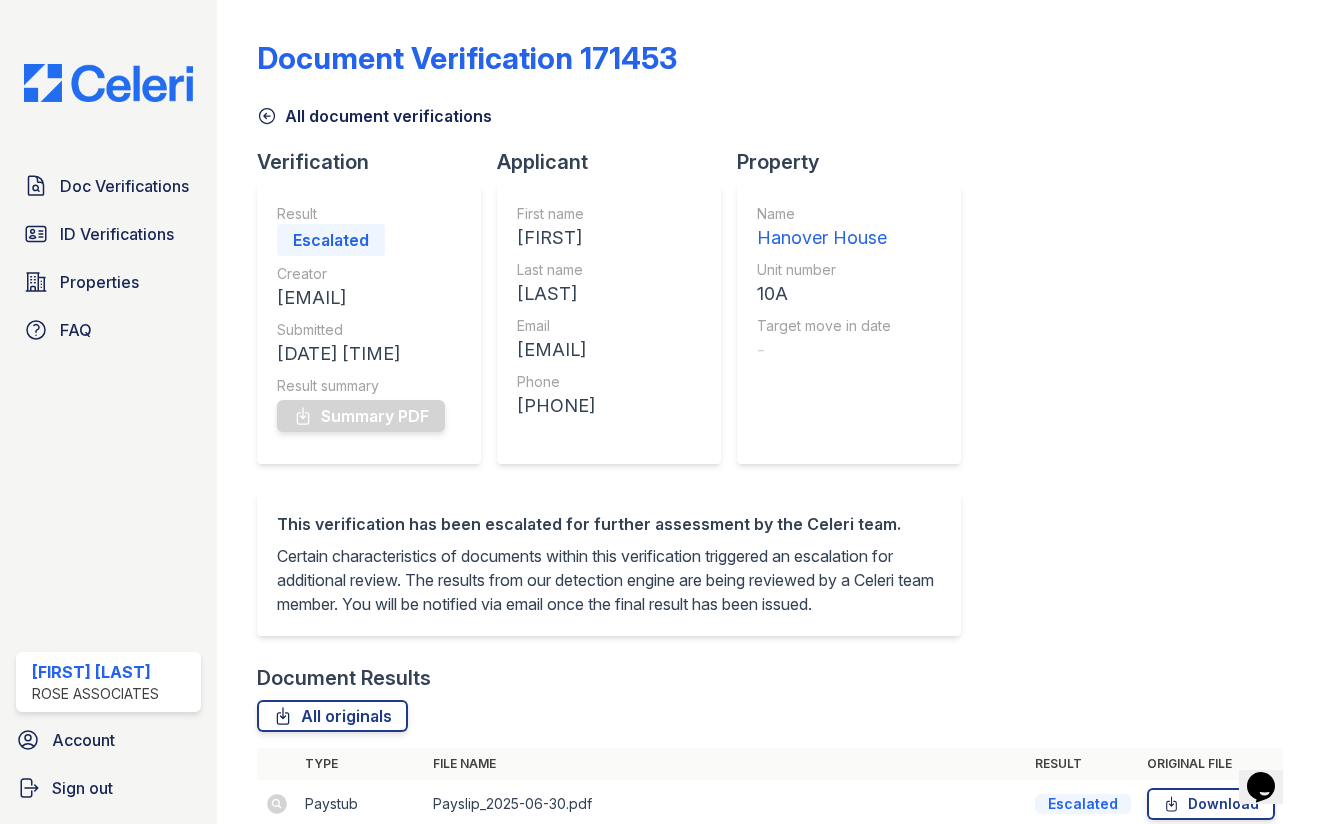 scroll, scrollTop: 0, scrollLeft: 0, axis: both 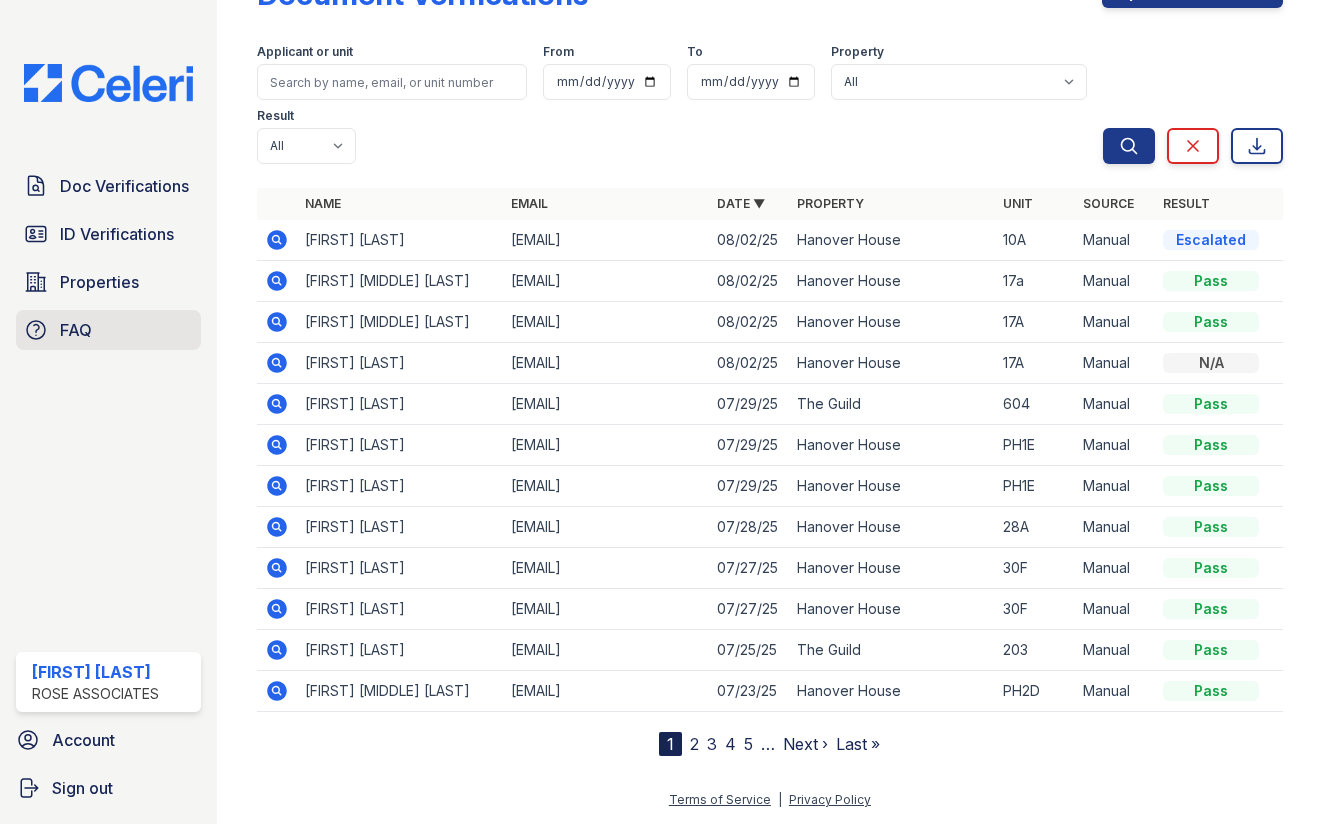 click on "FAQ" at bounding box center [108, 330] 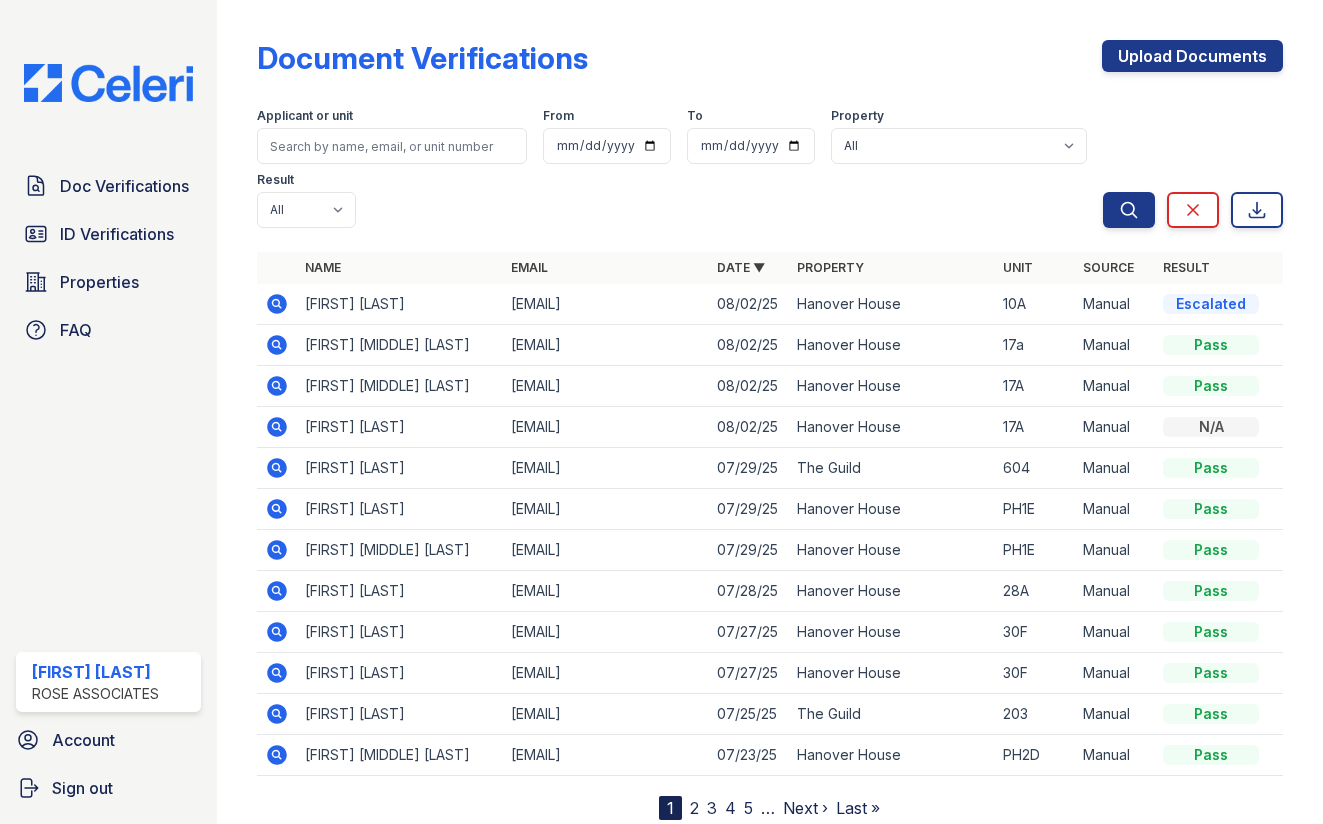 scroll, scrollTop: 0, scrollLeft: 0, axis: both 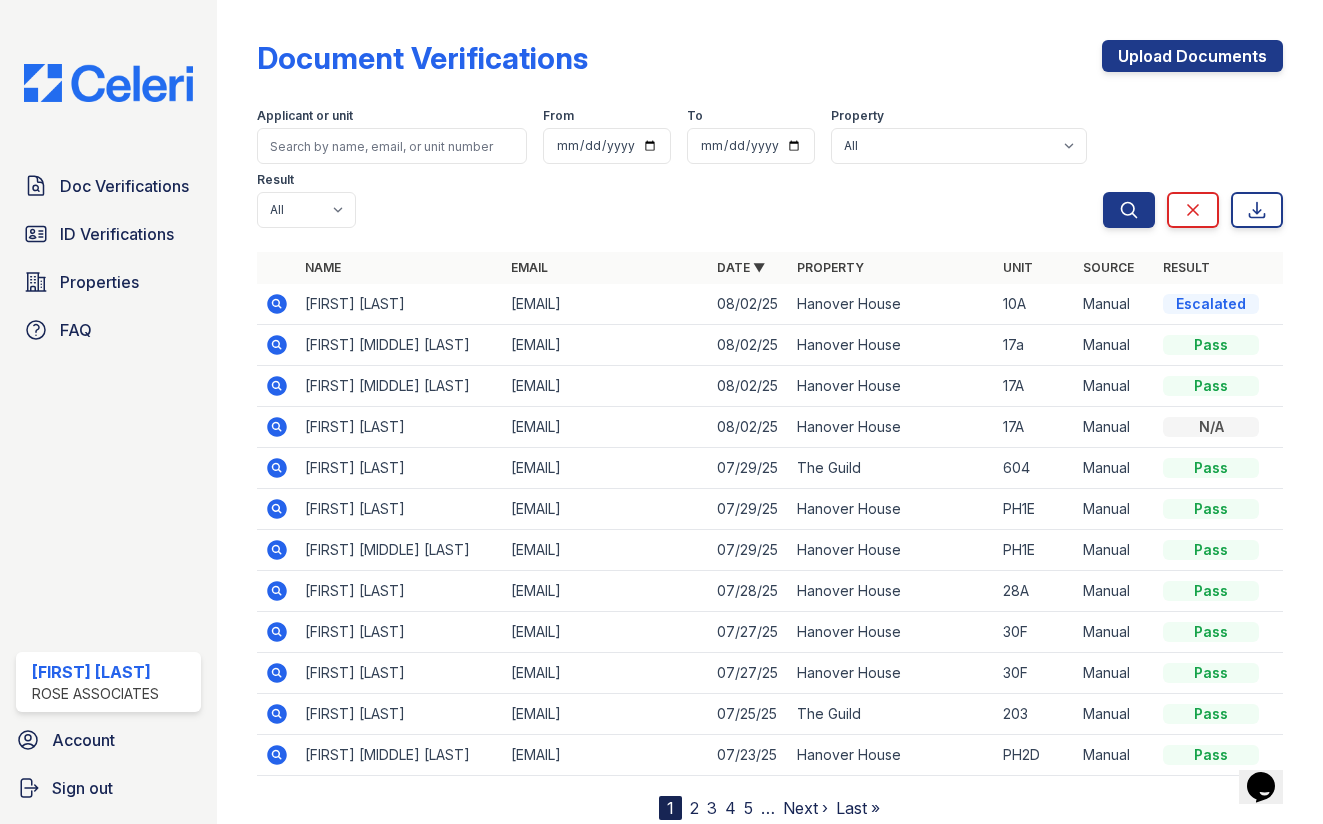 click on "[FIRST] [LAST]" at bounding box center (400, 304) 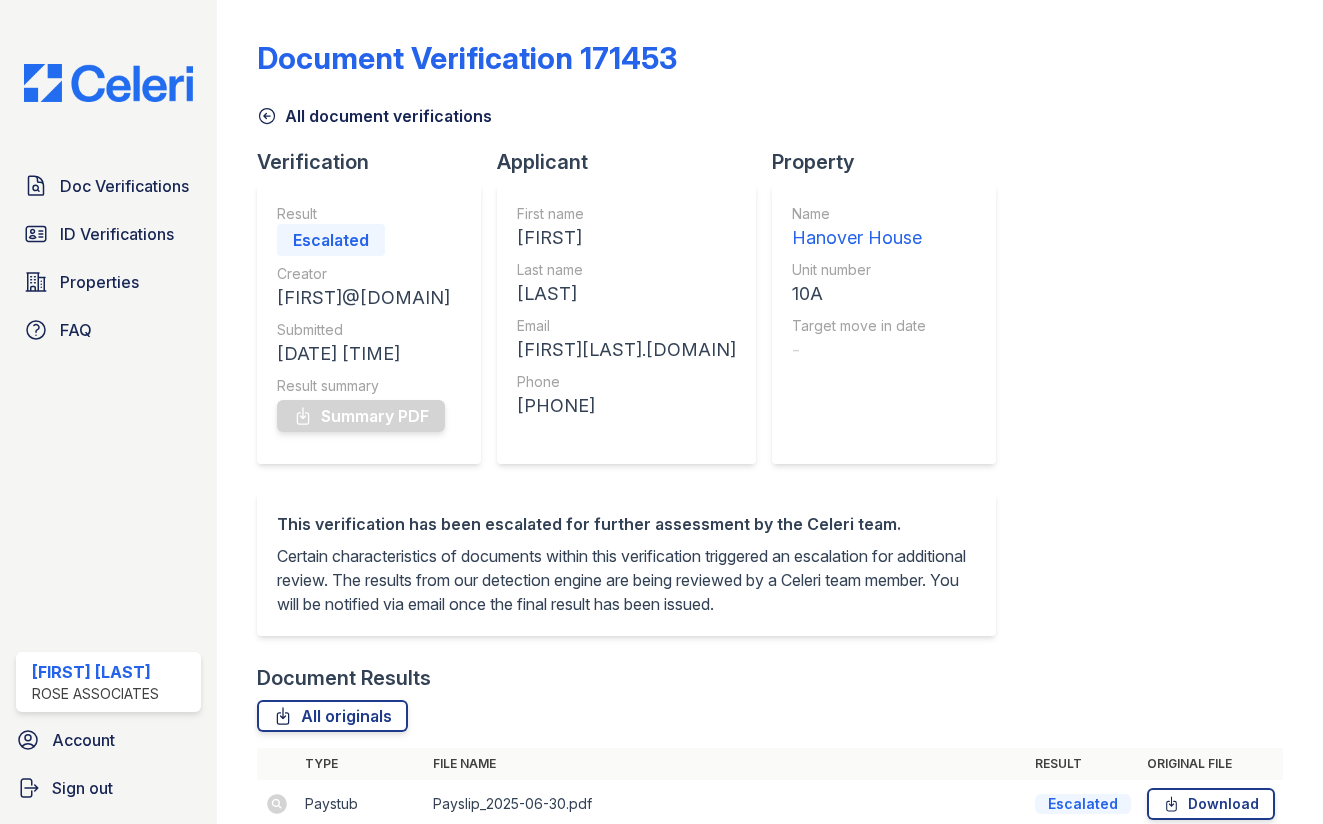 scroll, scrollTop: 0, scrollLeft: 0, axis: both 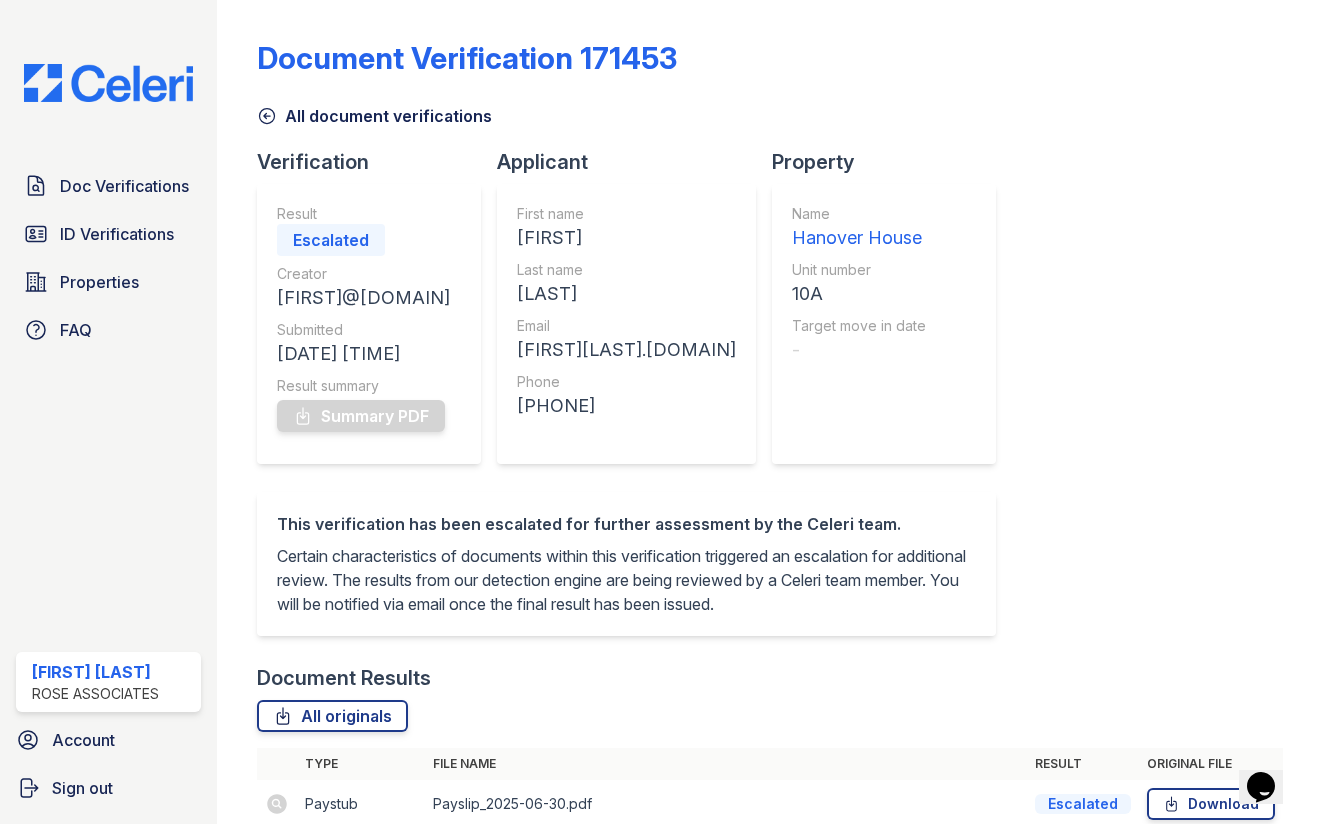 click at bounding box center (108, 83) 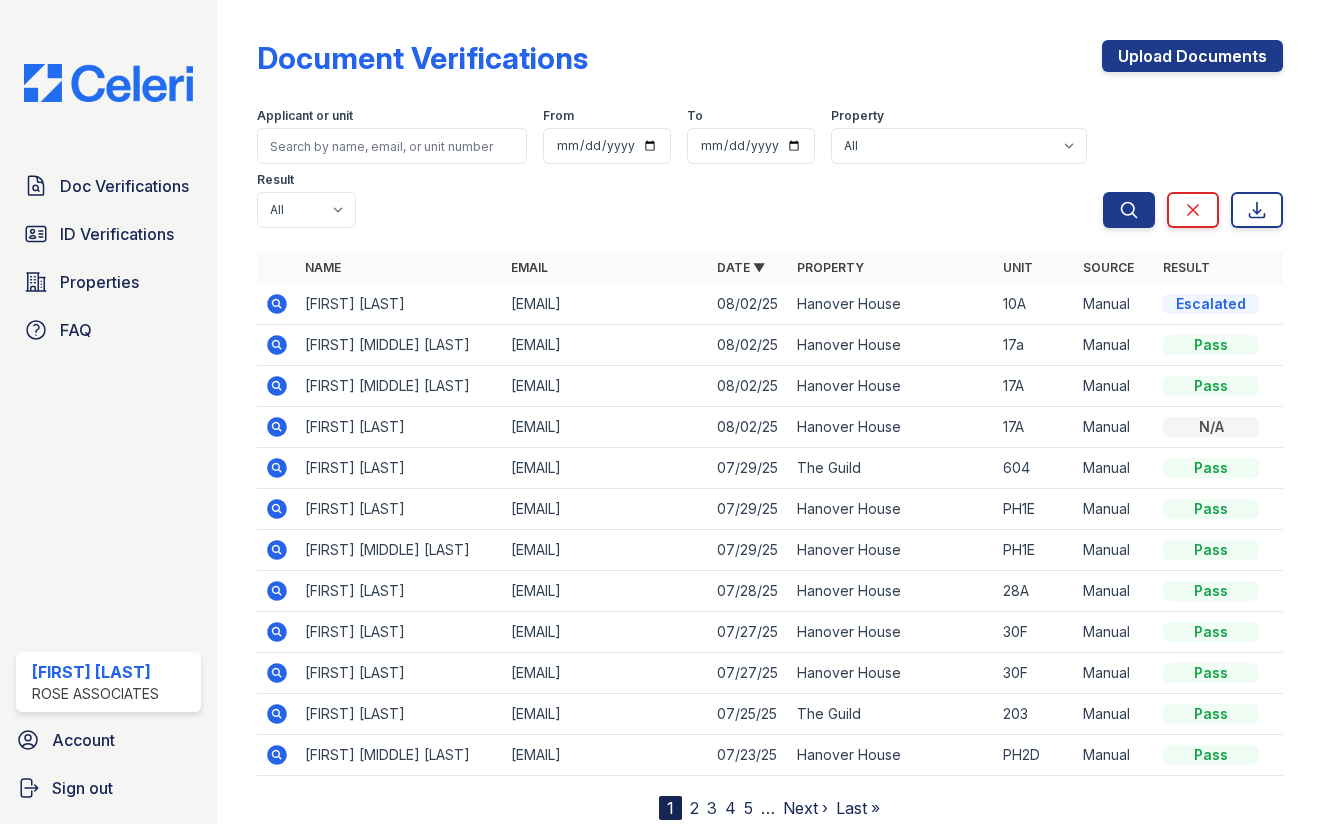 scroll, scrollTop: 0, scrollLeft: 0, axis: both 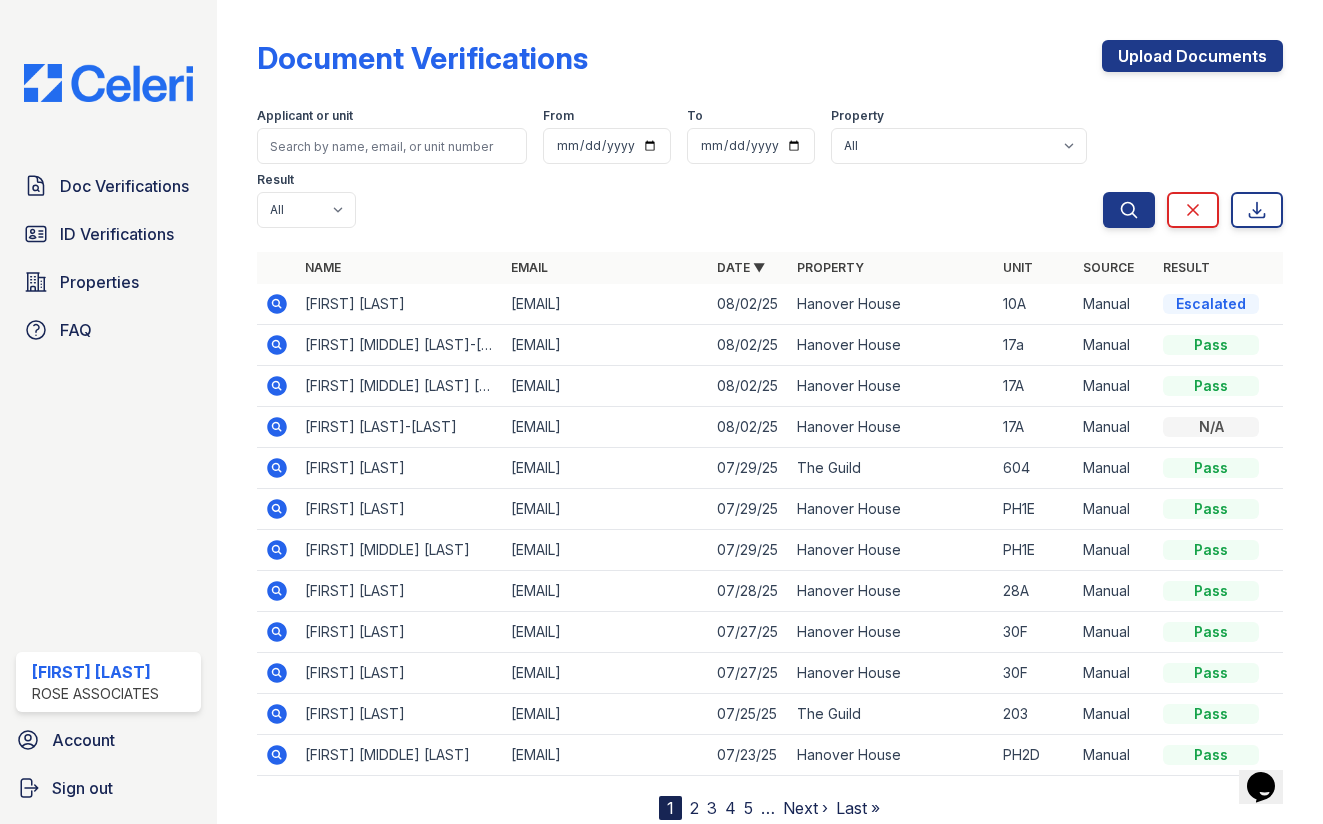 click 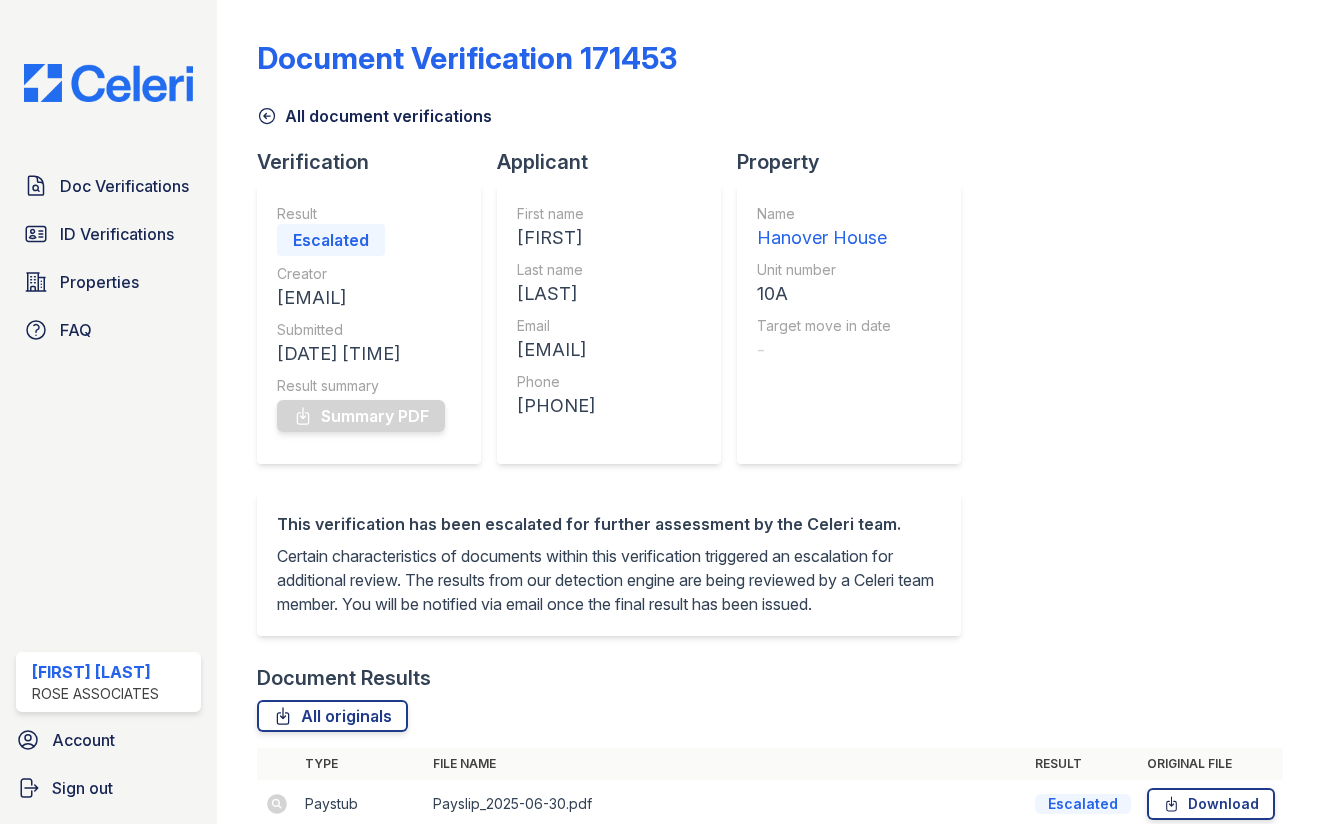 scroll, scrollTop: 0, scrollLeft: 0, axis: both 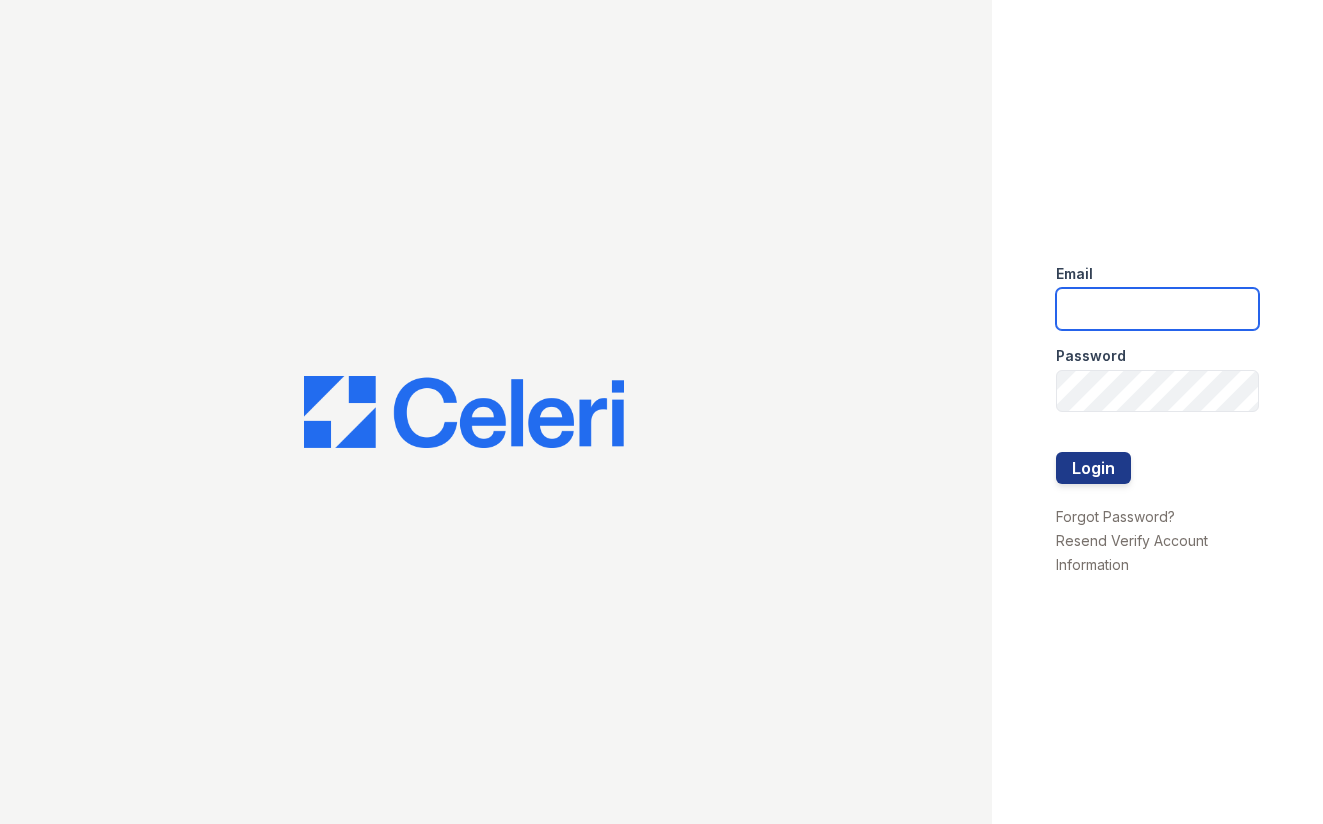 type on "[USERNAME]@example.com" 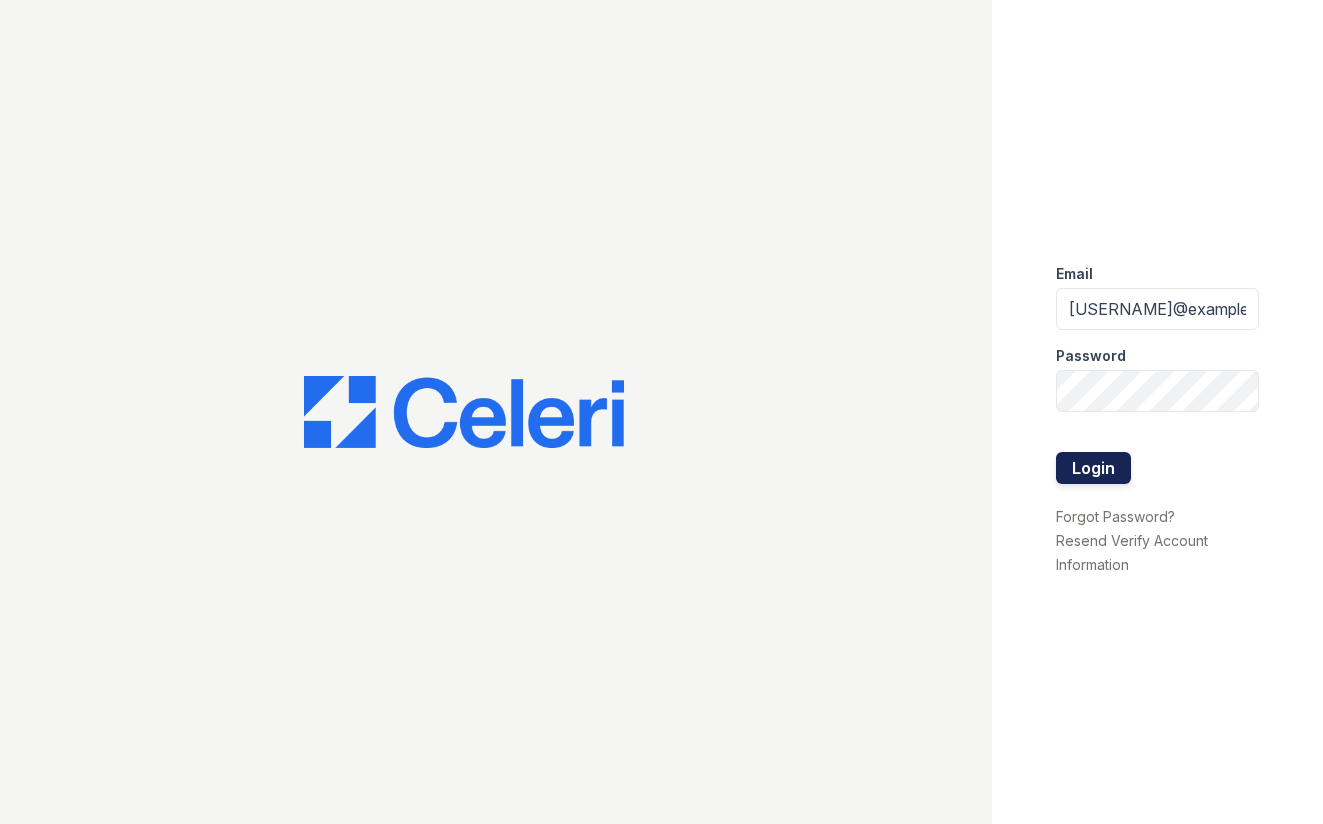 click on "Login" at bounding box center (1093, 468) 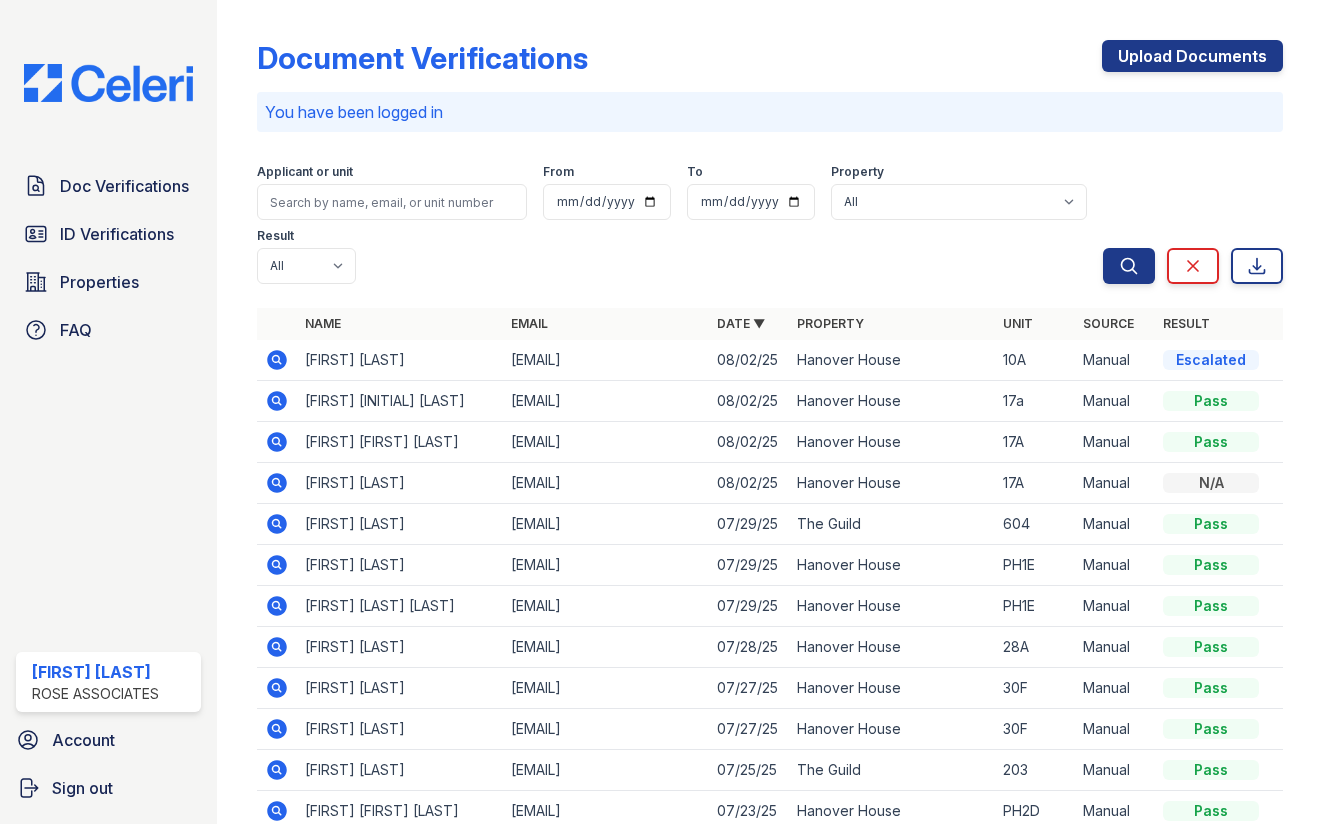scroll, scrollTop: 0, scrollLeft: 0, axis: both 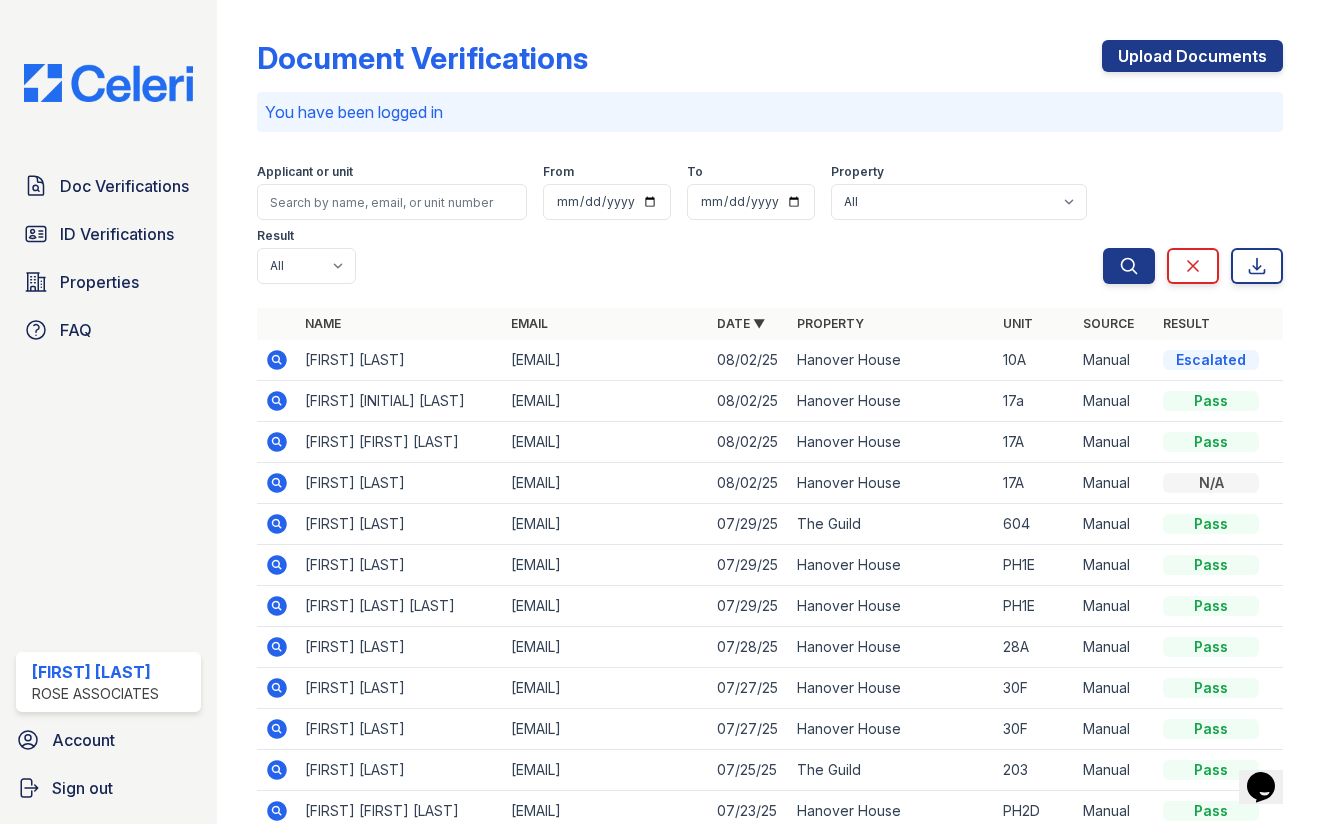 click 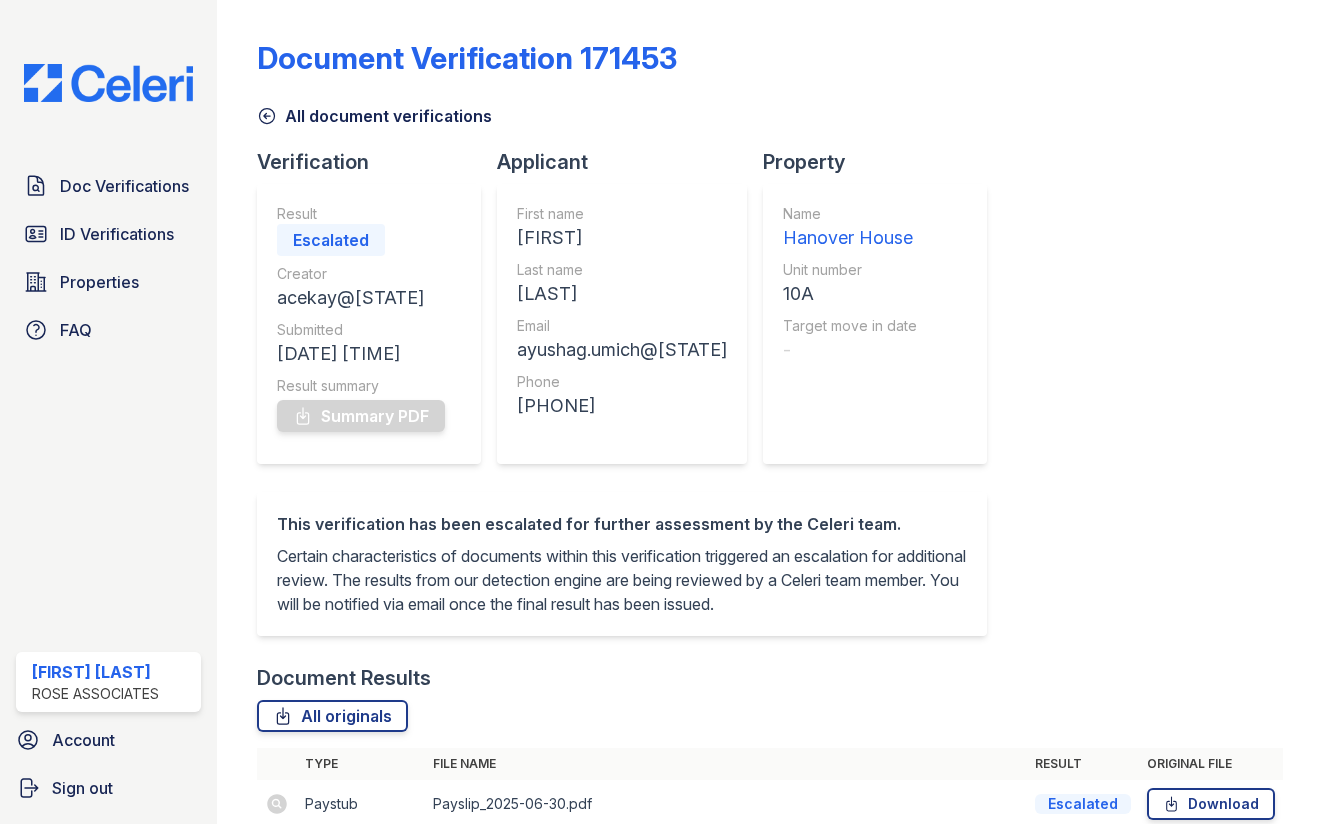 scroll, scrollTop: 0, scrollLeft: 0, axis: both 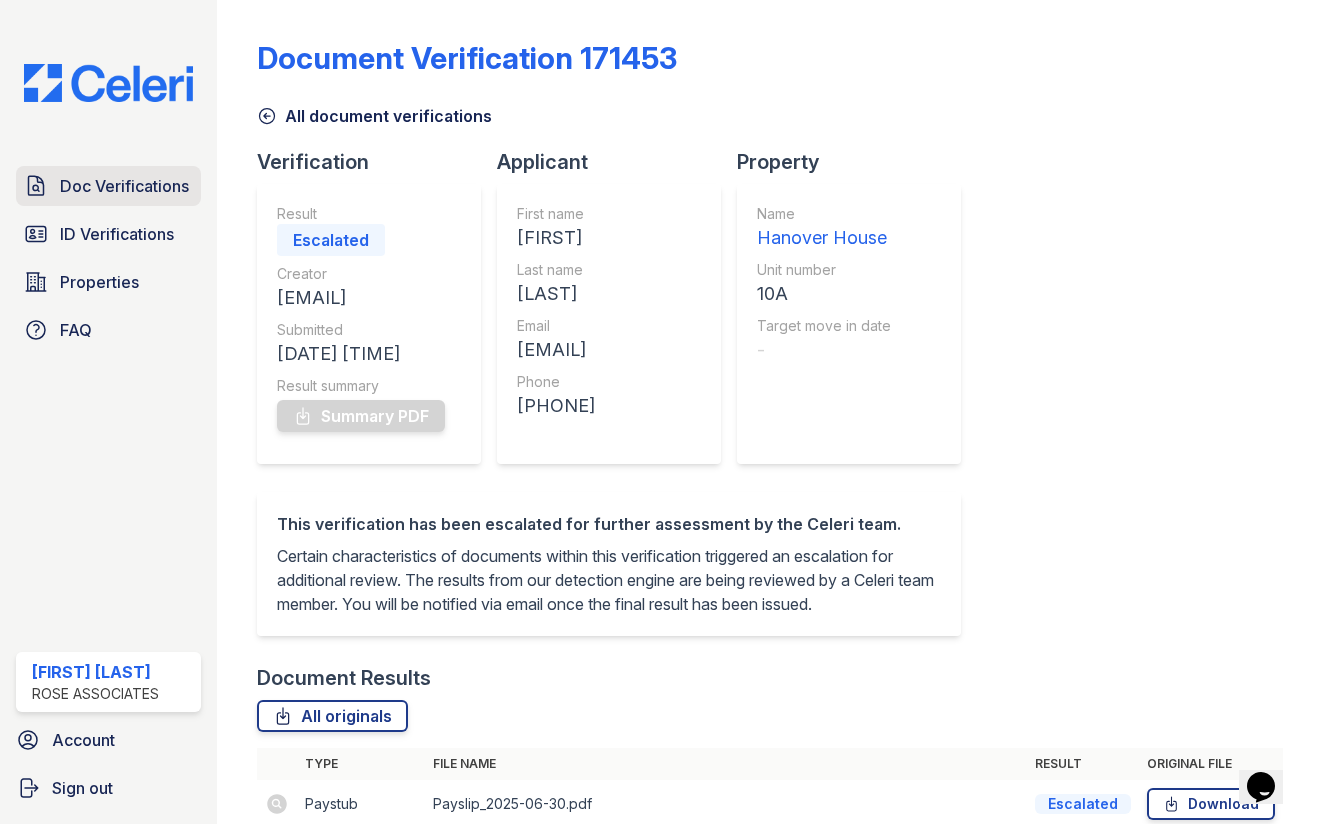 drag, startPoint x: 157, startPoint y: 182, endPoint x: 175, endPoint y: 174, distance: 19.697716 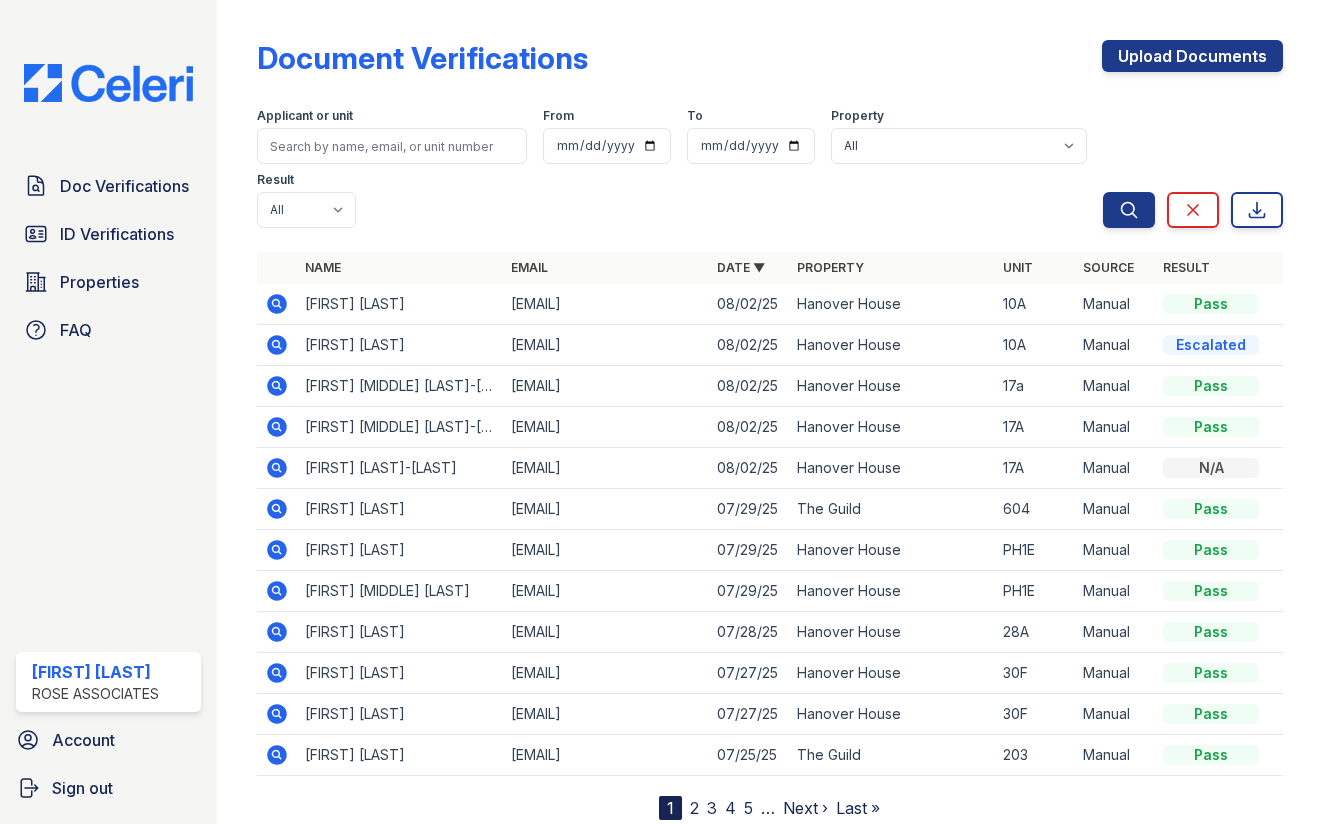 click at bounding box center [277, 345] 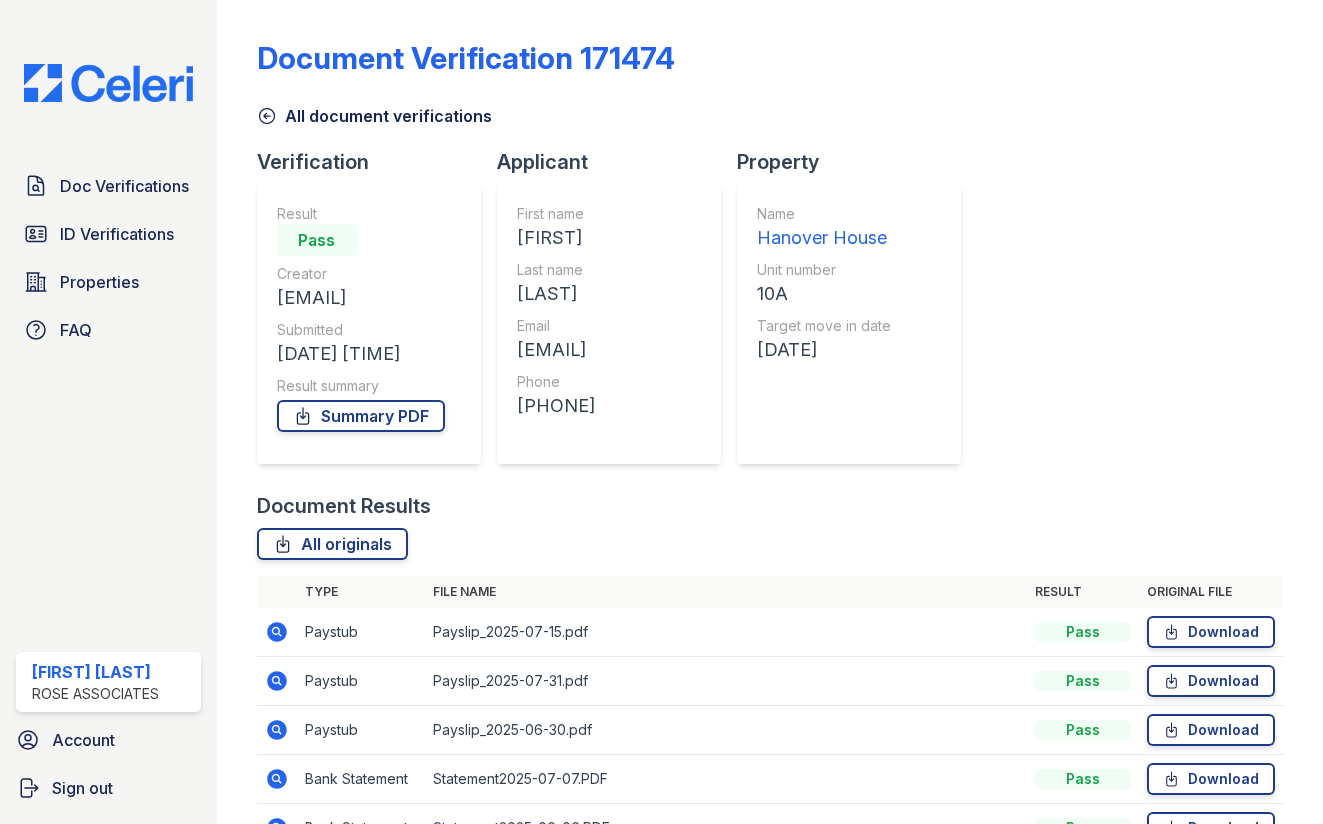 scroll, scrollTop: 0, scrollLeft: 0, axis: both 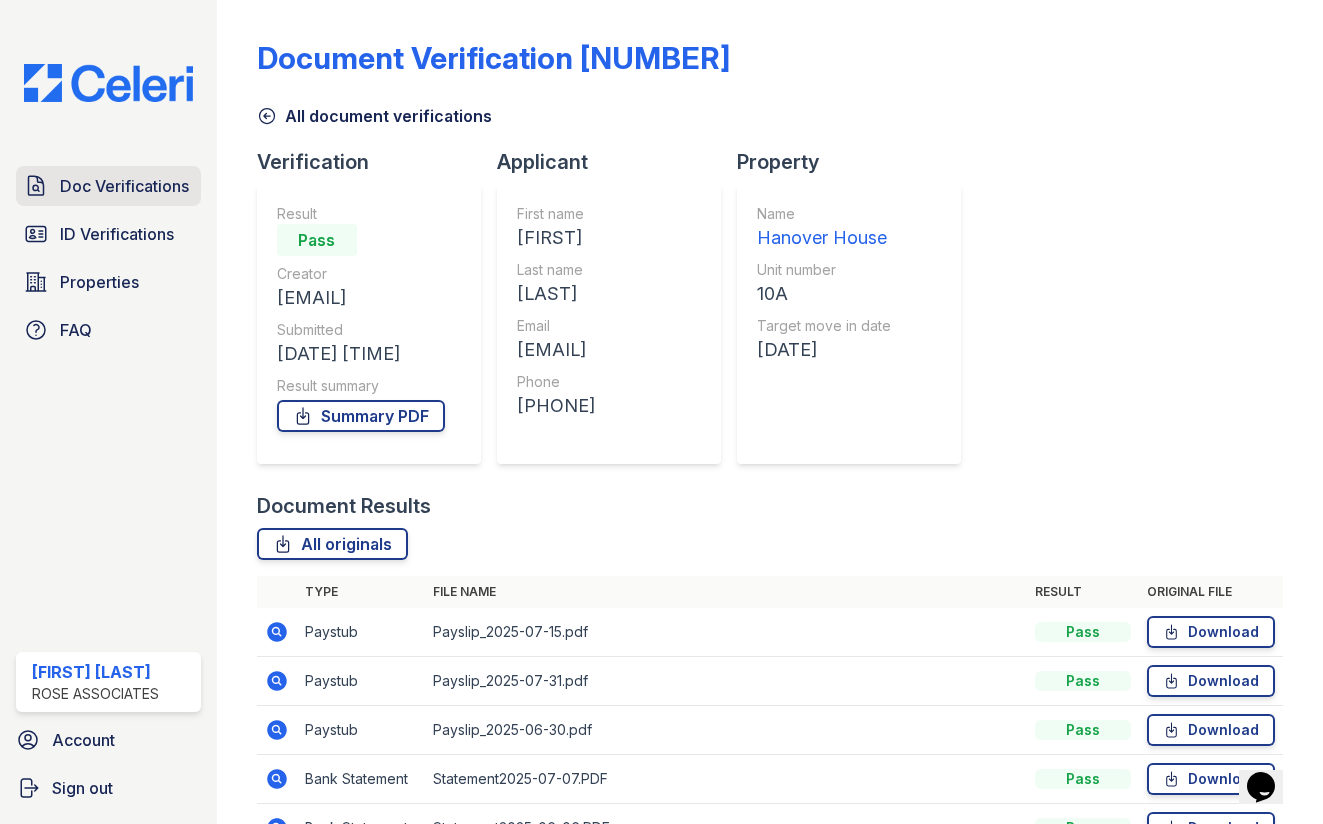click on "Doc Verifications" at bounding box center (124, 186) 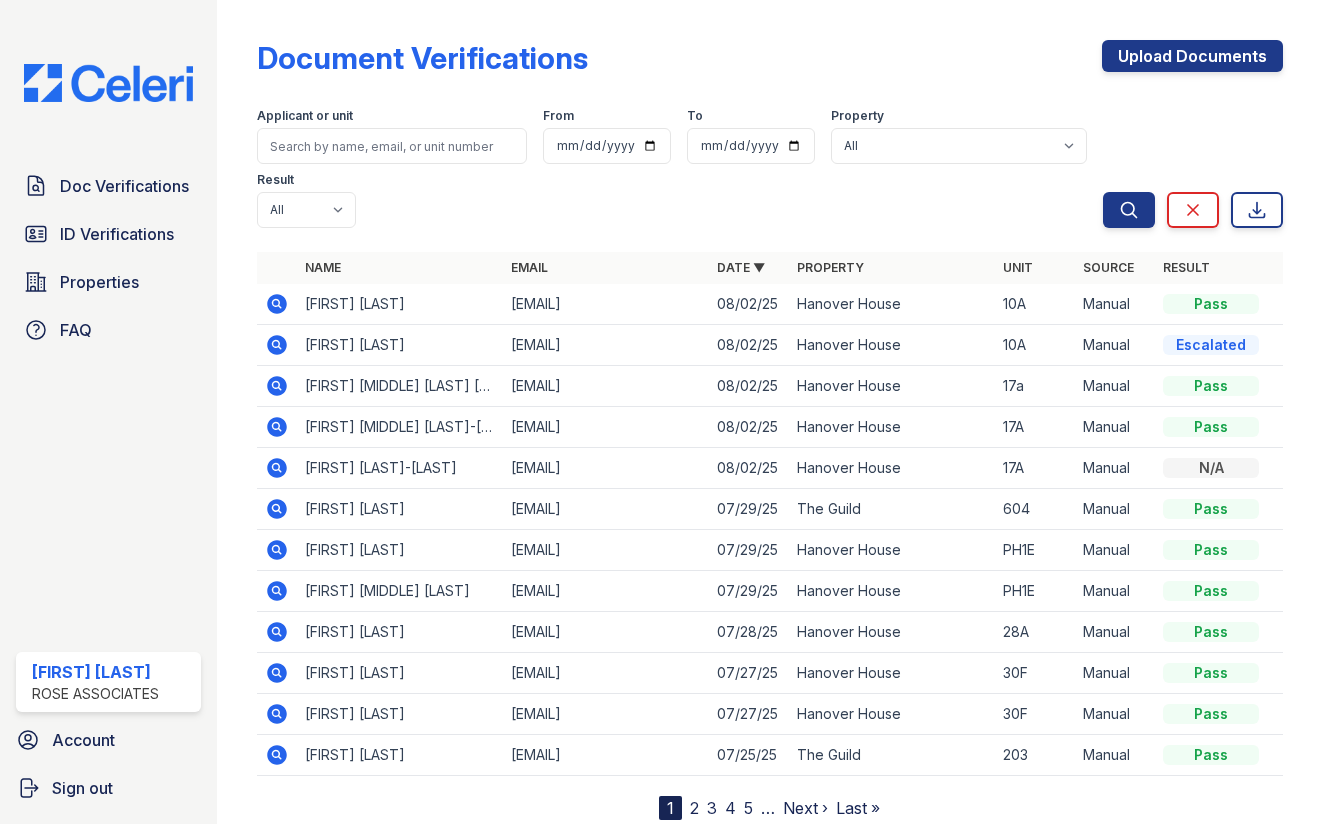 click 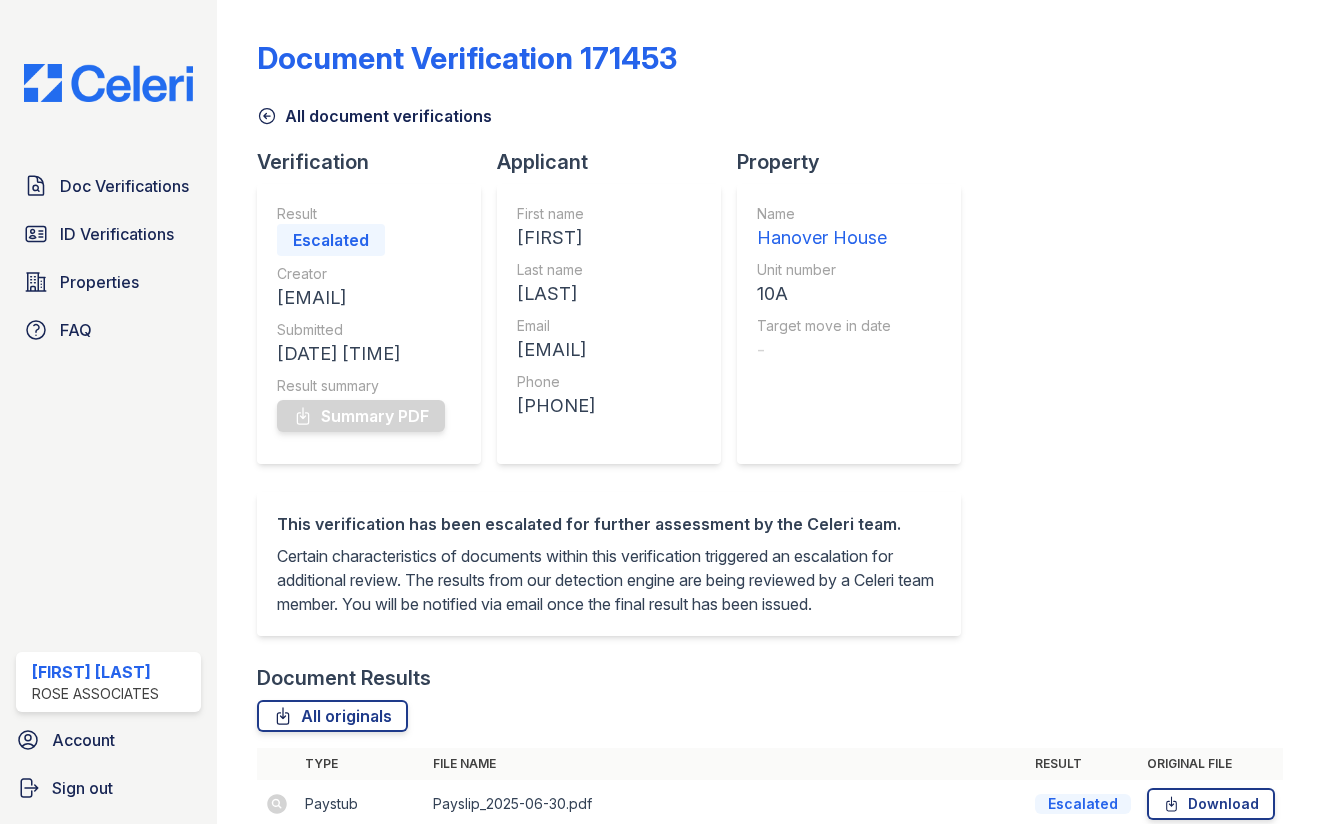 scroll, scrollTop: 0, scrollLeft: 0, axis: both 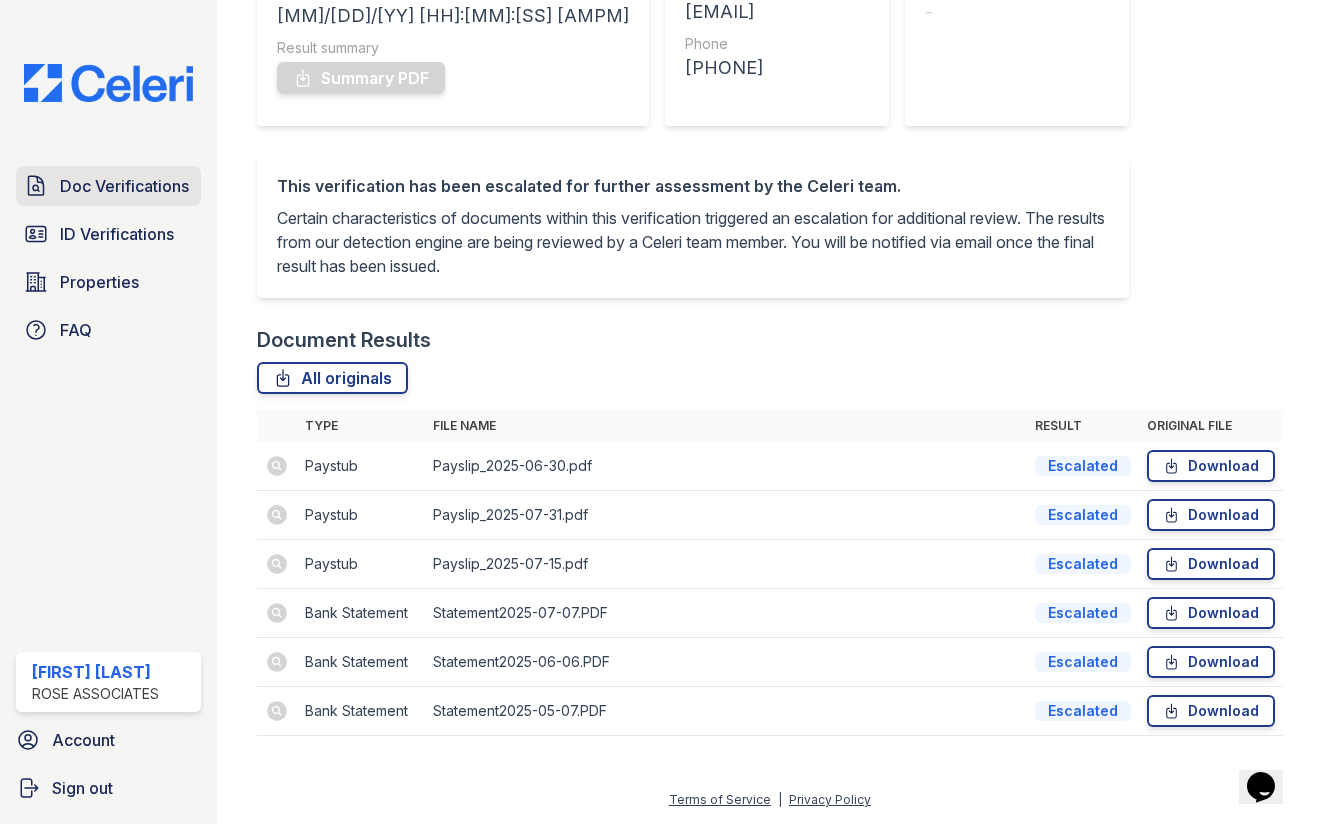drag, startPoint x: 131, startPoint y: 190, endPoint x: 148, endPoint y: 188, distance: 17.117243 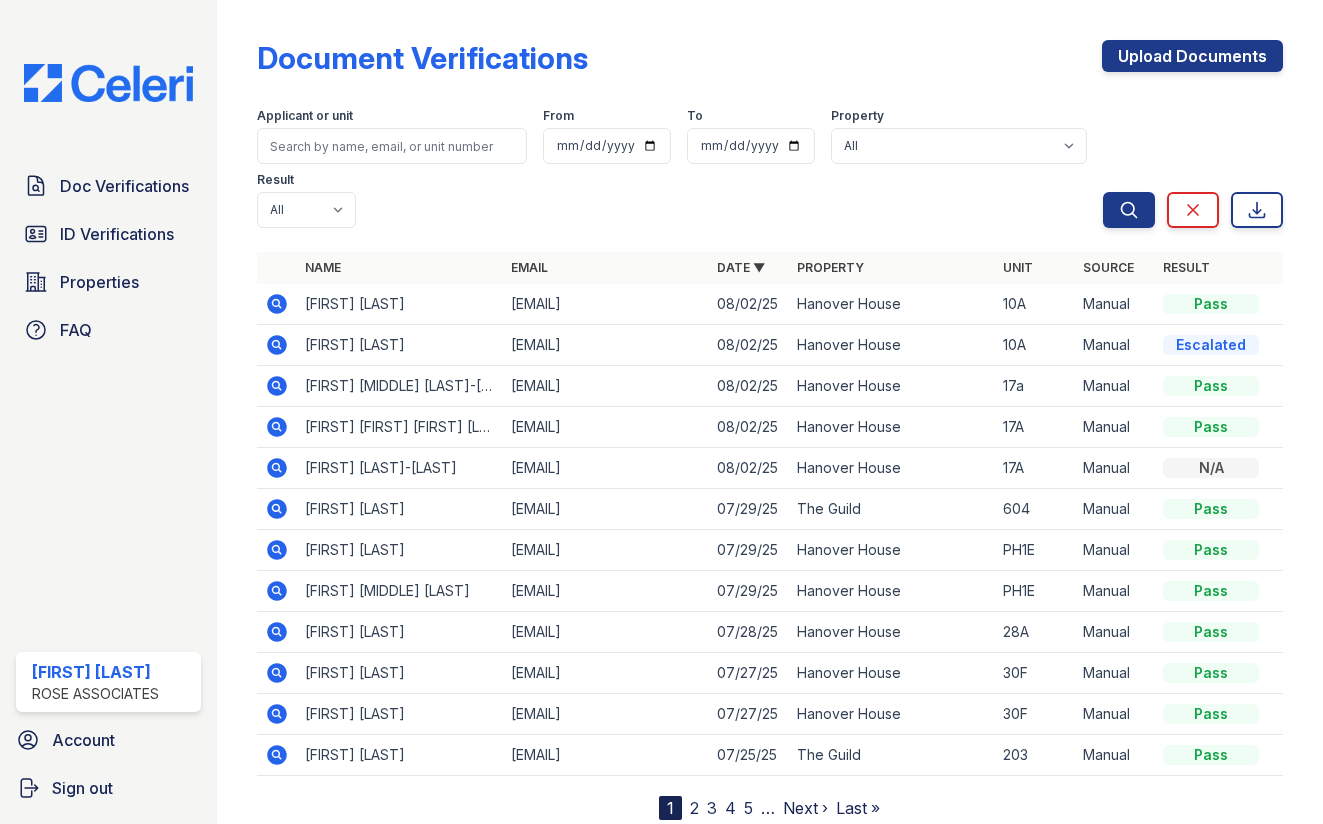 click 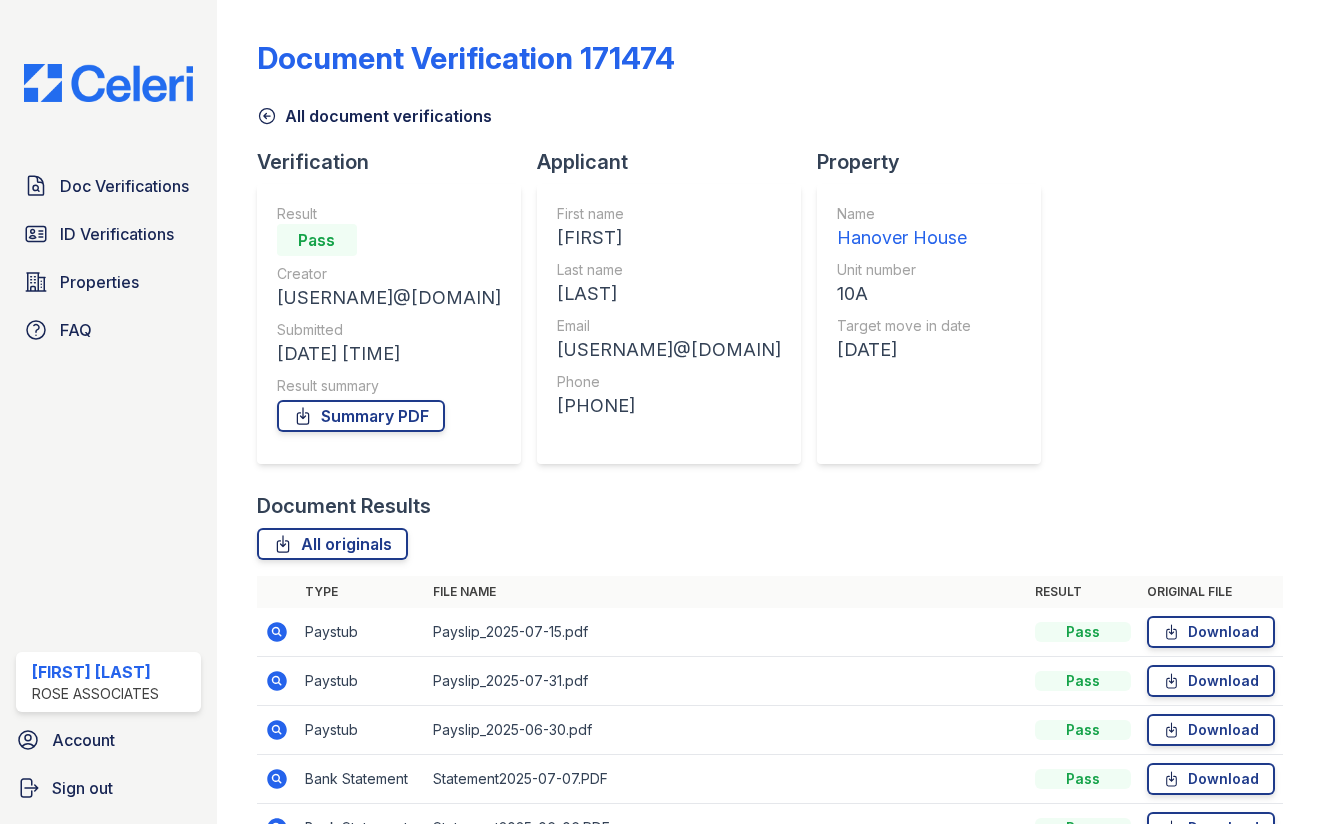 scroll, scrollTop: 0, scrollLeft: 0, axis: both 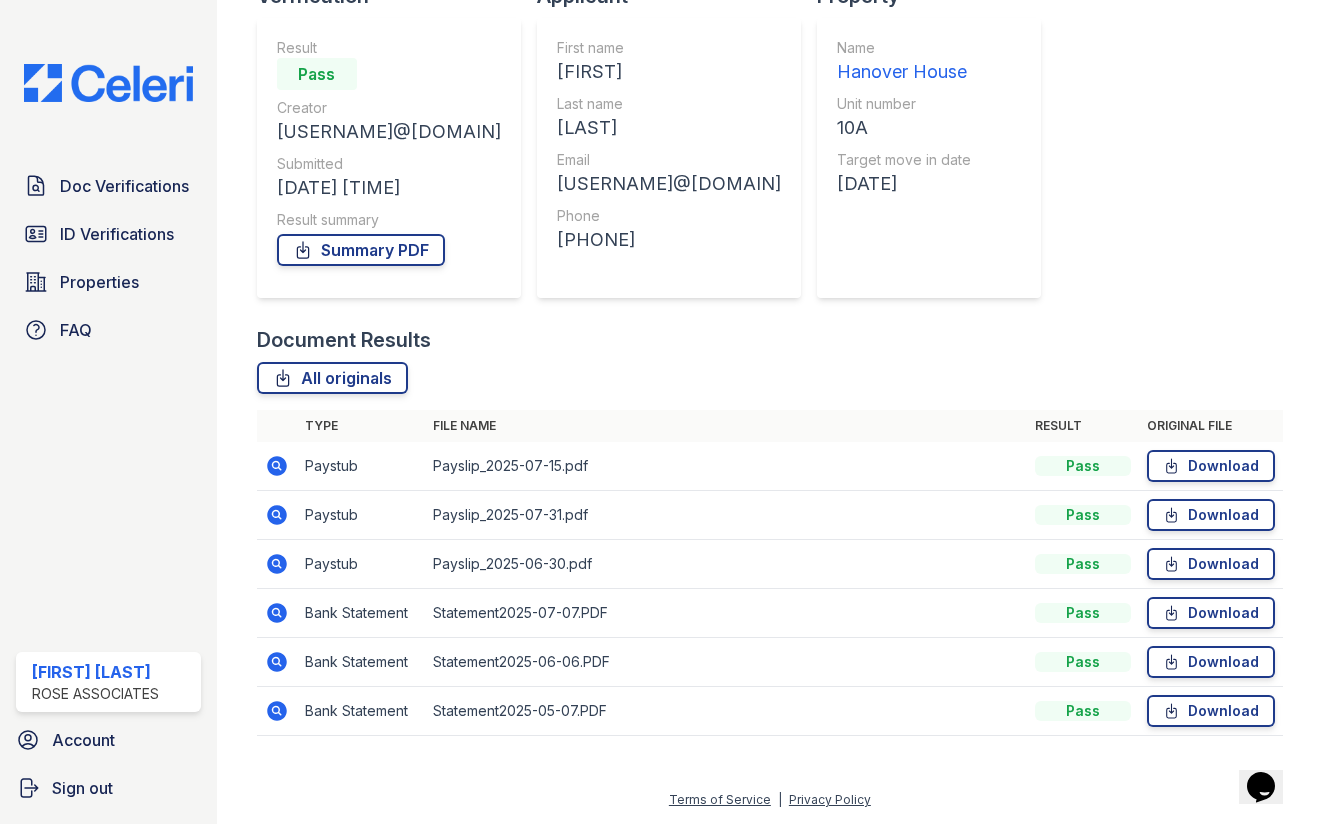 click 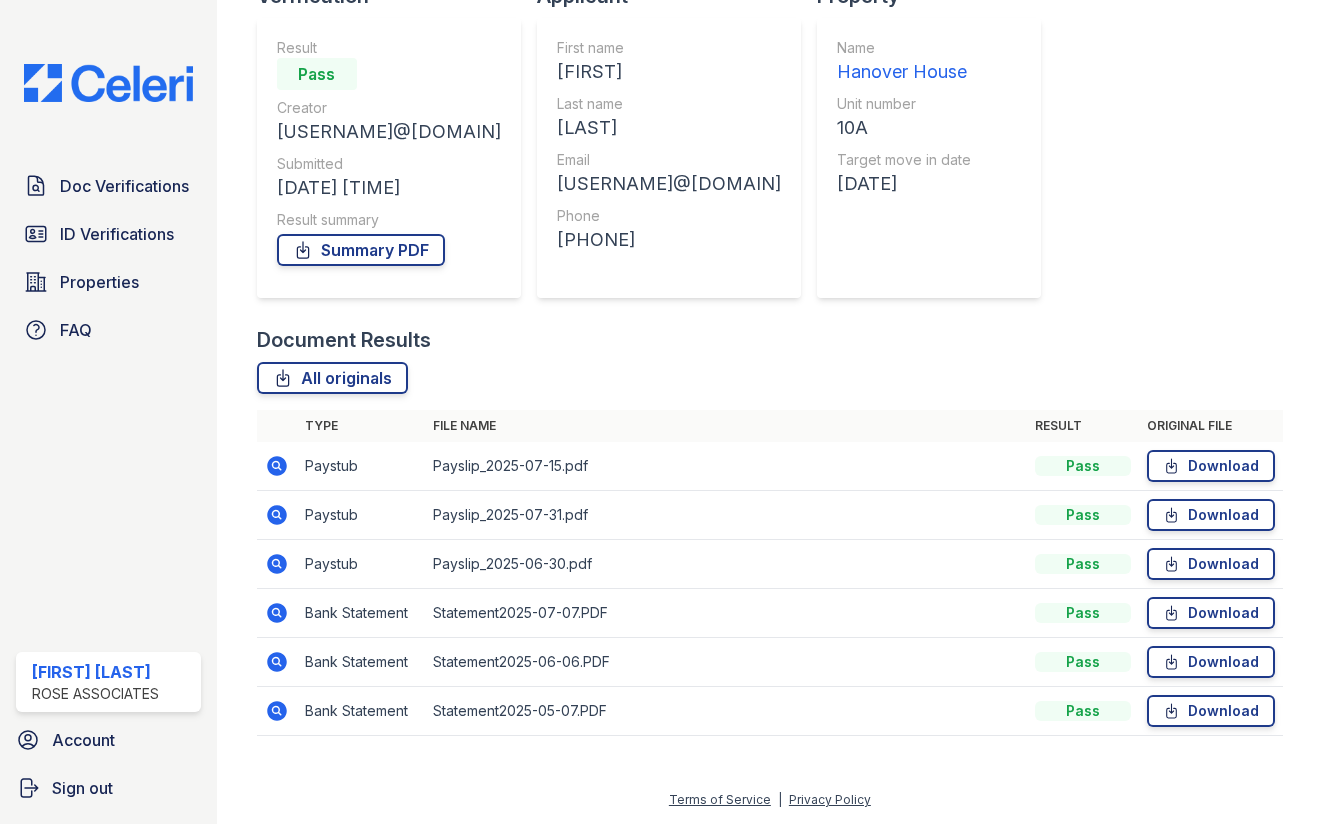 click 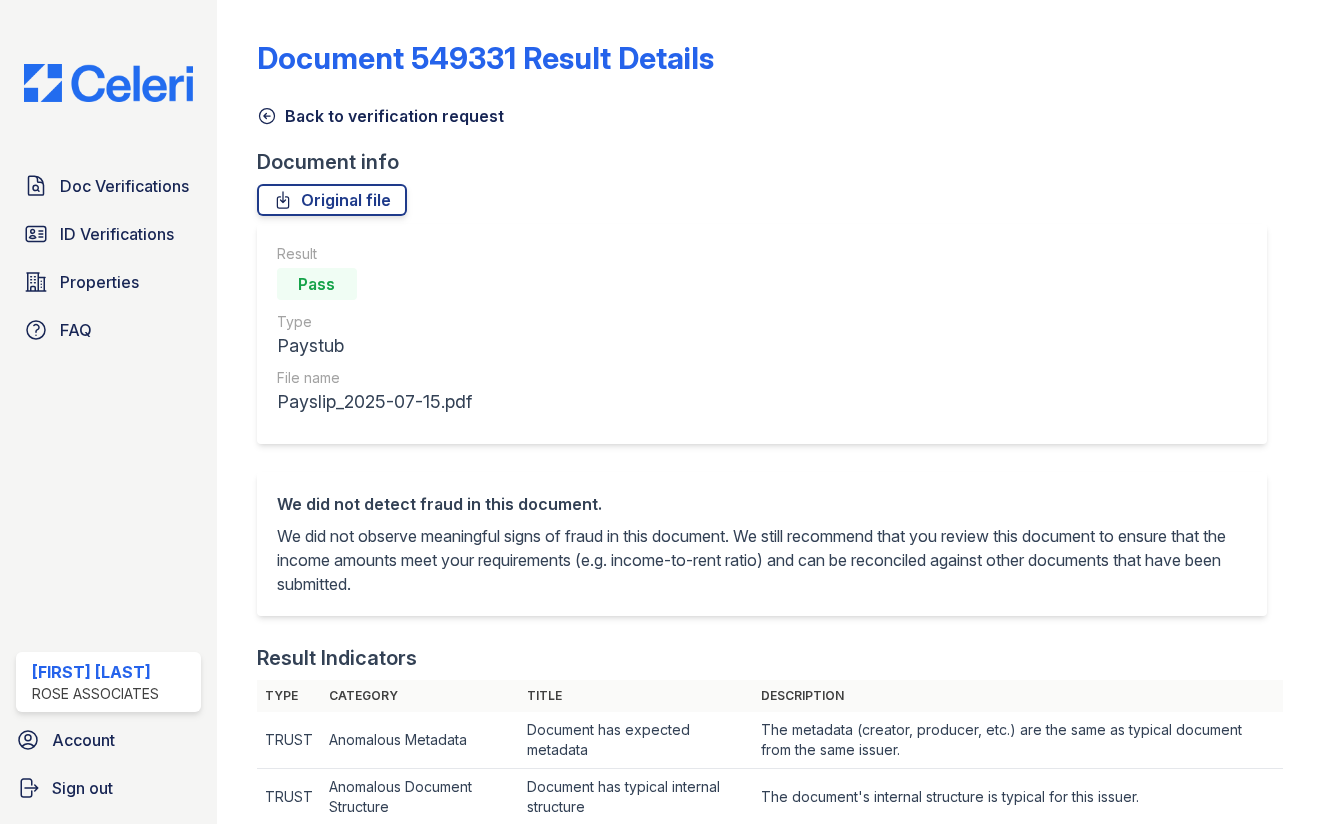 scroll, scrollTop: 0, scrollLeft: 0, axis: both 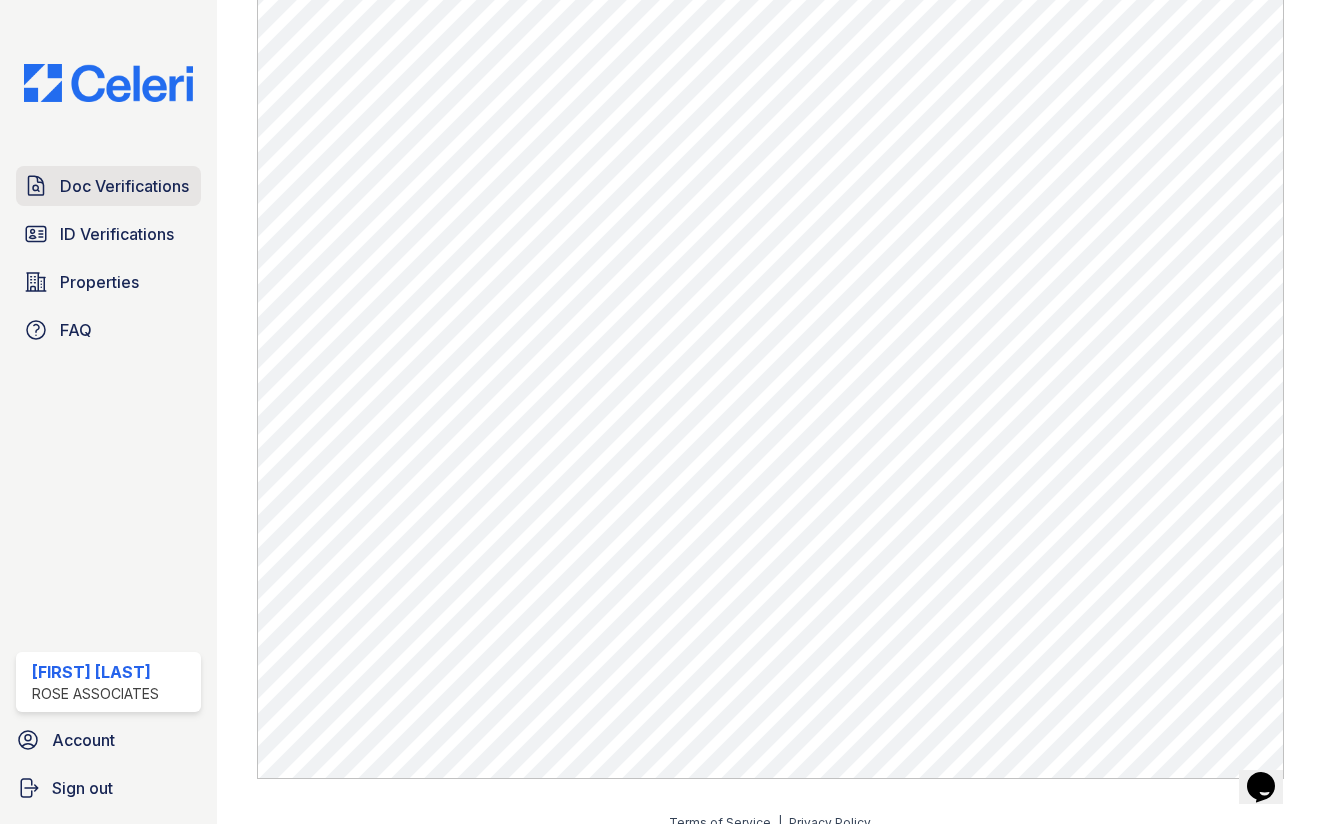 click on "Doc Verifications" at bounding box center [124, 186] 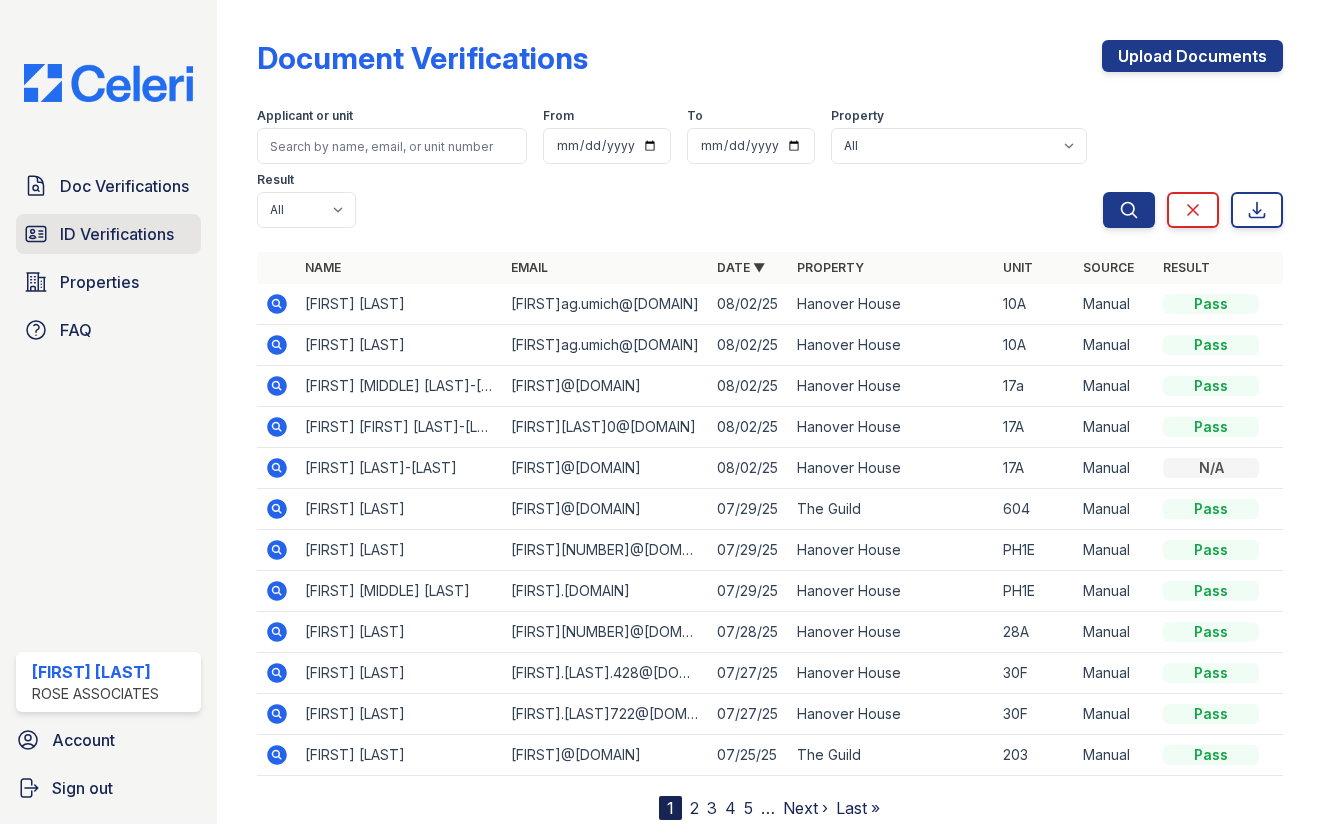 click on "ID Verifications" at bounding box center (117, 234) 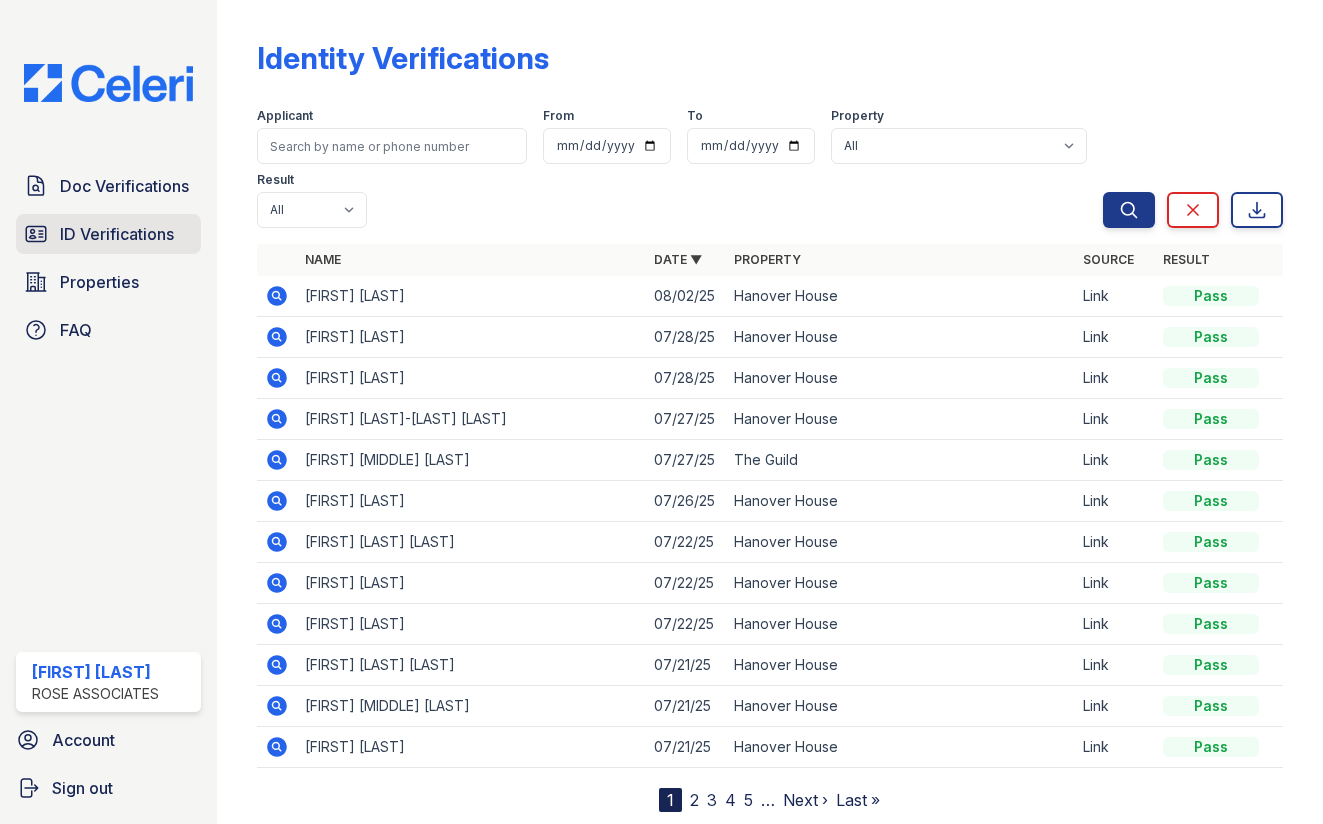 click on "ID Verifications" at bounding box center (117, 234) 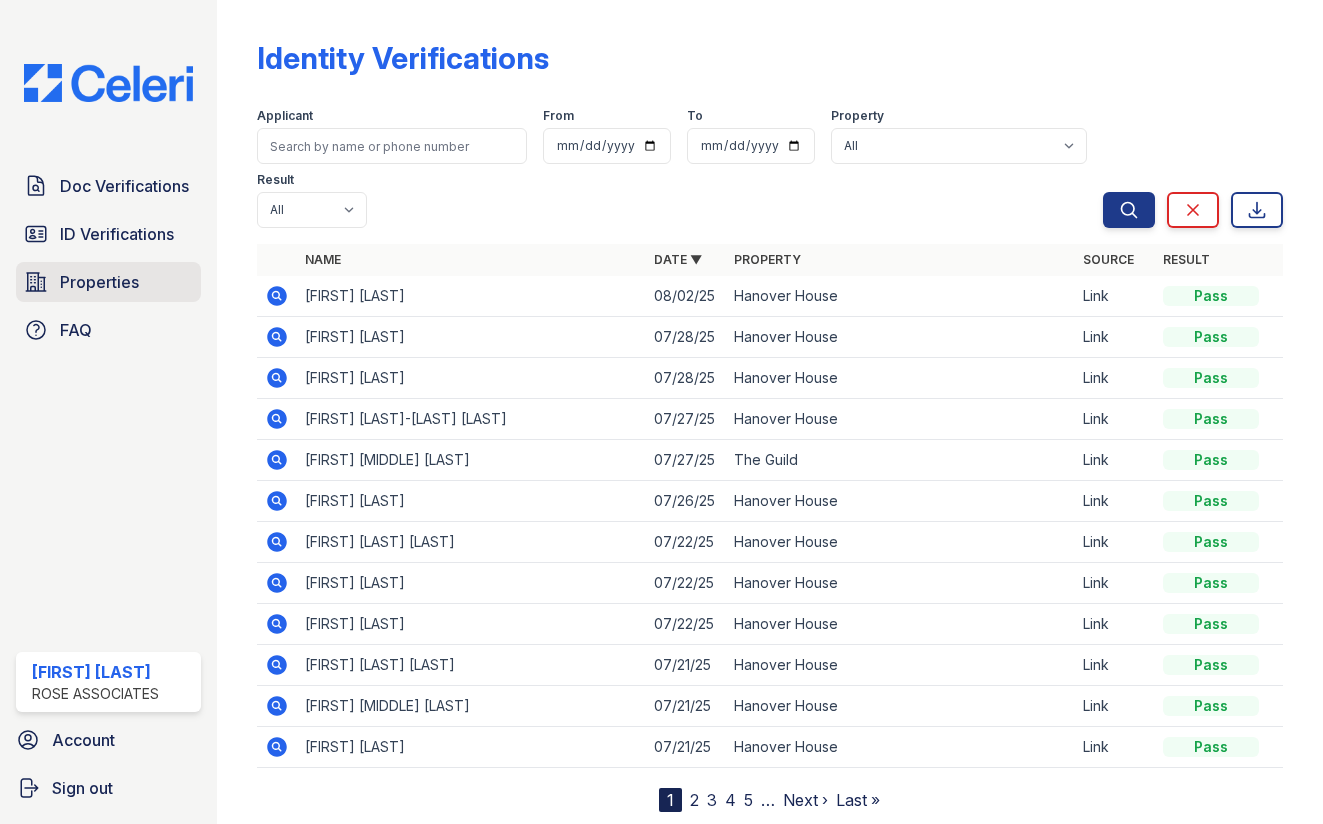click on "Properties" at bounding box center (108, 282) 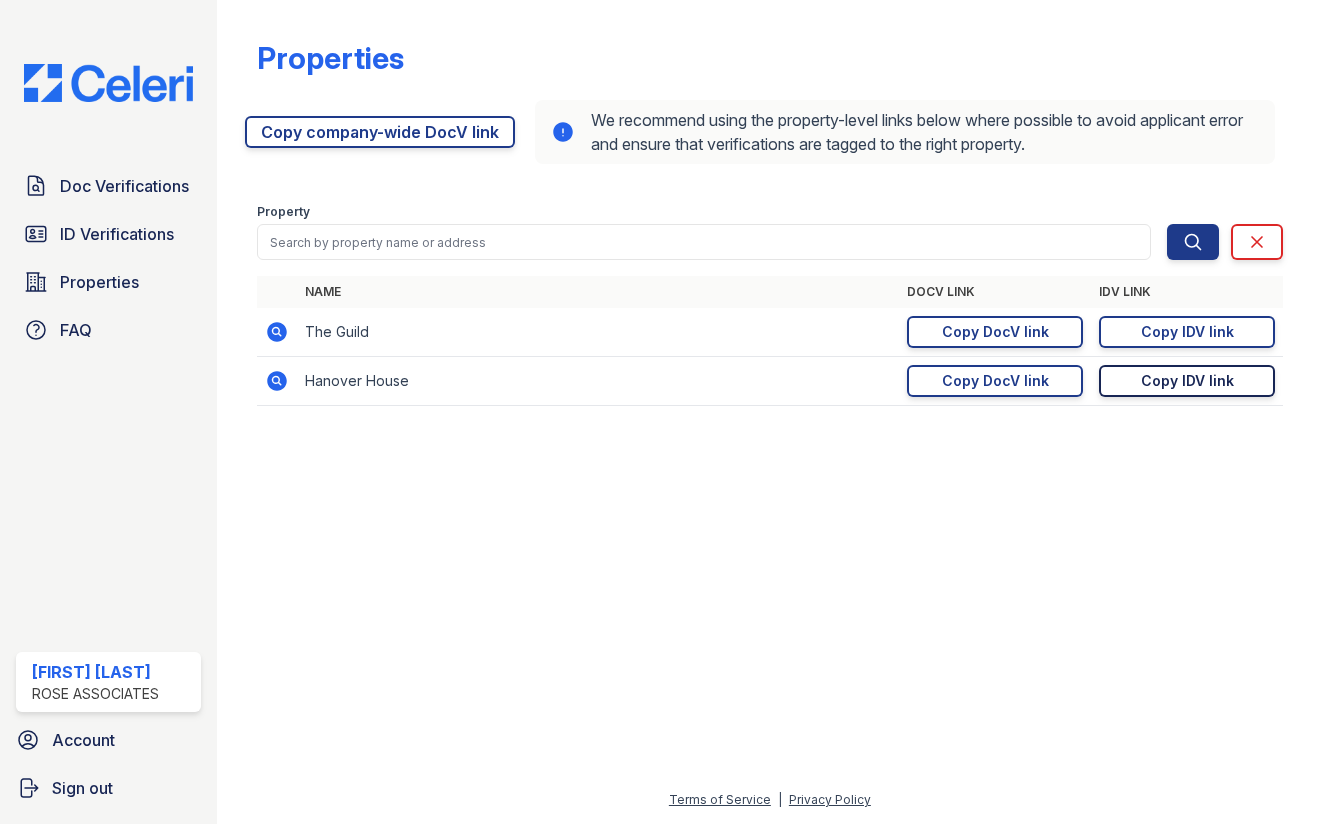 click on "Copy IDV link
Copy link" at bounding box center (1187, 381) 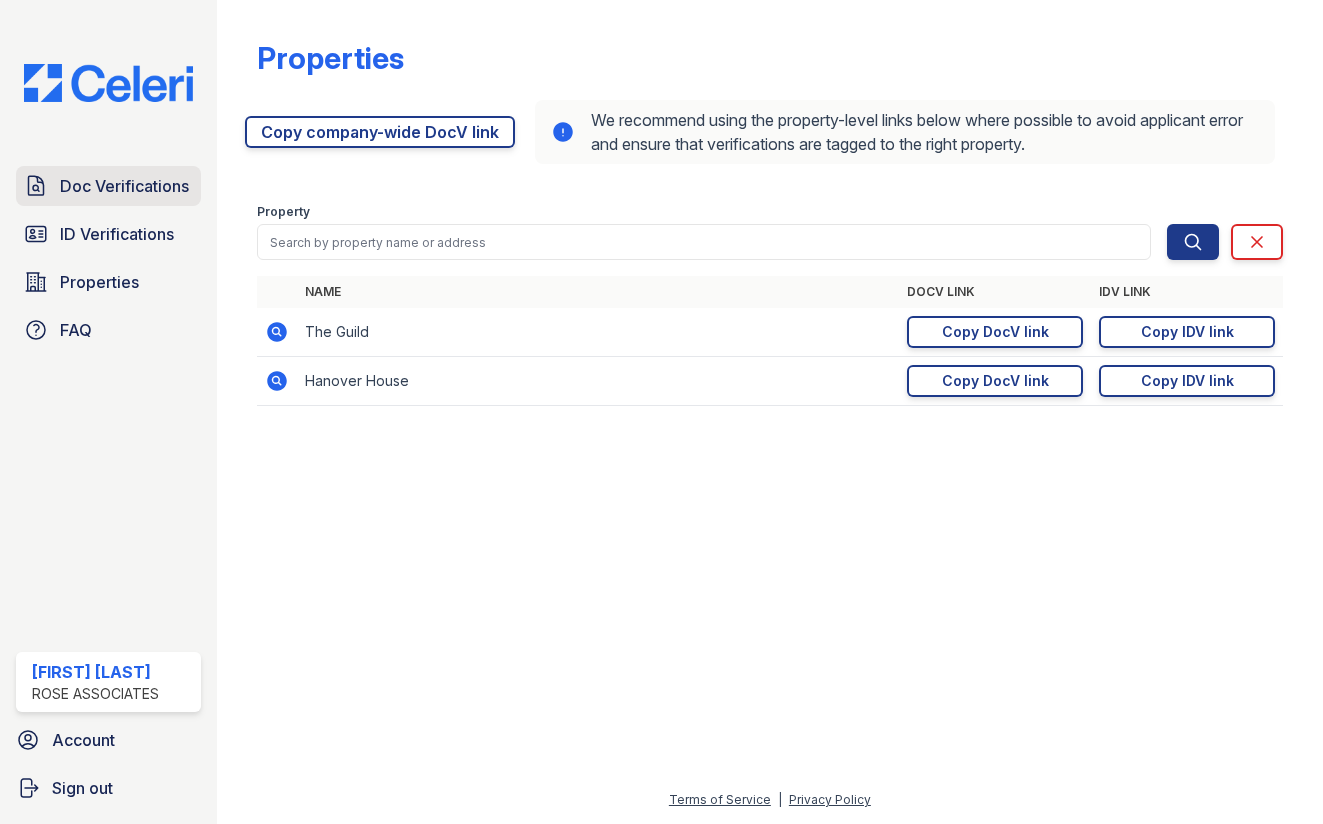 click on "Doc Verifications" at bounding box center (108, 186) 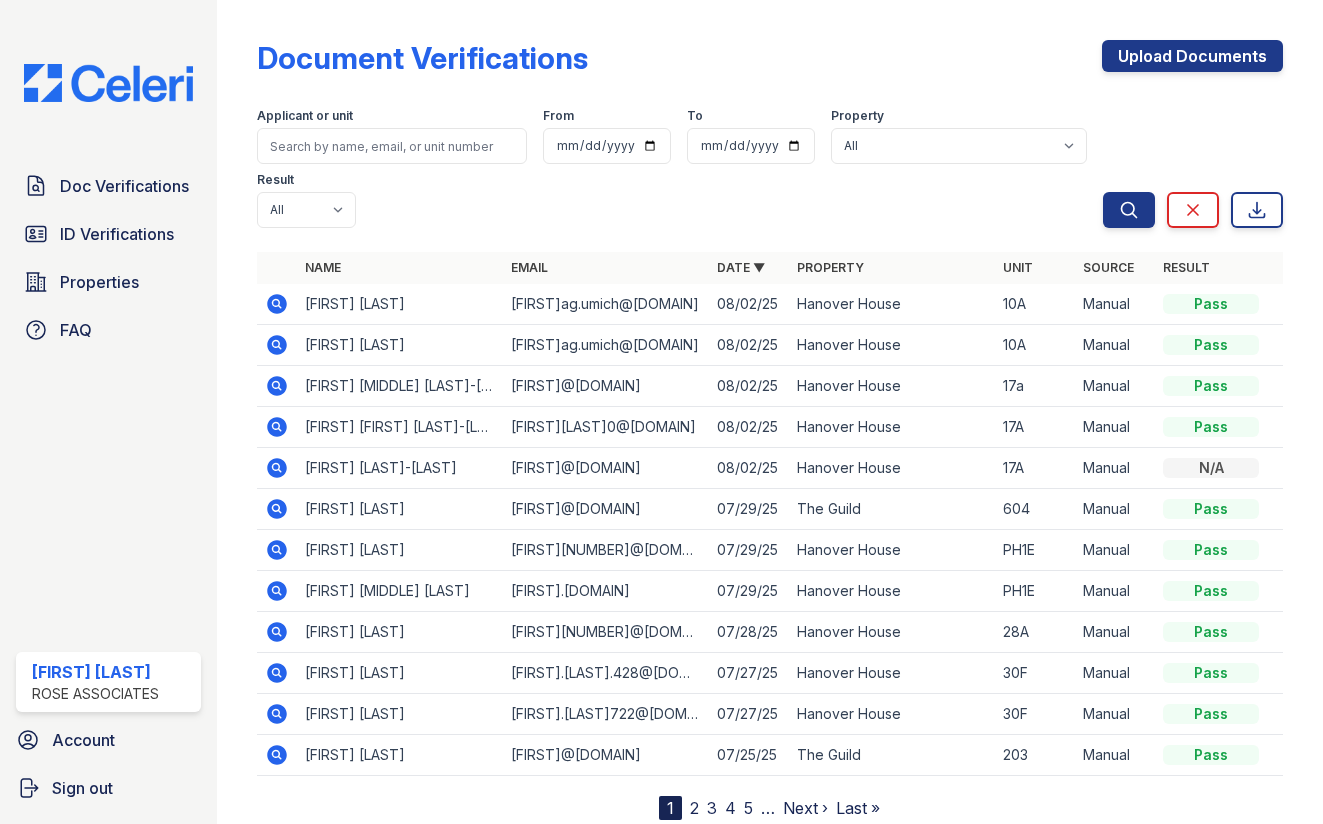 click 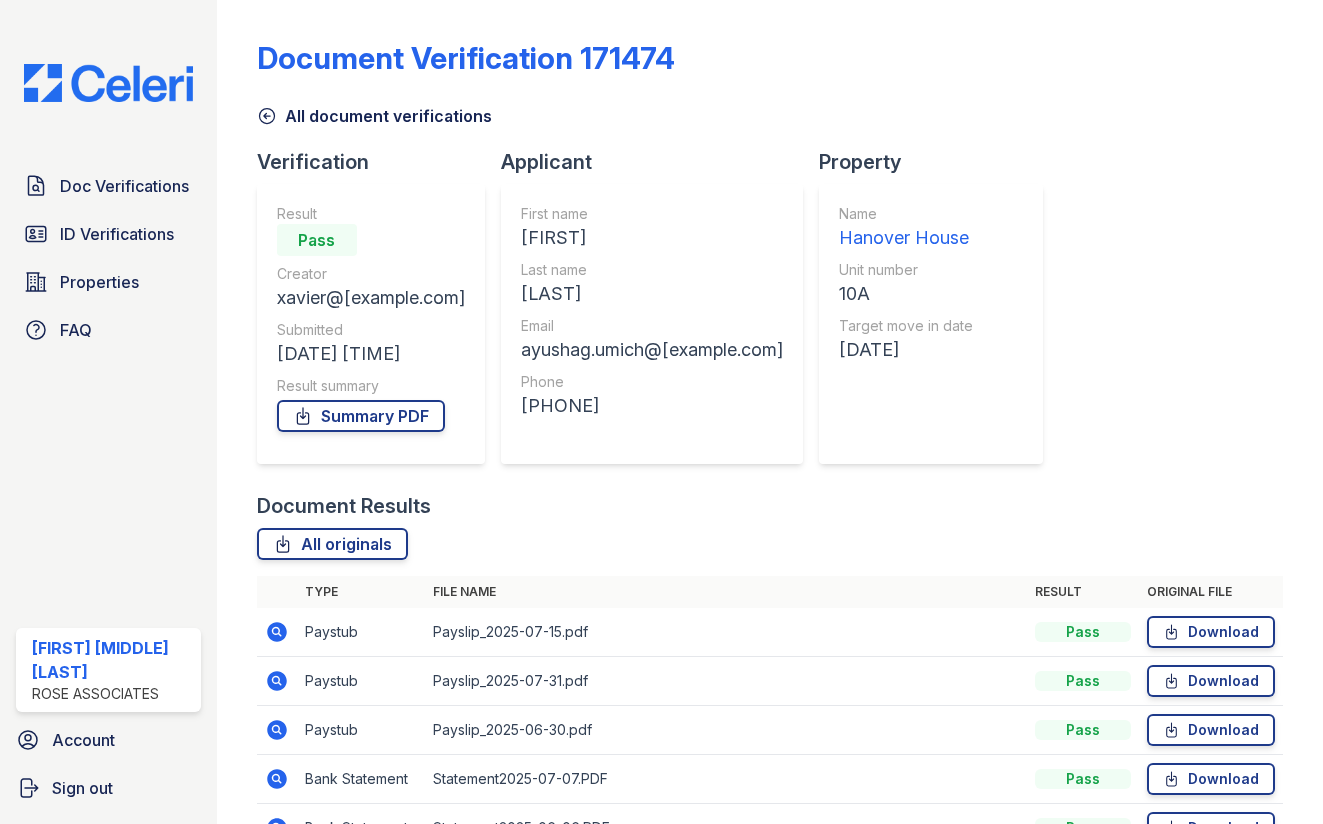 scroll, scrollTop: 0, scrollLeft: 0, axis: both 